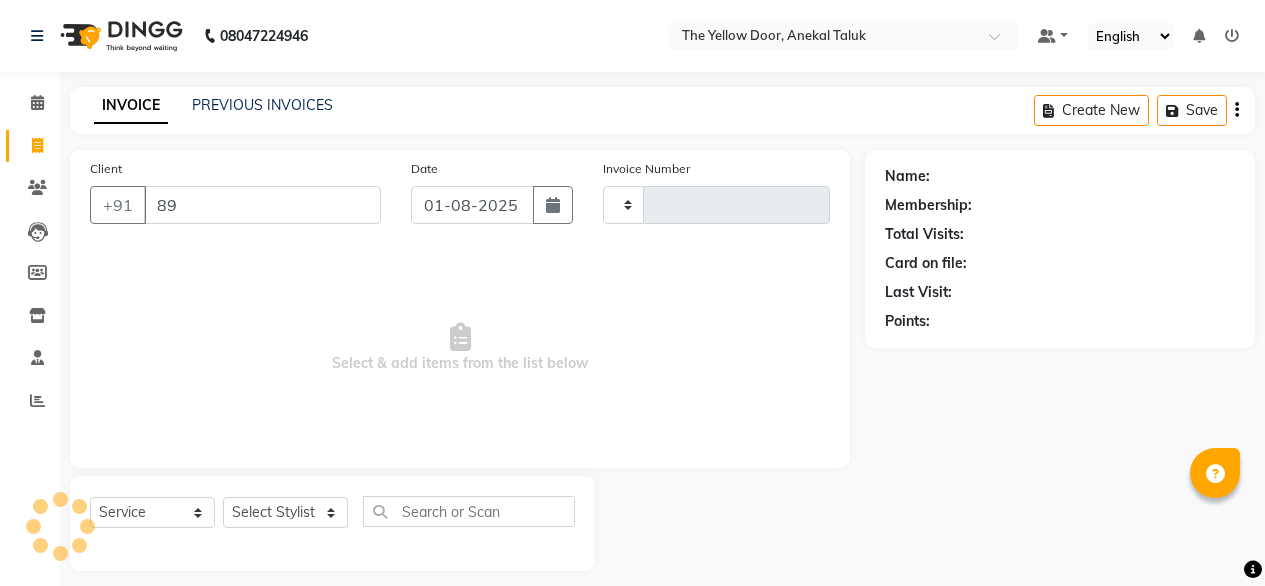 select on "service" 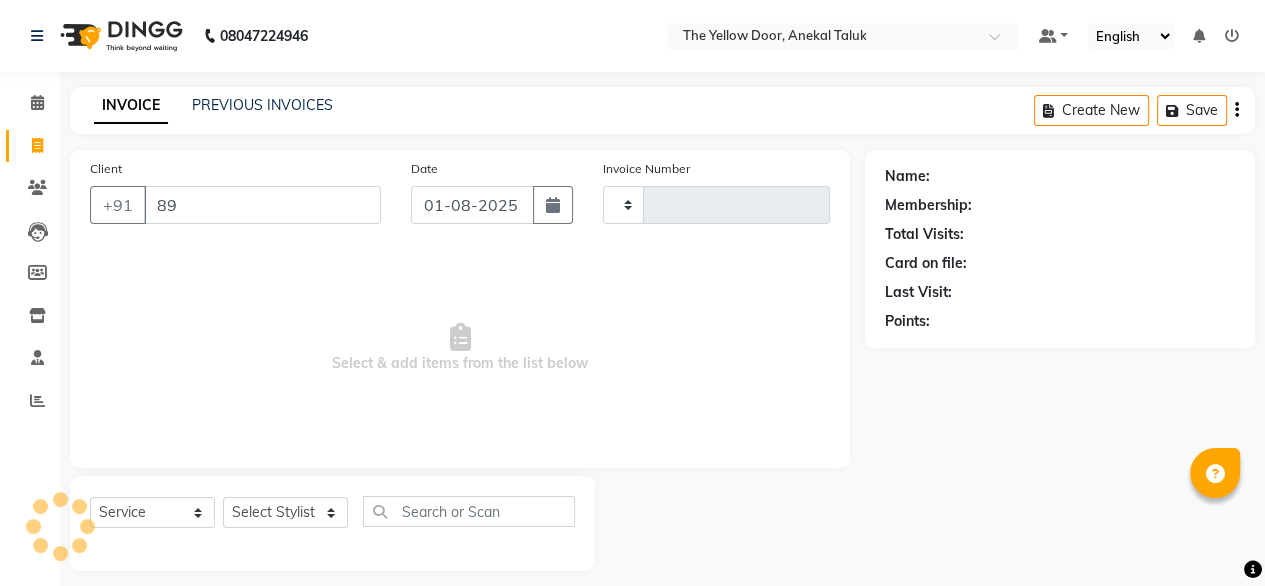 type on "01931" 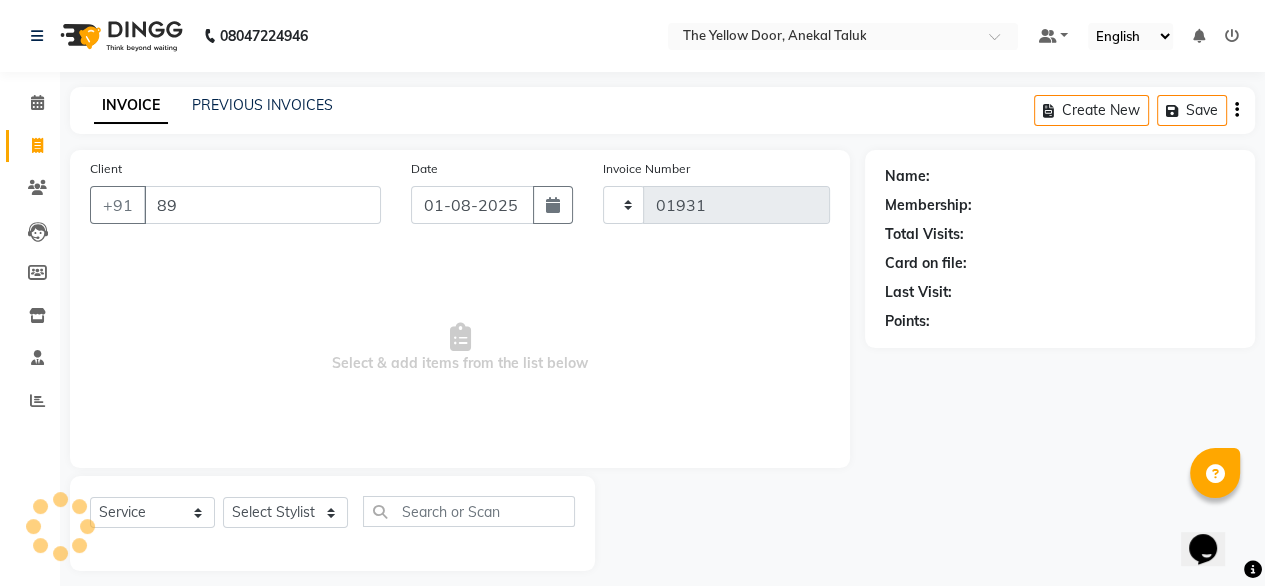 scroll, scrollTop: 0, scrollLeft: 0, axis: both 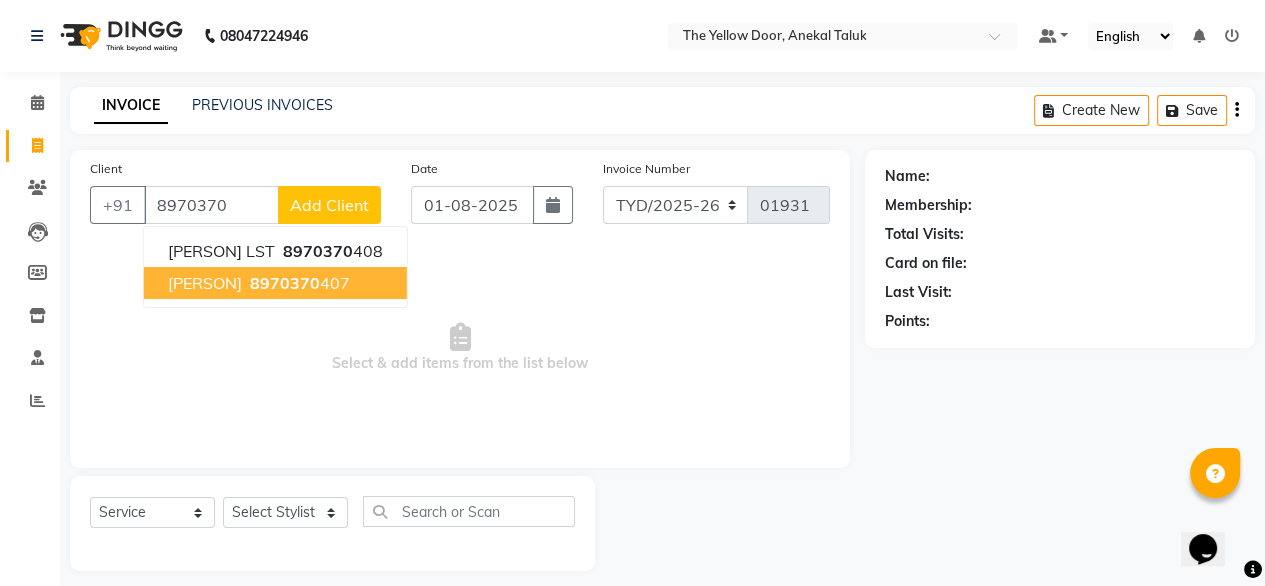 click on "8970370" at bounding box center [285, 283] 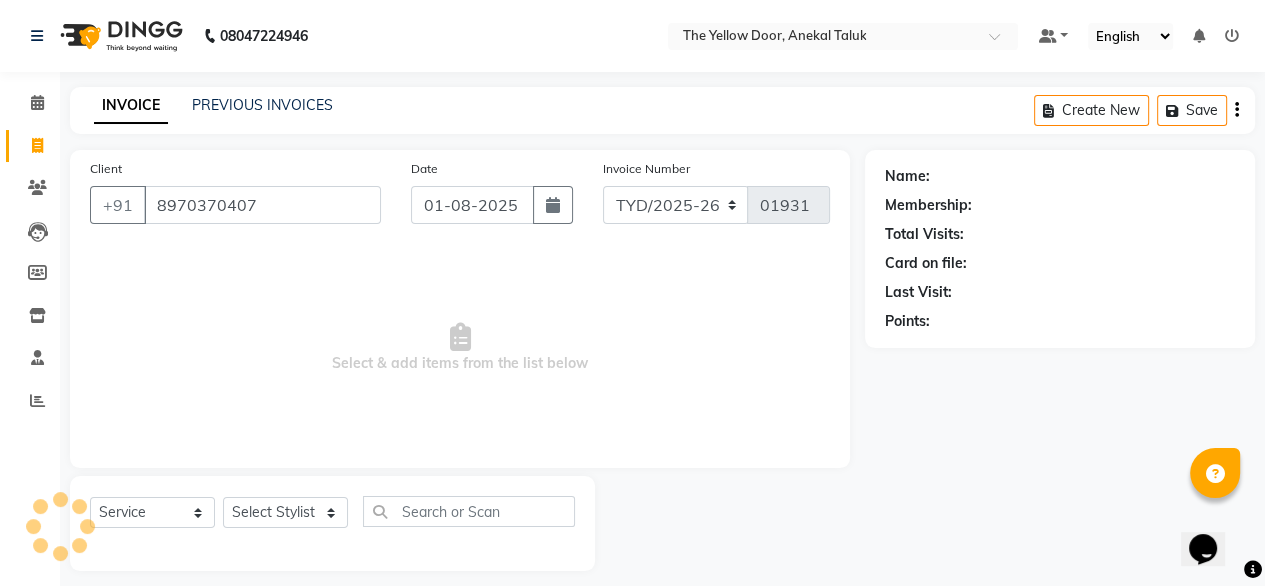 type on "8970370407" 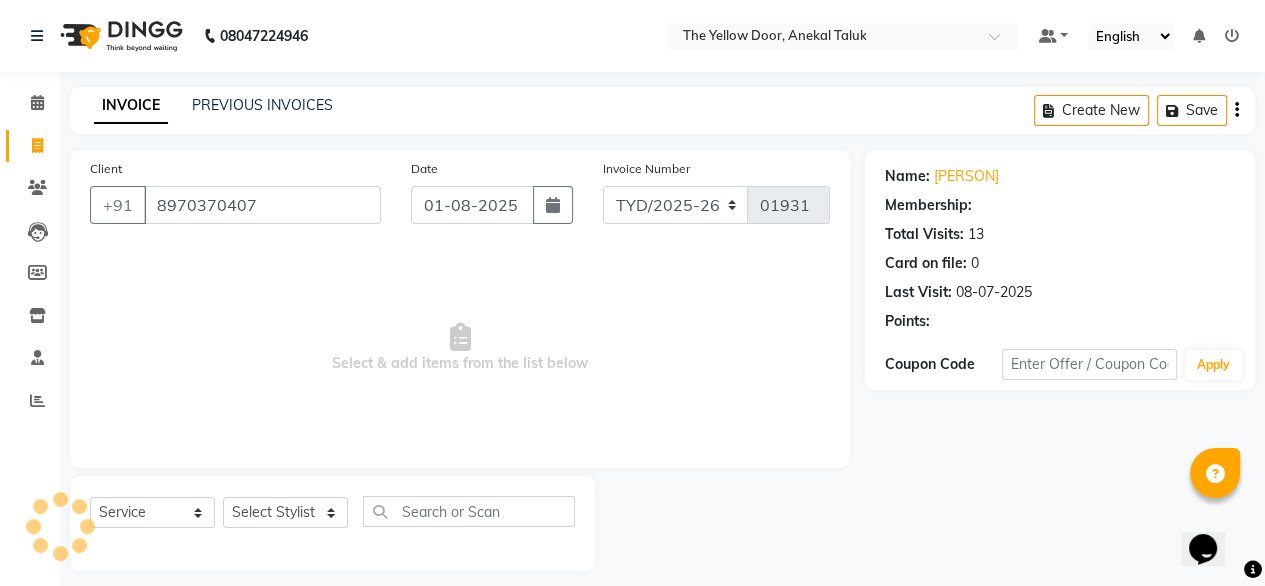 select on "1: Object" 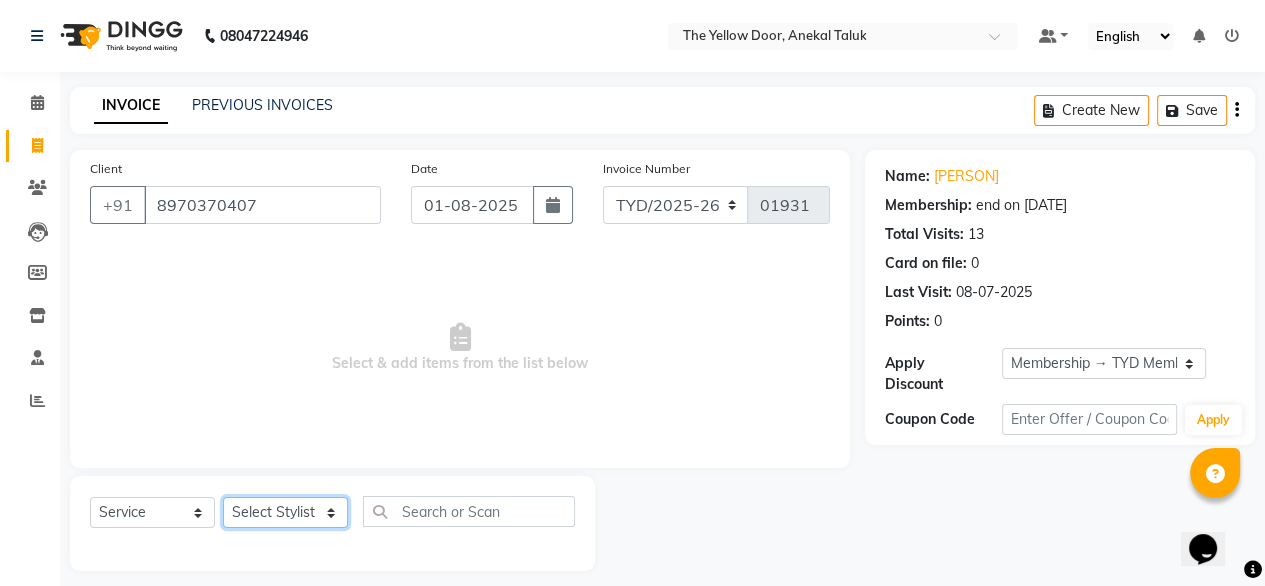 drag, startPoint x: 306, startPoint y: 521, endPoint x: 287, endPoint y: 460, distance: 63.89053 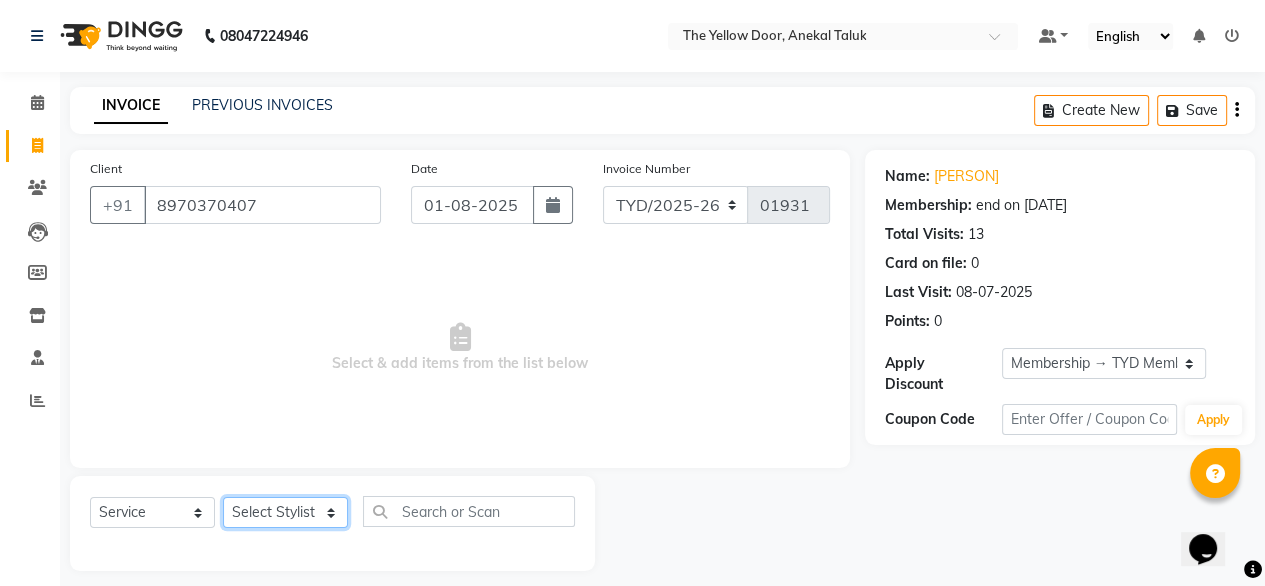 click on "Client +91 8970370407 Date 01-08-2025 Invoice Number TYD/2025-26 V/2025-26 01931  Select & add items from the list below  Select  Service  Product  Membership  Package Voucher Prepaid Gift Card  Select Stylist Amit Roy Bina Deena Jena Housekeeping Manager Sajiya Shefi Shanoor Shri" 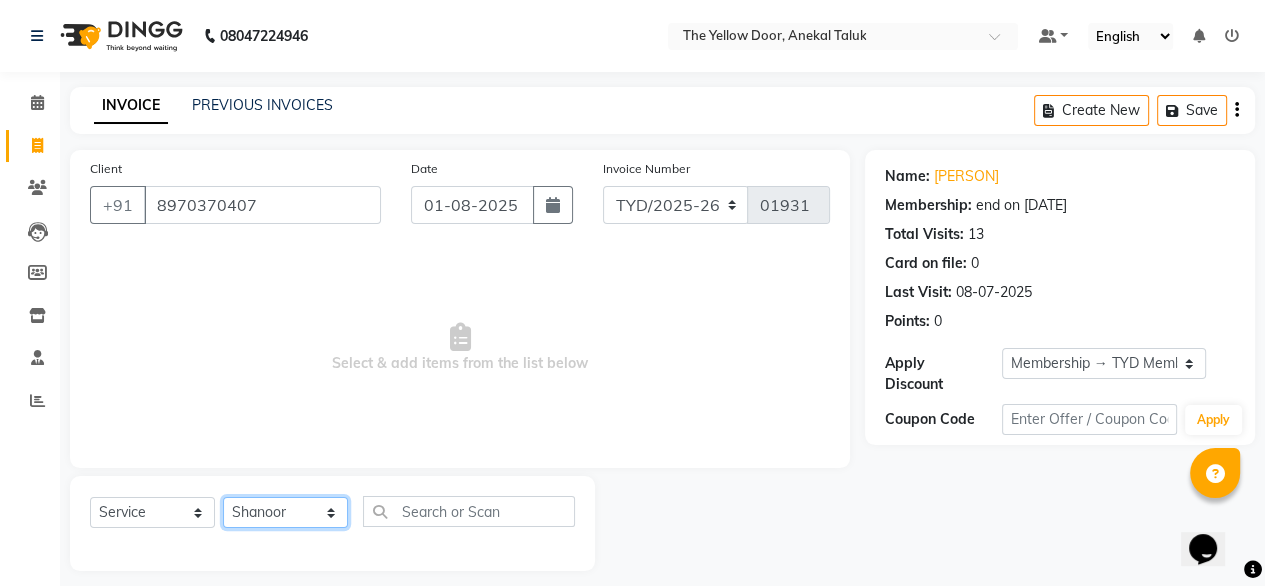 click on "Select Stylist Amit Roy Bina Deena Jena Housekeeping Manager Sajiya Shefi Shanoor Shri" 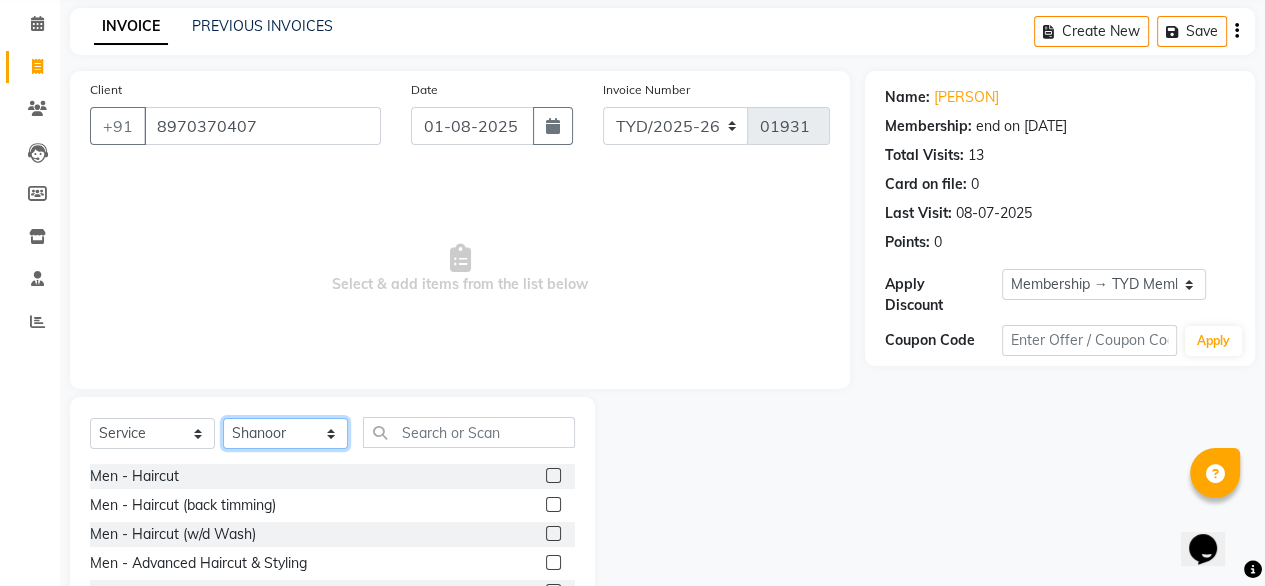 scroll, scrollTop: 80, scrollLeft: 0, axis: vertical 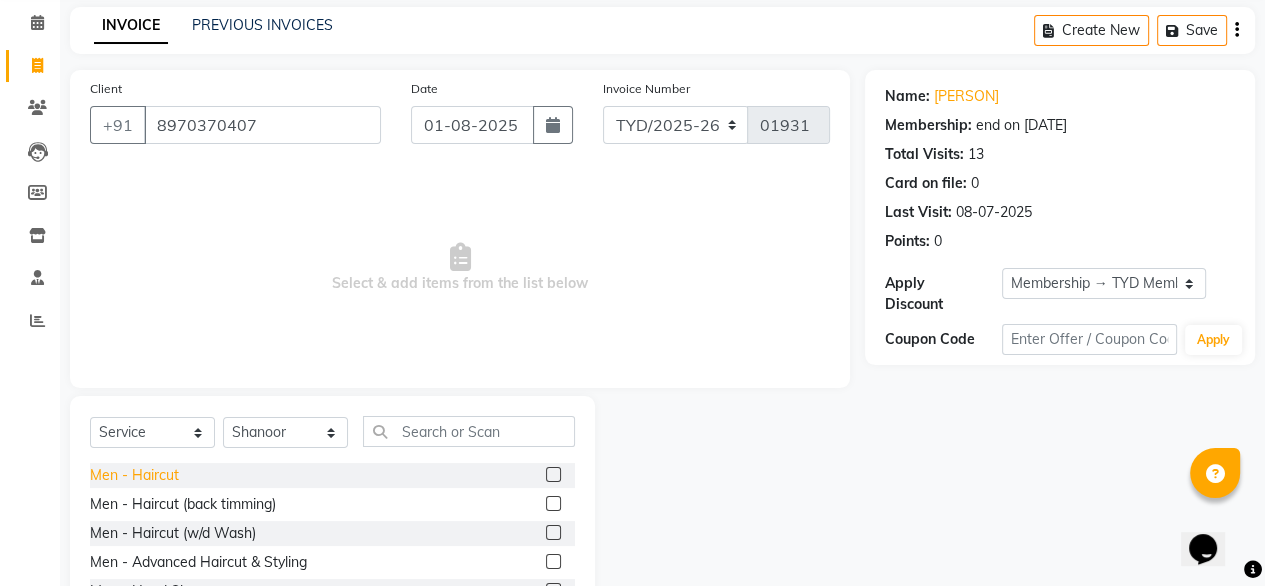 click on "Men - Haircut" 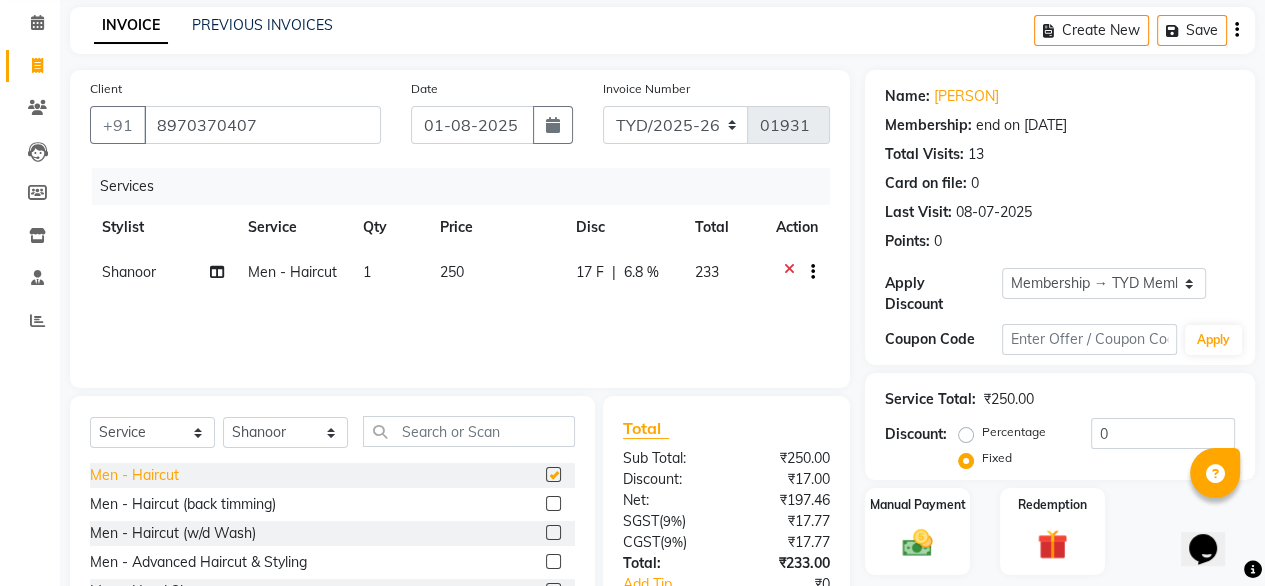 checkbox on "false" 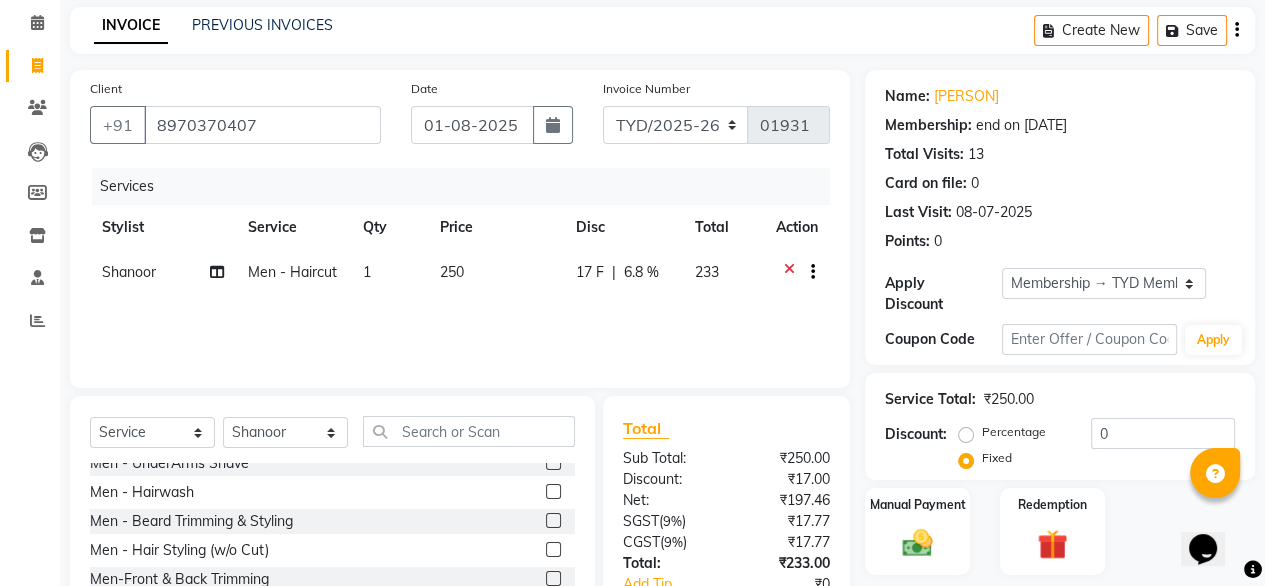 scroll, scrollTop: 200, scrollLeft: 0, axis: vertical 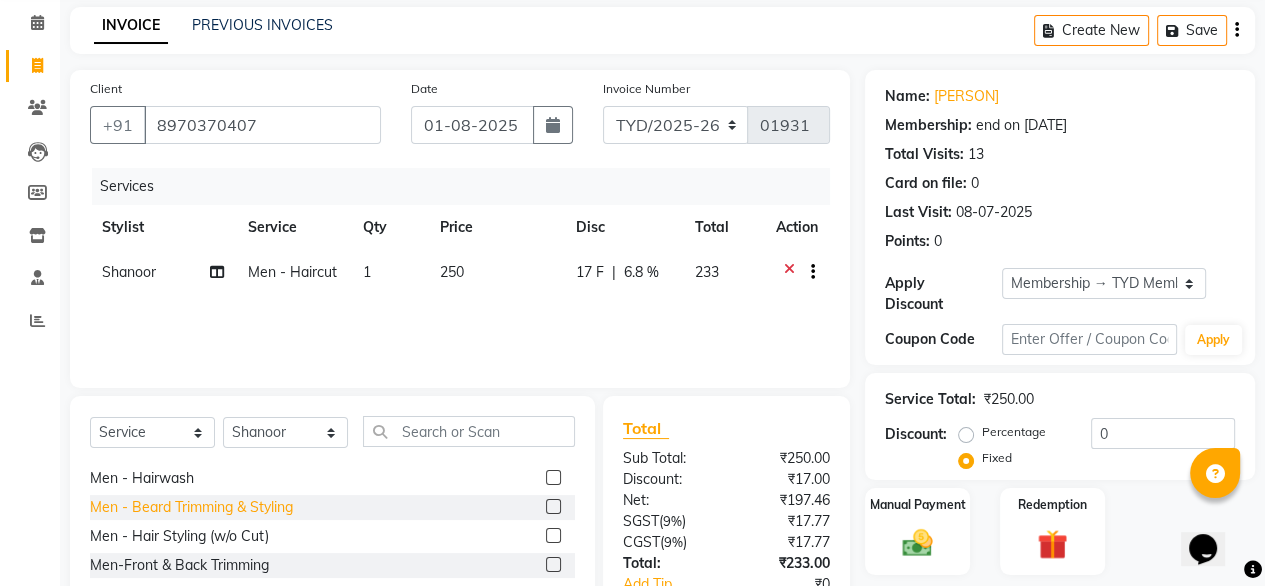 click on "Men - Beard Trimming & Styling" 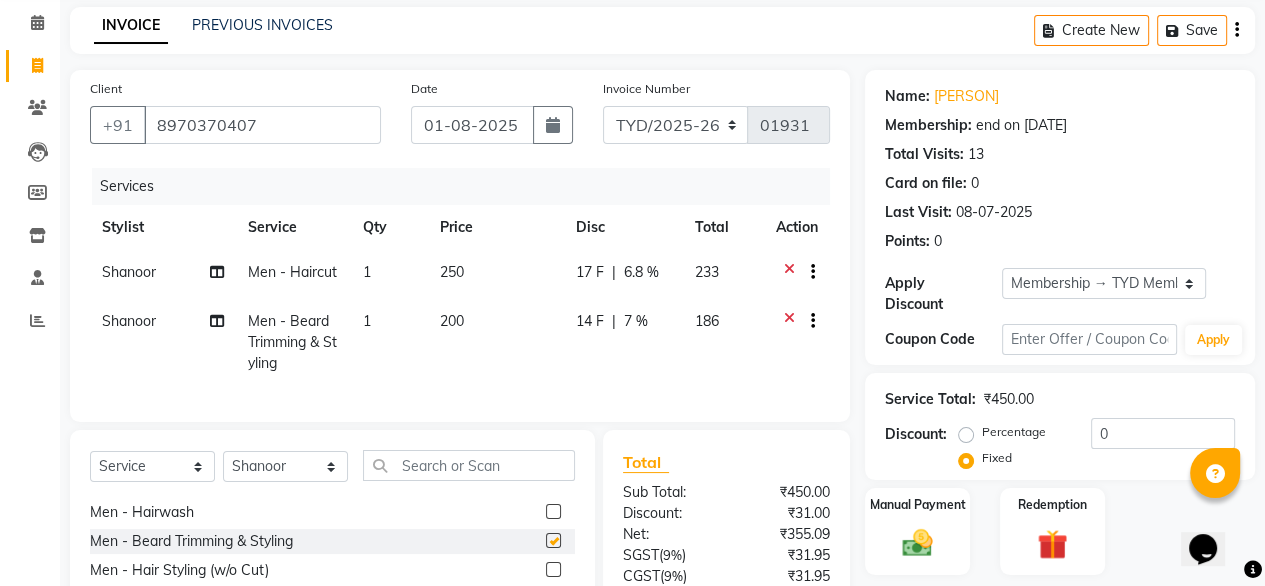 checkbox on "false" 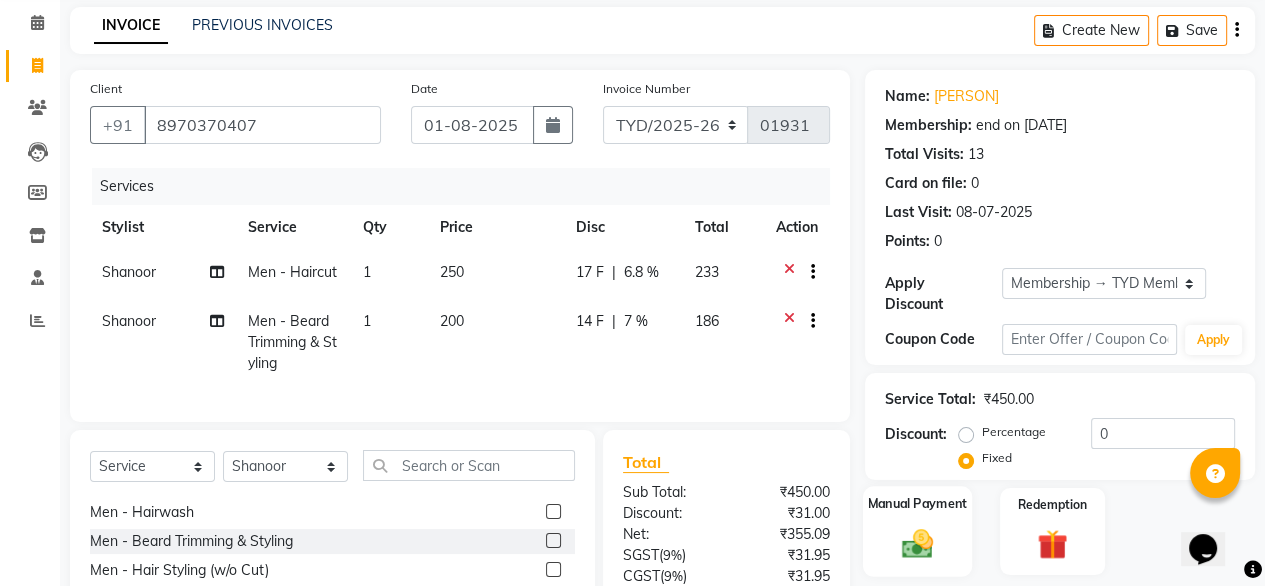 click 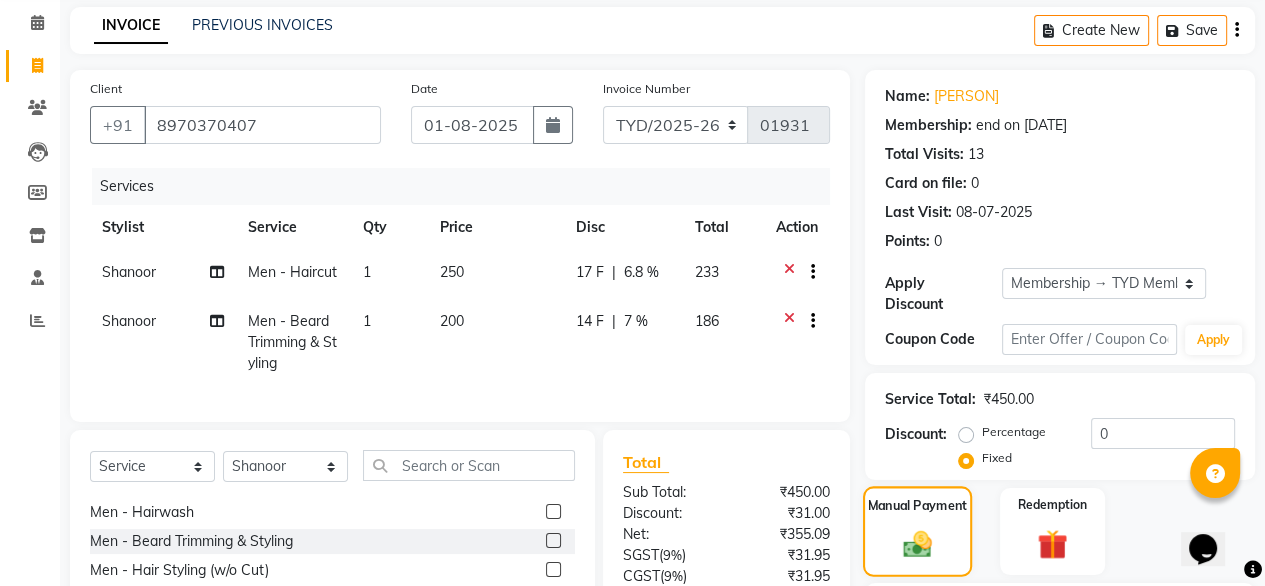 scroll, scrollTop: 265, scrollLeft: 0, axis: vertical 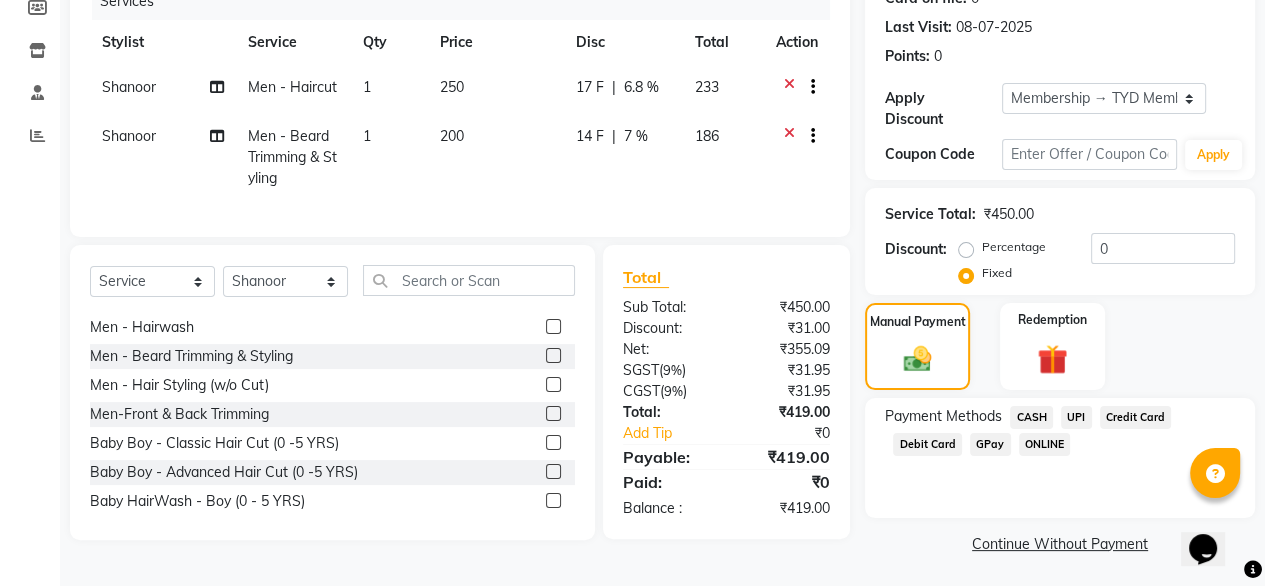 click on "UPI" 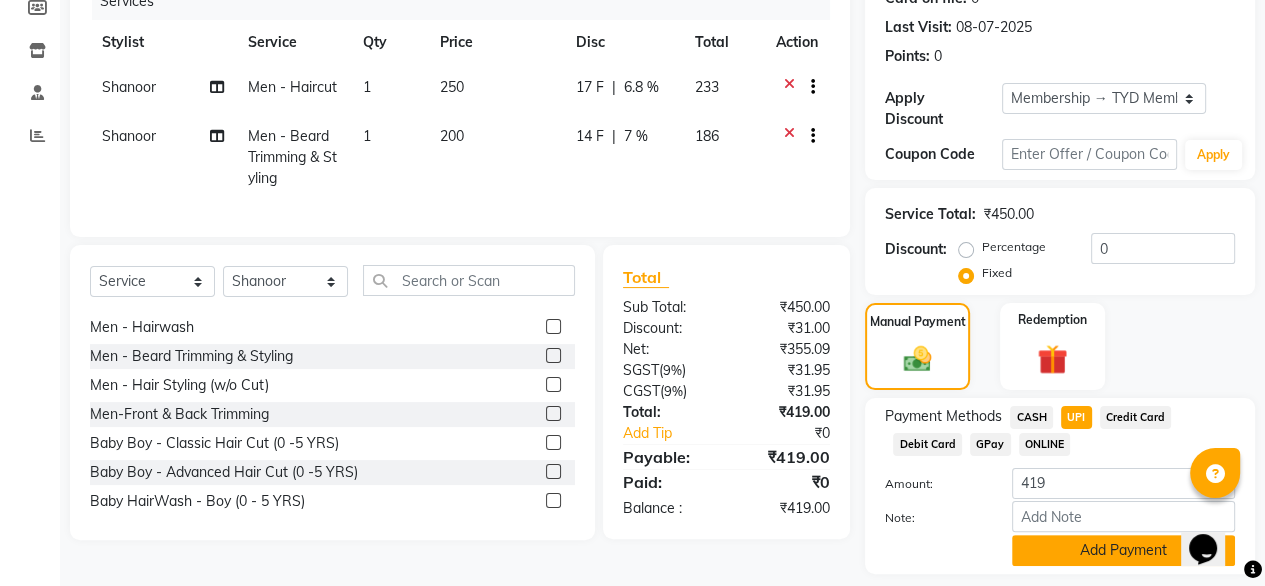 click on "Add Payment" 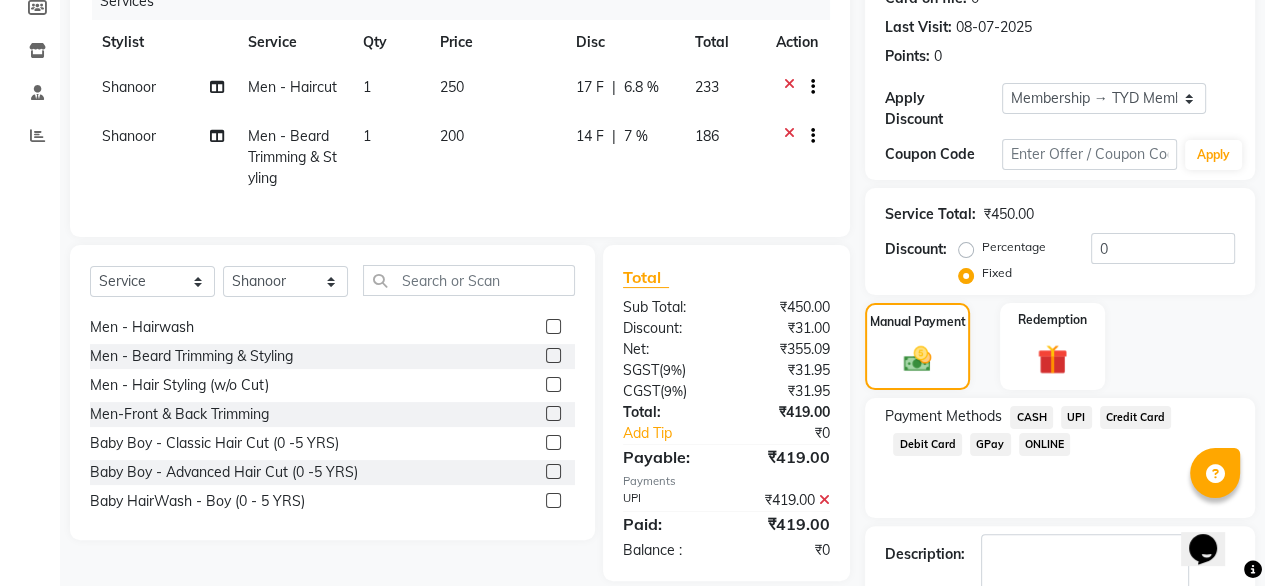 scroll, scrollTop: 364, scrollLeft: 0, axis: vertical 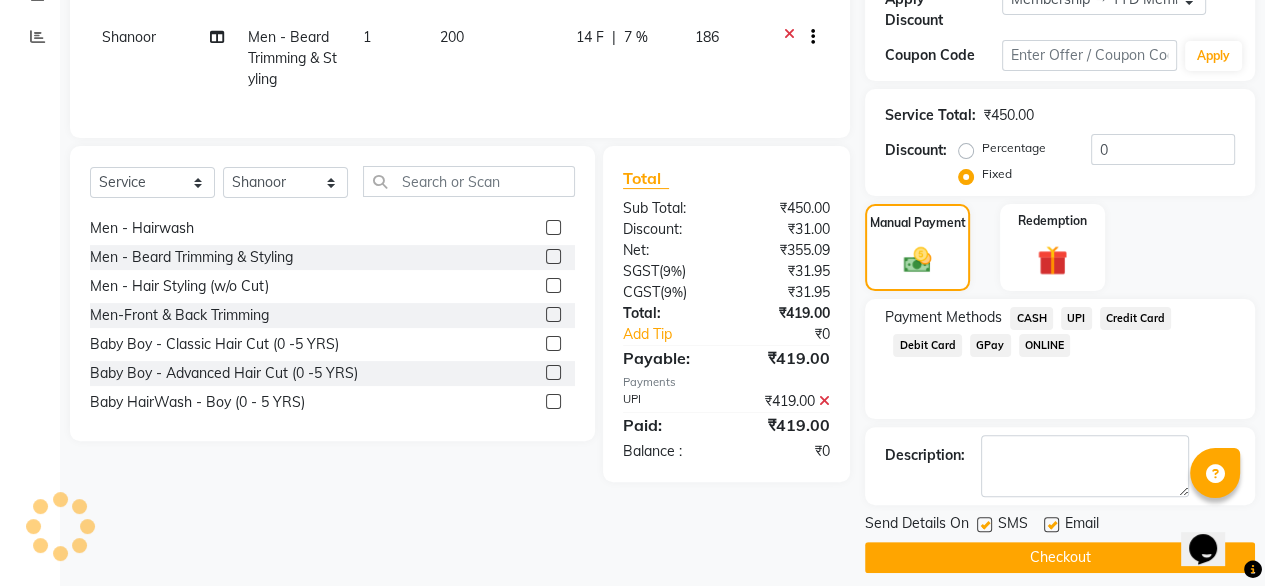 click on "Checkout" 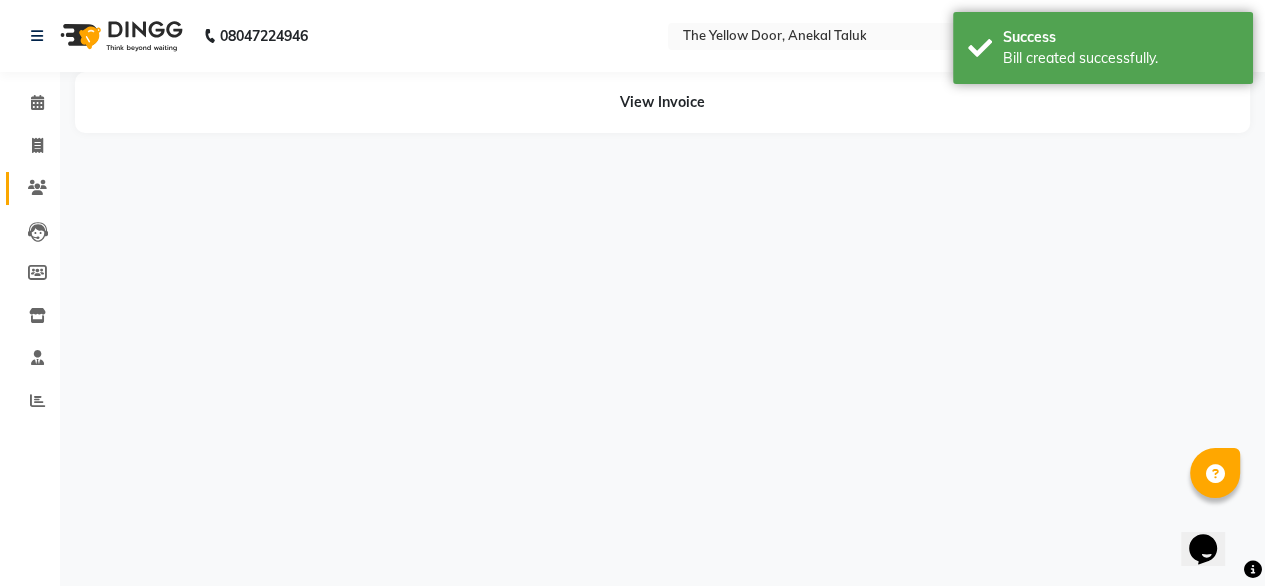 scroll, scrollTop: 0, scrollLeft: 0, axis: both 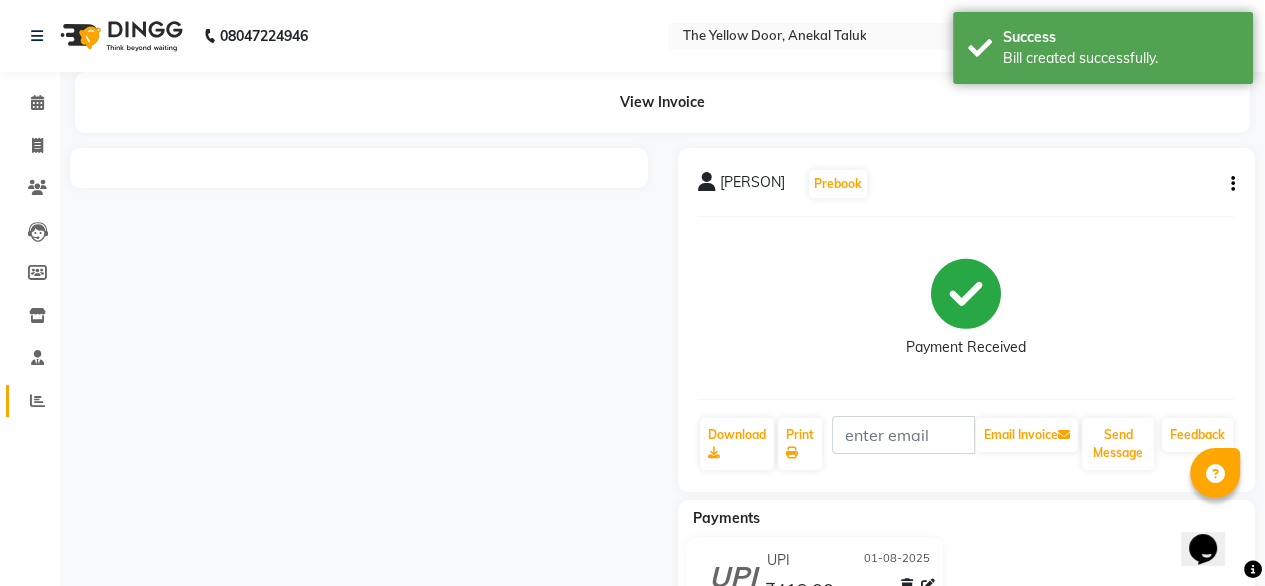 click on "Reports" 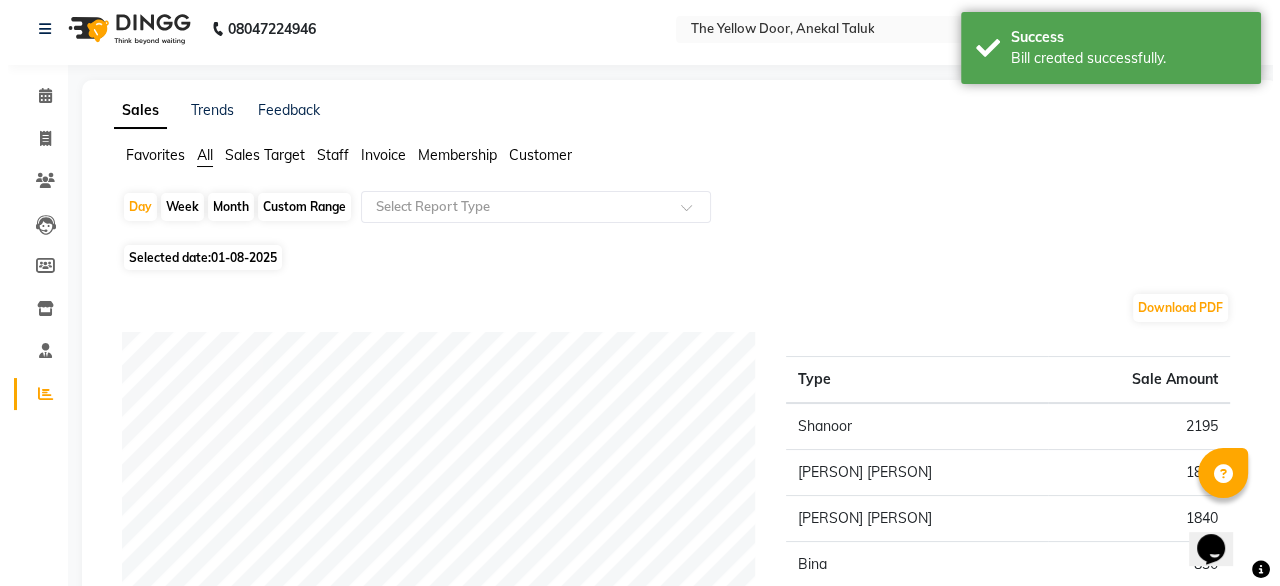 scroll, scrollTop: 0, scrollLeft: 0, axis: both 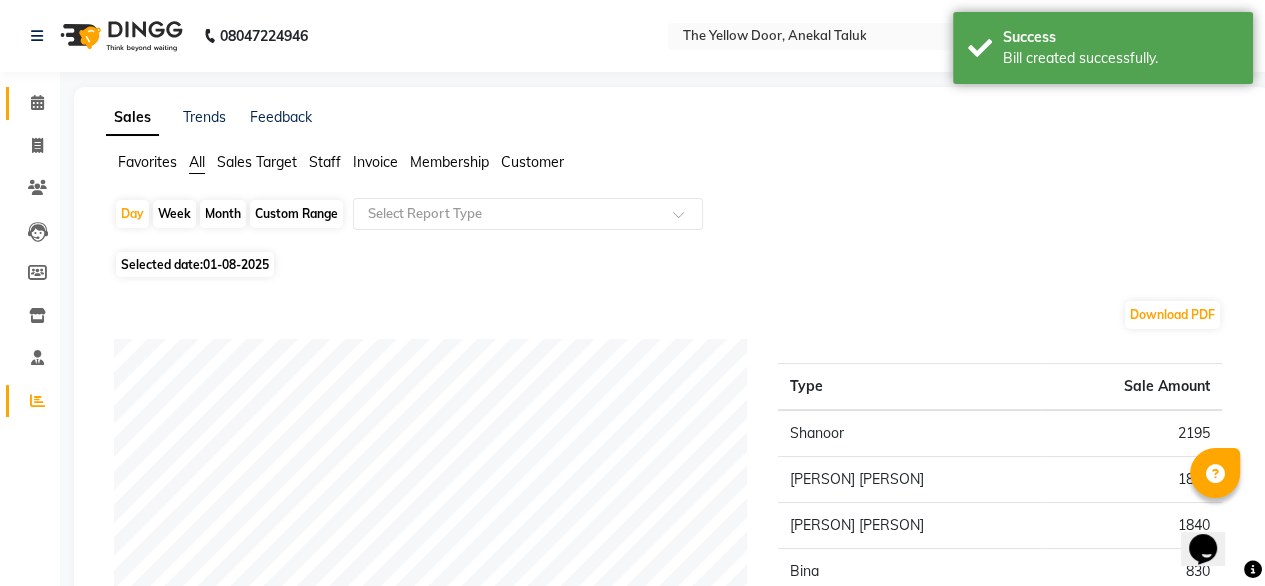 click on "Calendar" 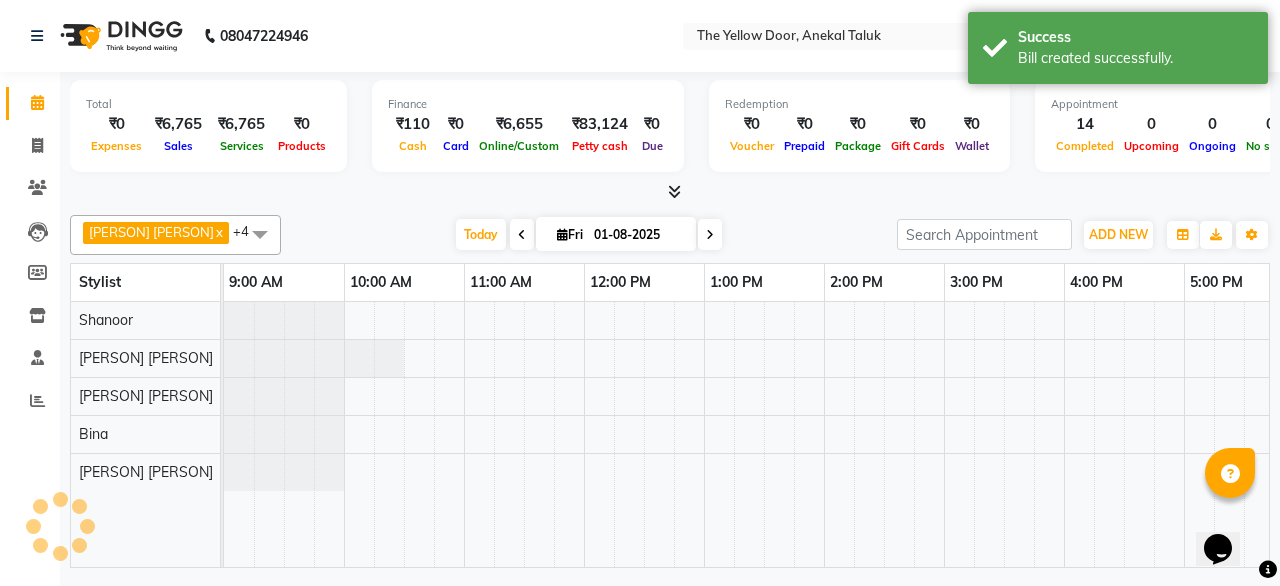 scroll, scrollTop: 0, scrollLeft: 0, axis: both 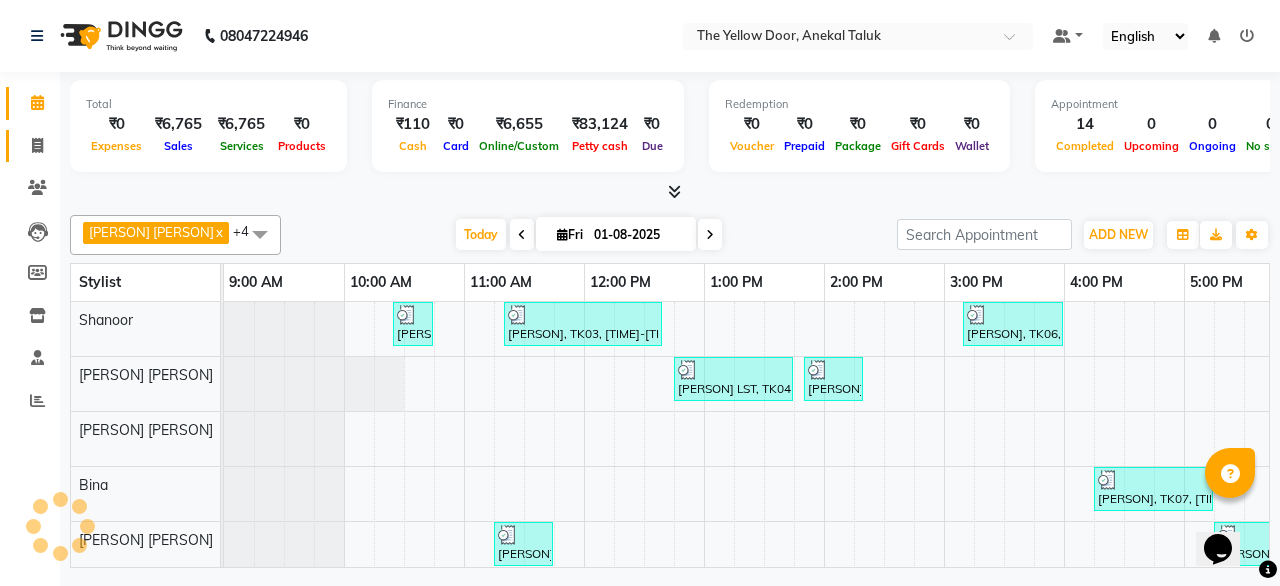 click on "Invoice" 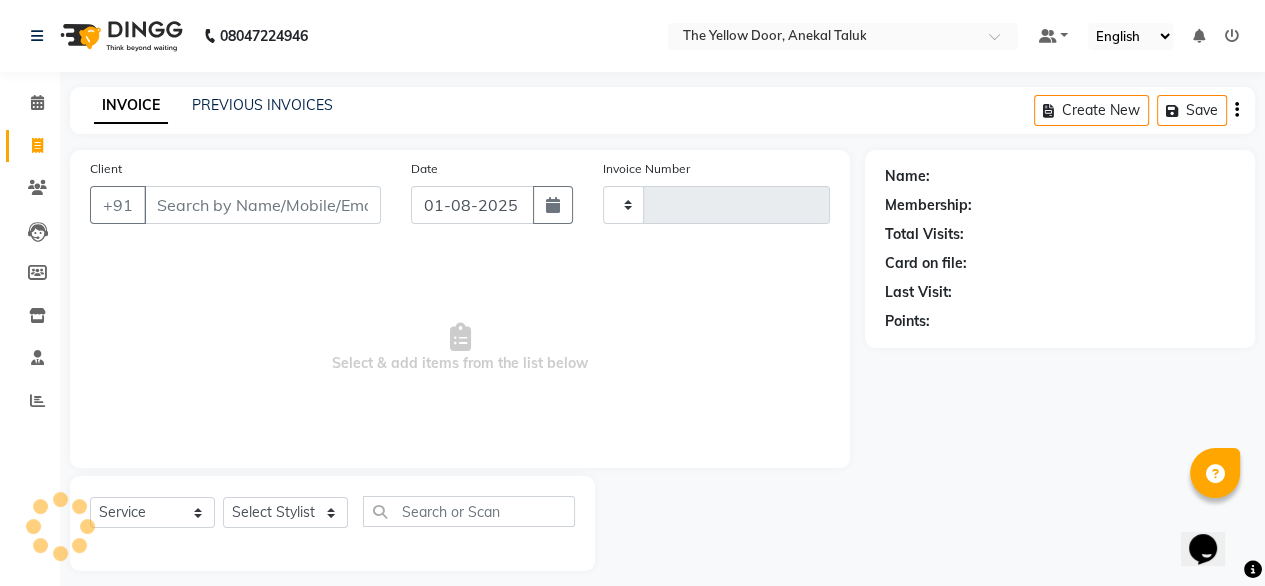 click on "Client" at bounding box center (262, 205) 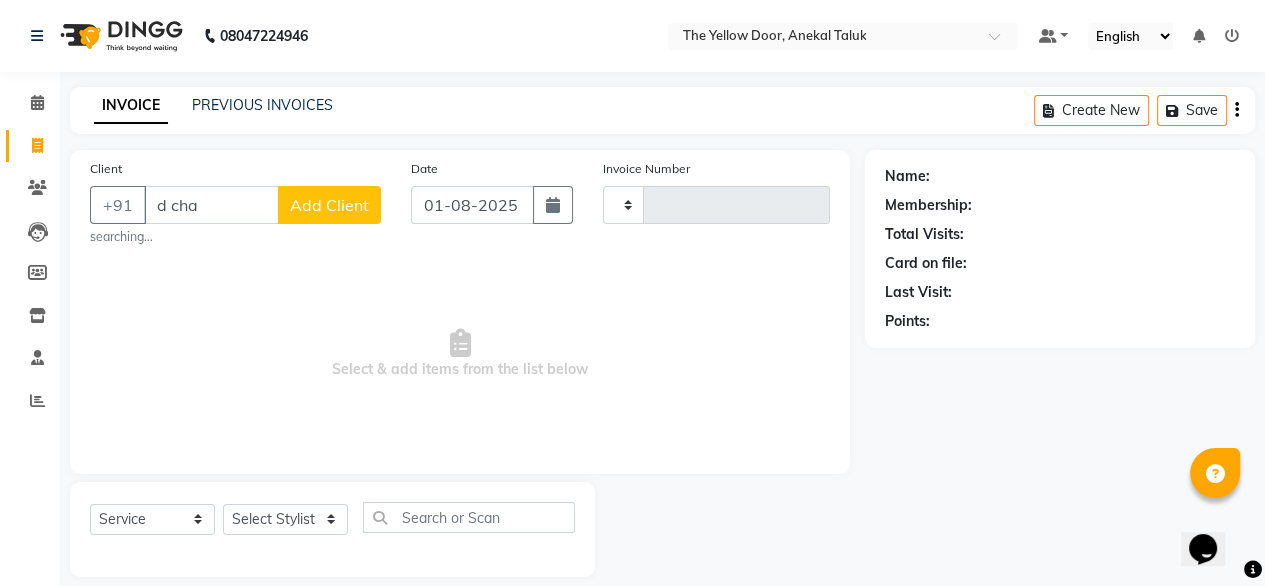 click on "Select & add items from the list below" at bounding box center (460, 354) 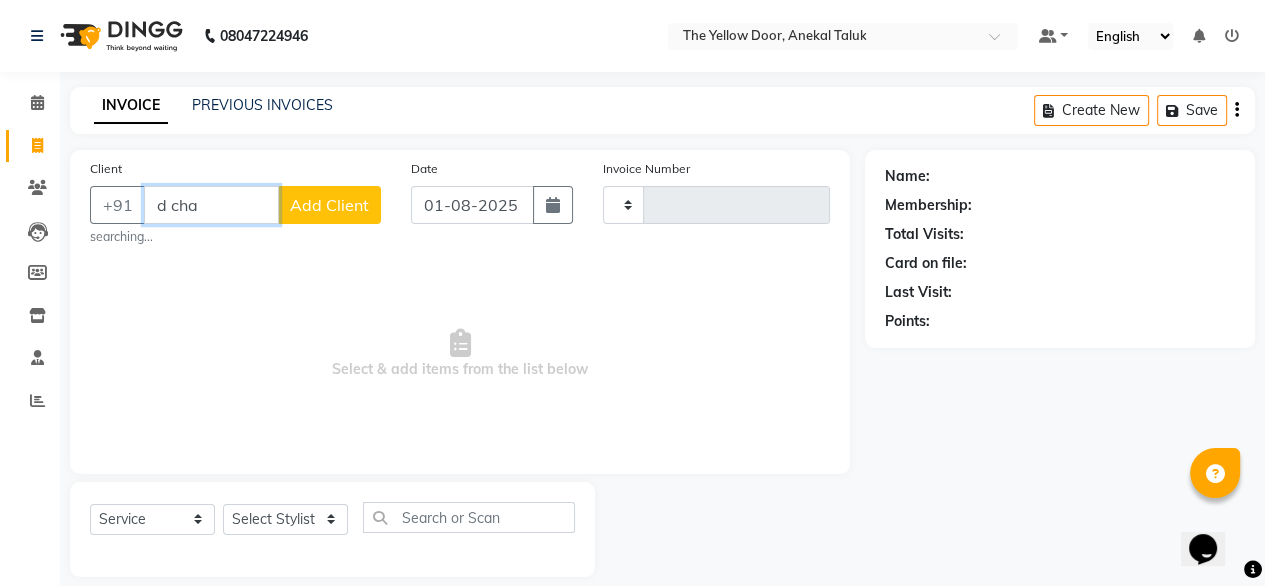 click on "d [PERSON]" at bounding box center (211, 205) 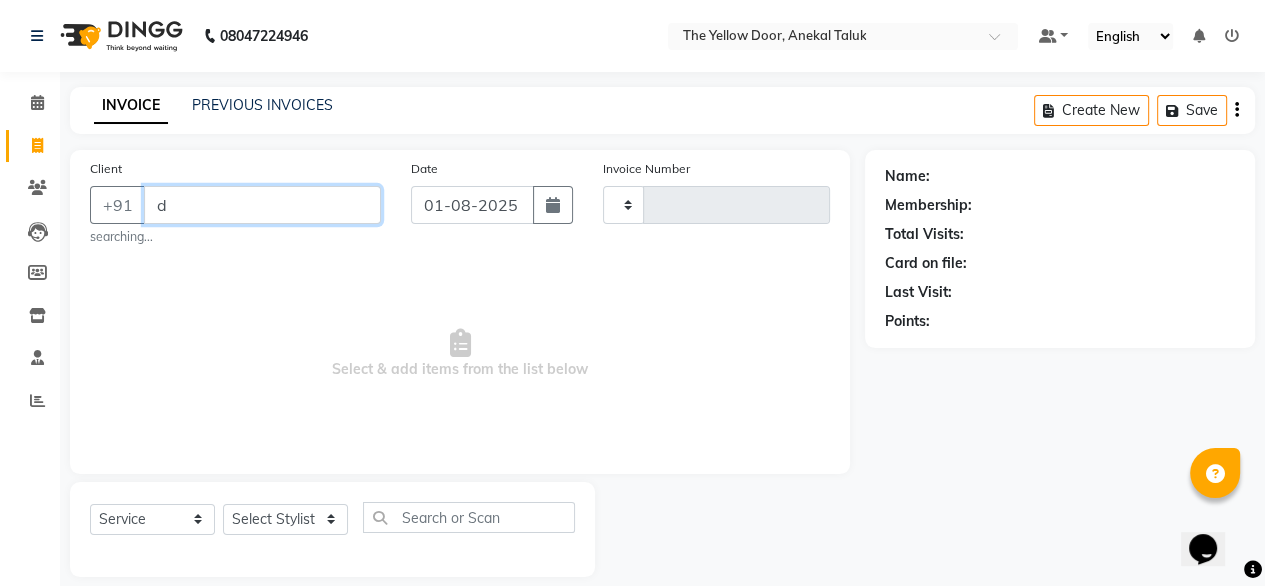 type on "d" 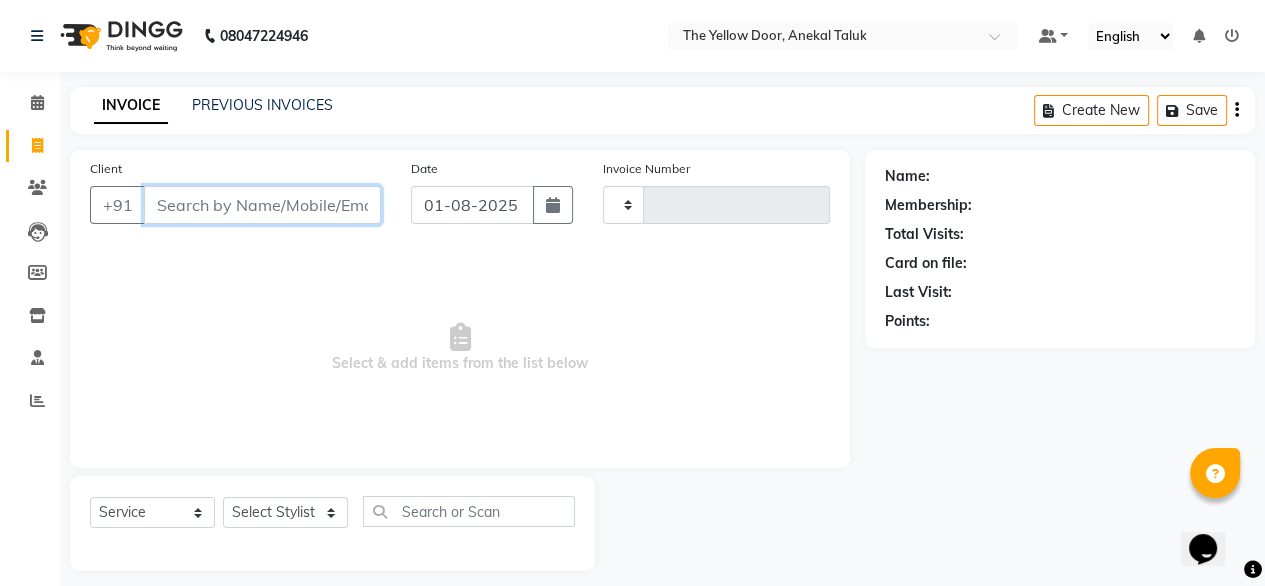type on "s" 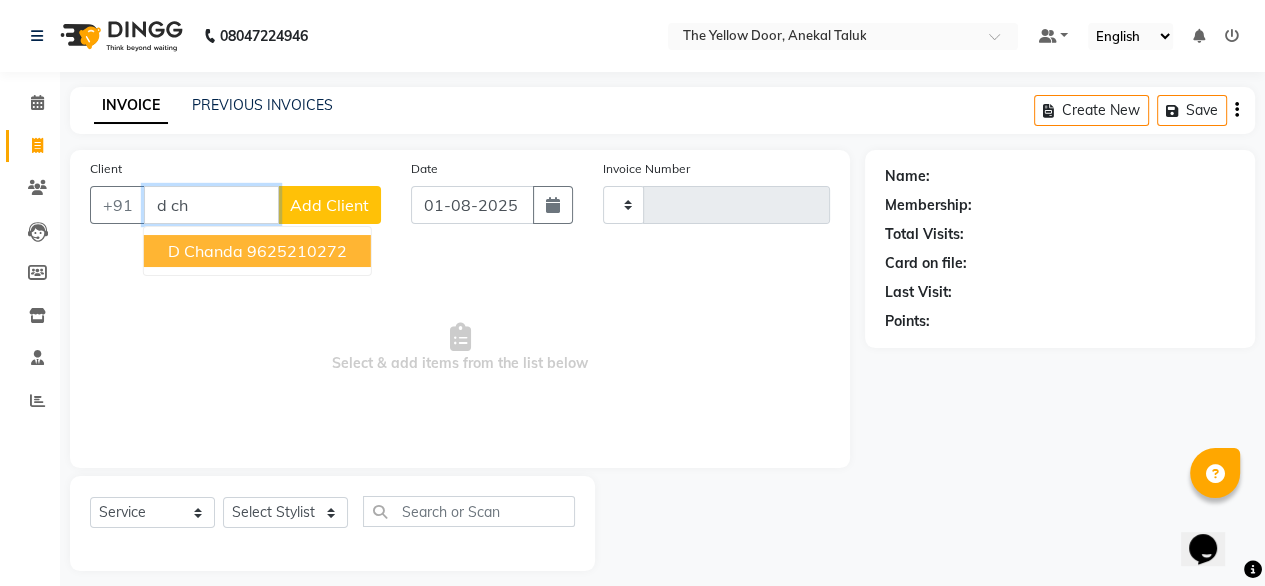 click on "d chanda" at bounding box center [205, 251] 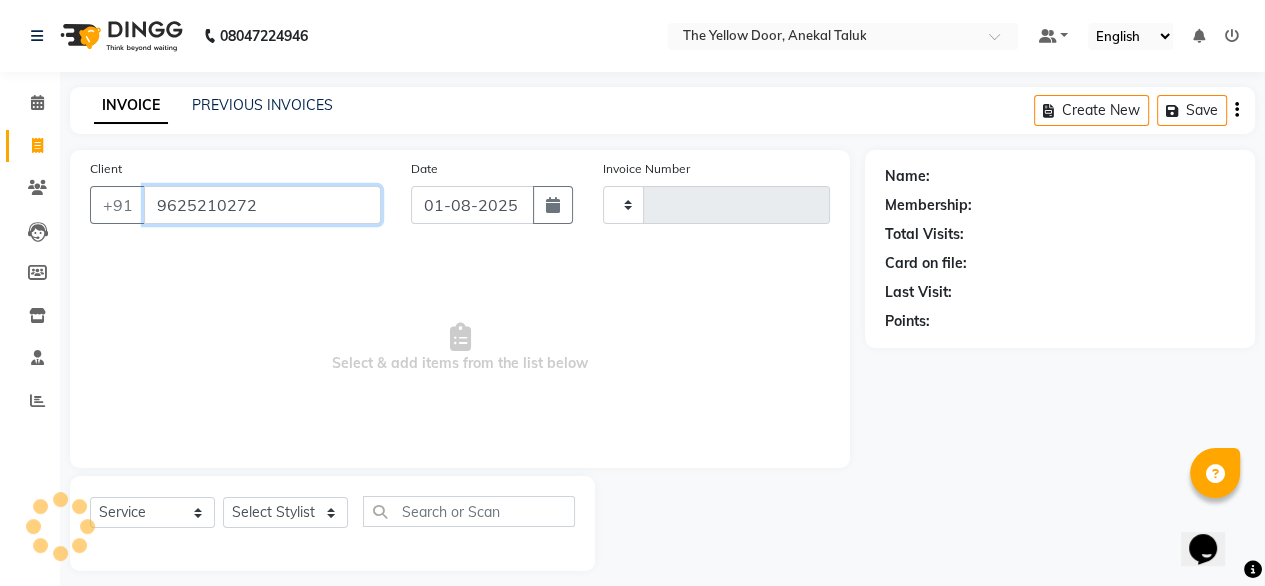 type on "9625210272" 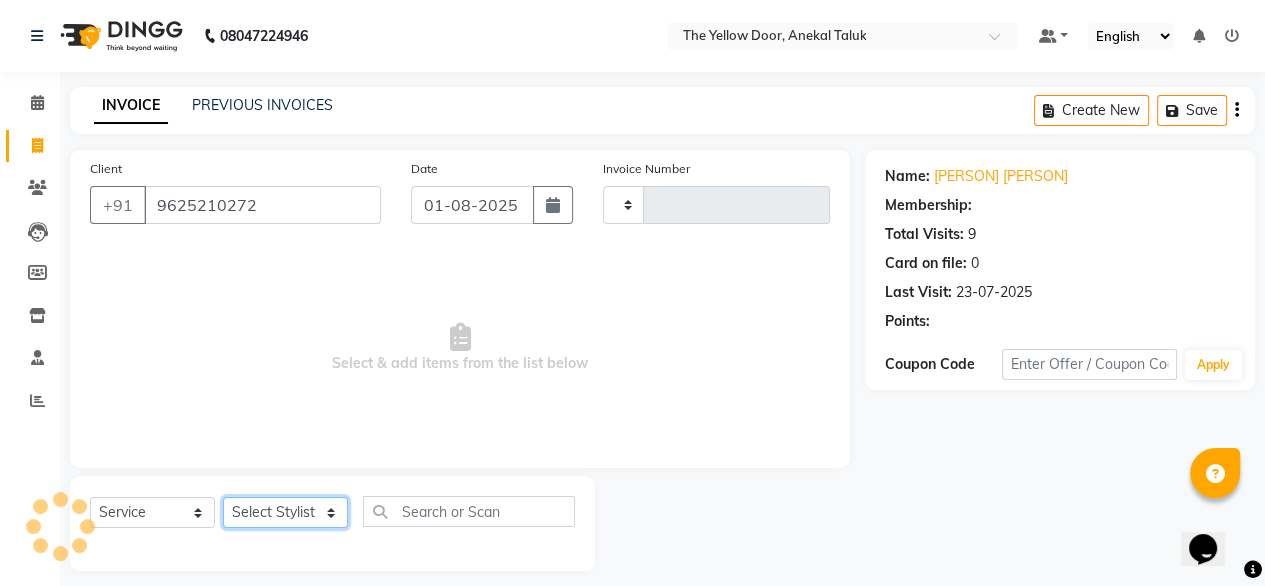 drag, startPoint x: 311, startPoint y: 516, endPoint x: 266, endPoint y: 510, distance: 45.39824 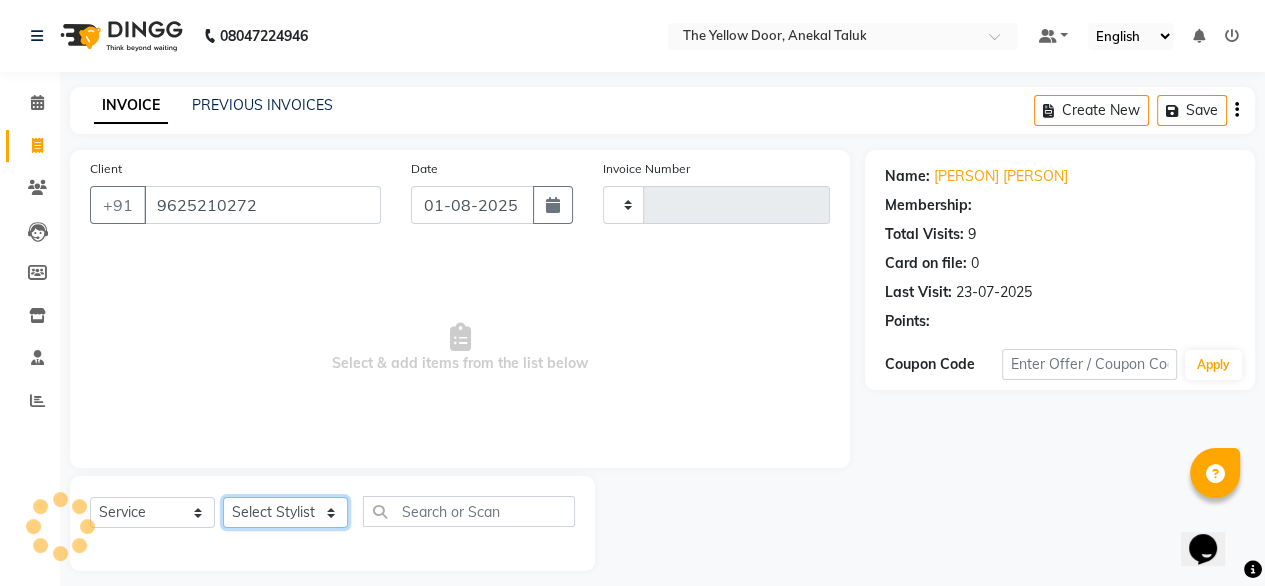 click on "Select Stylist" 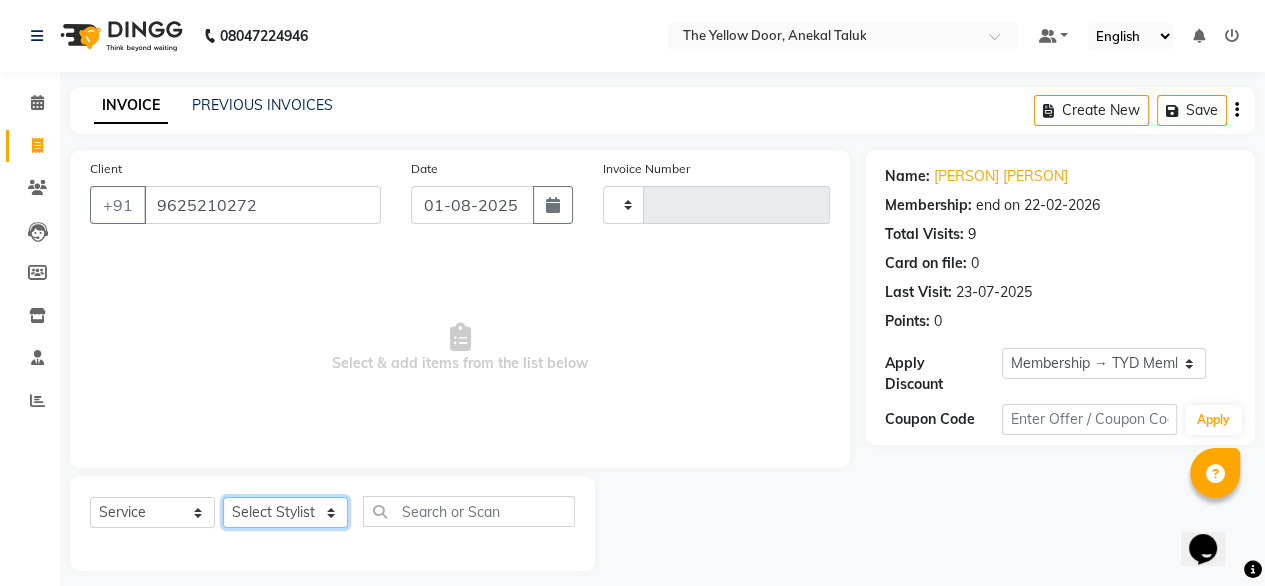 click on "Select Stylist" 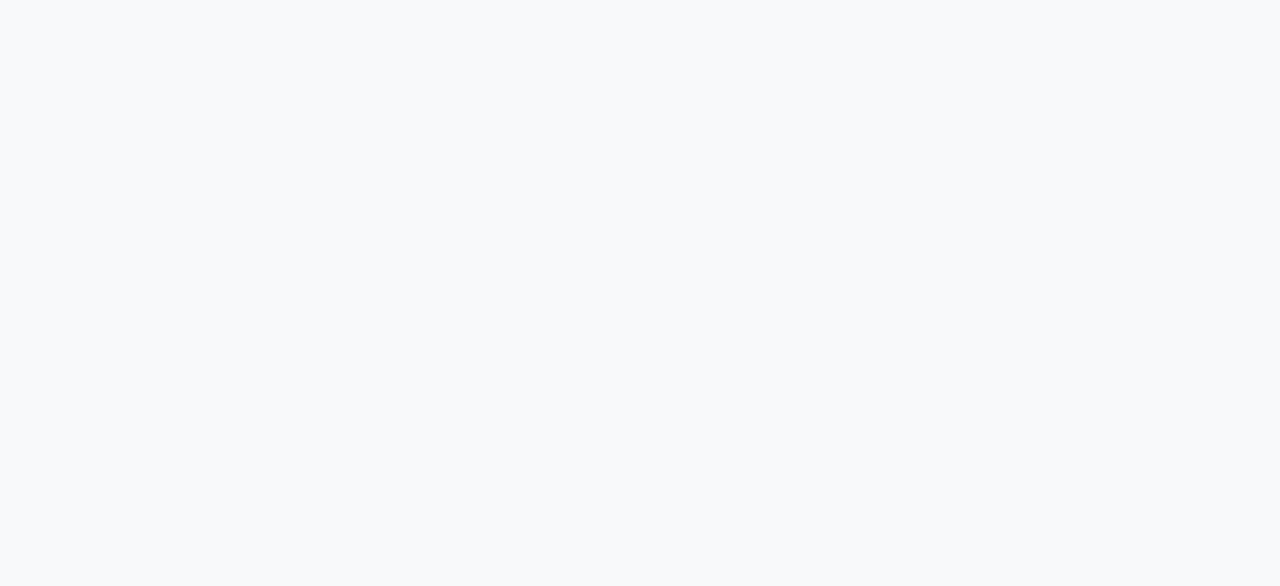 scroll, scrollTop: 0, scrollLeft: 0, axis: both 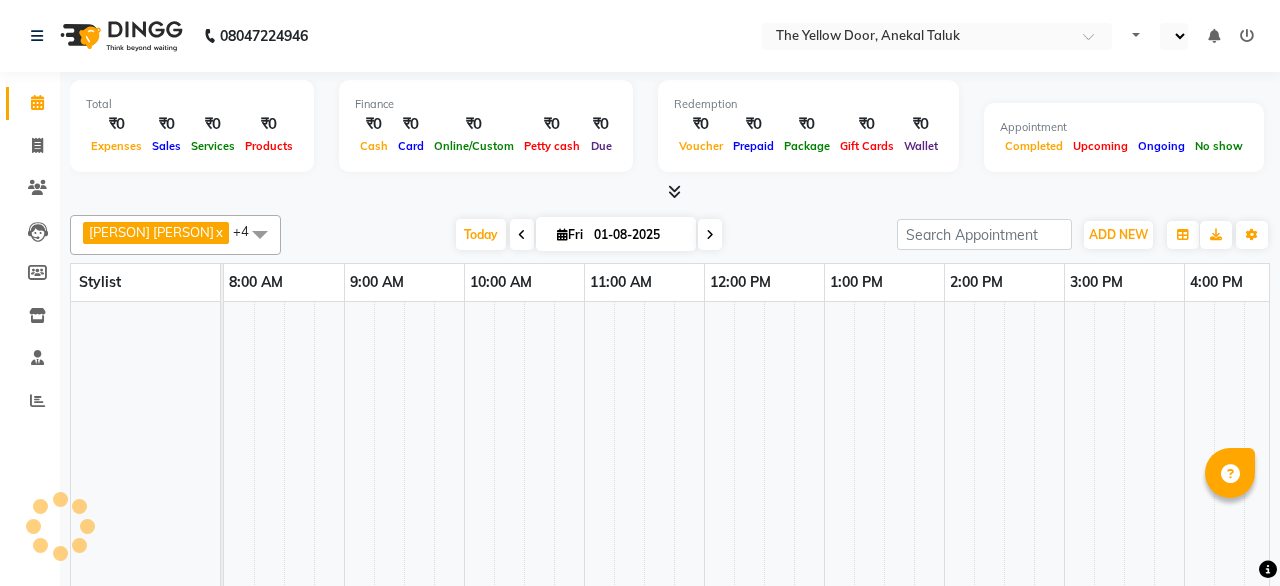 select on "en" 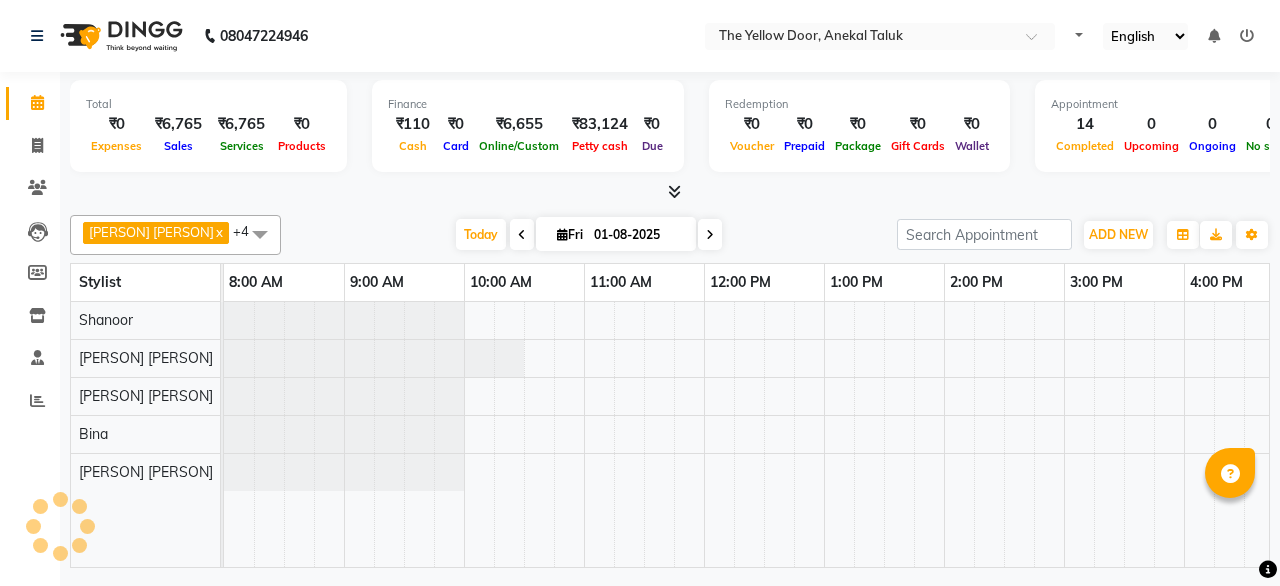 scroll, scrollTop: 0, scrollLeft: 397, axis: horizontal 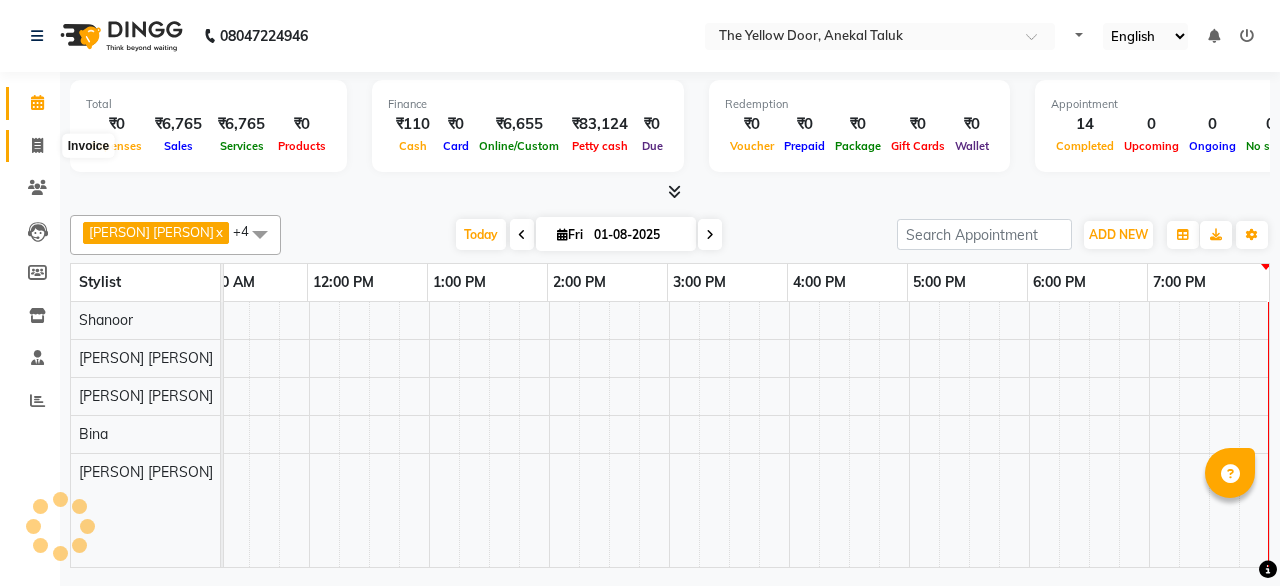 click 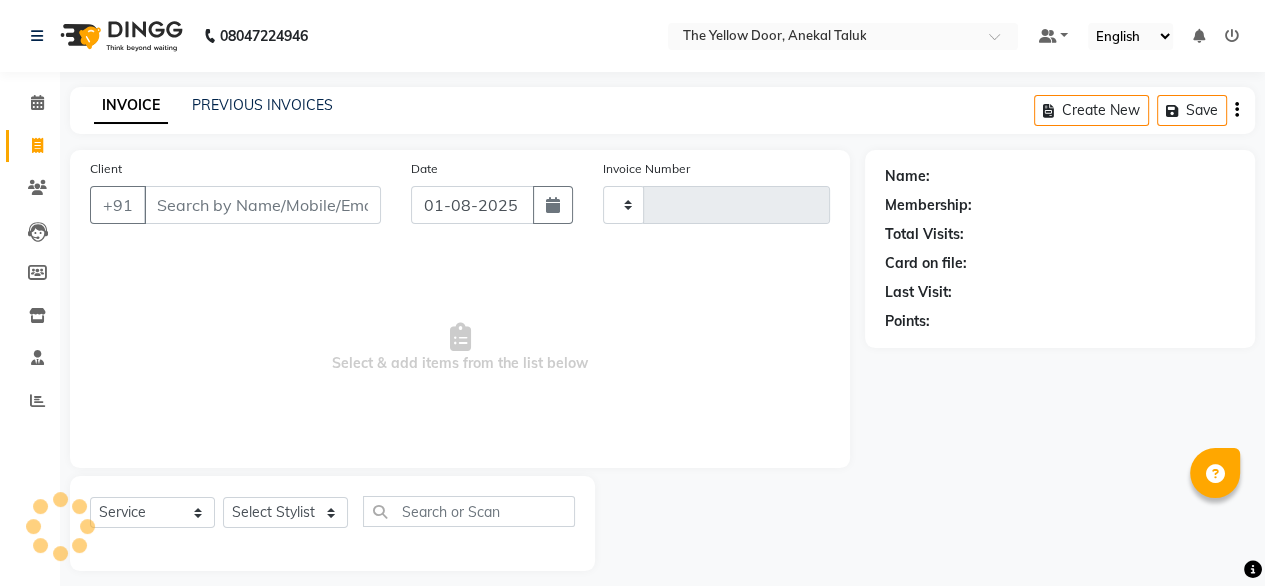 type on "[NUMBER]" 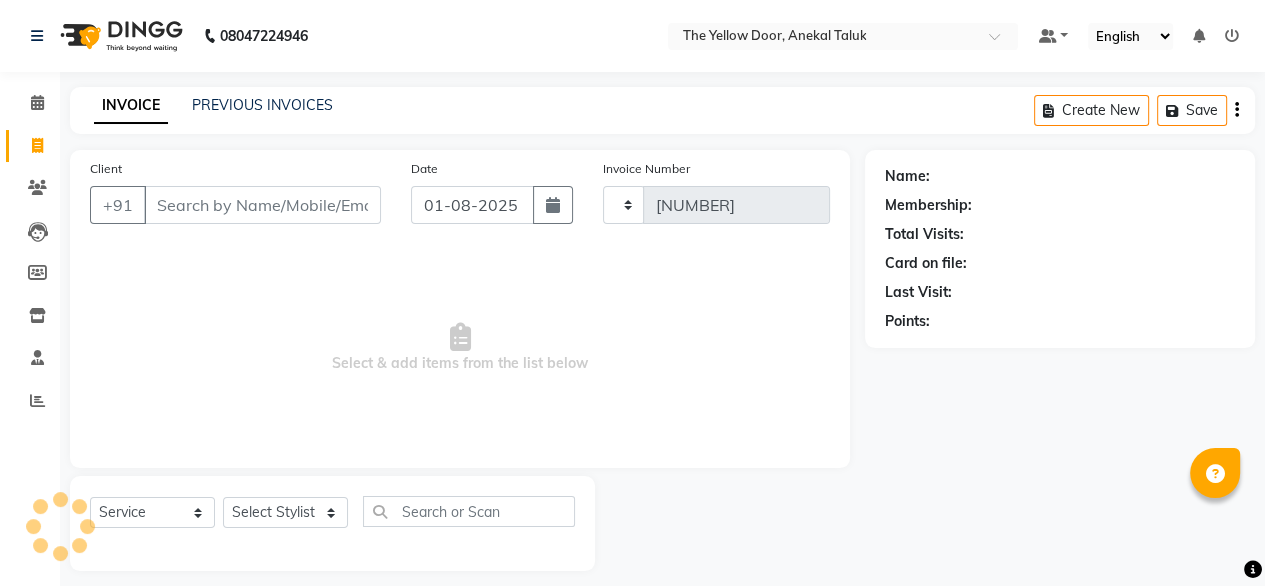 select on "5650" 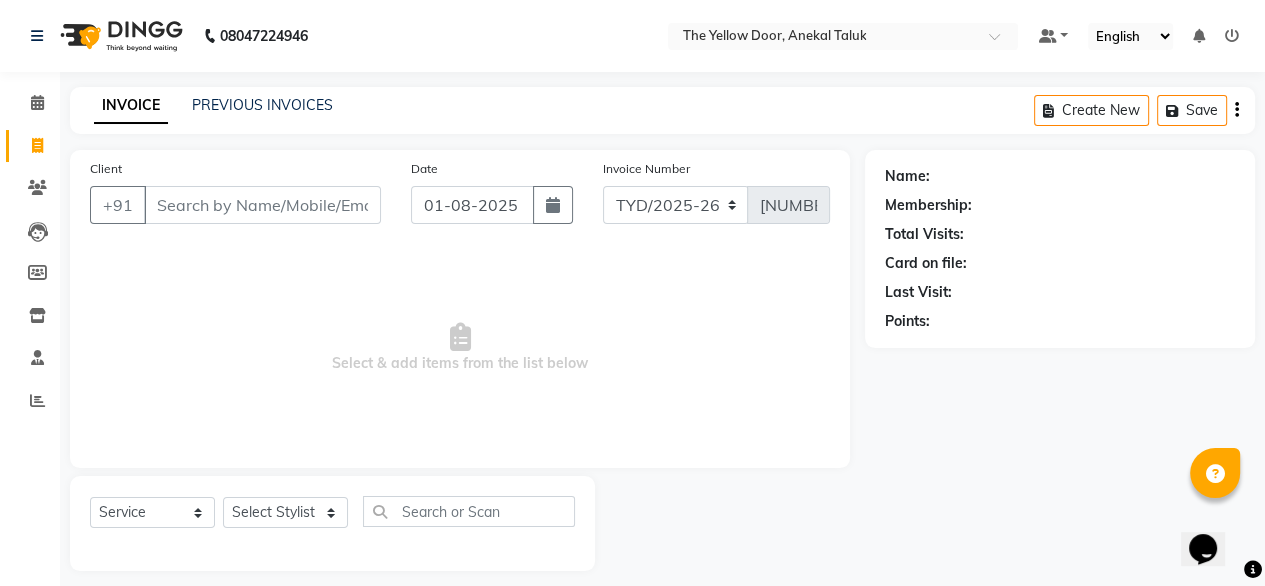 scroll, scrollTop: 0, scrollLeft: 0, axis: both 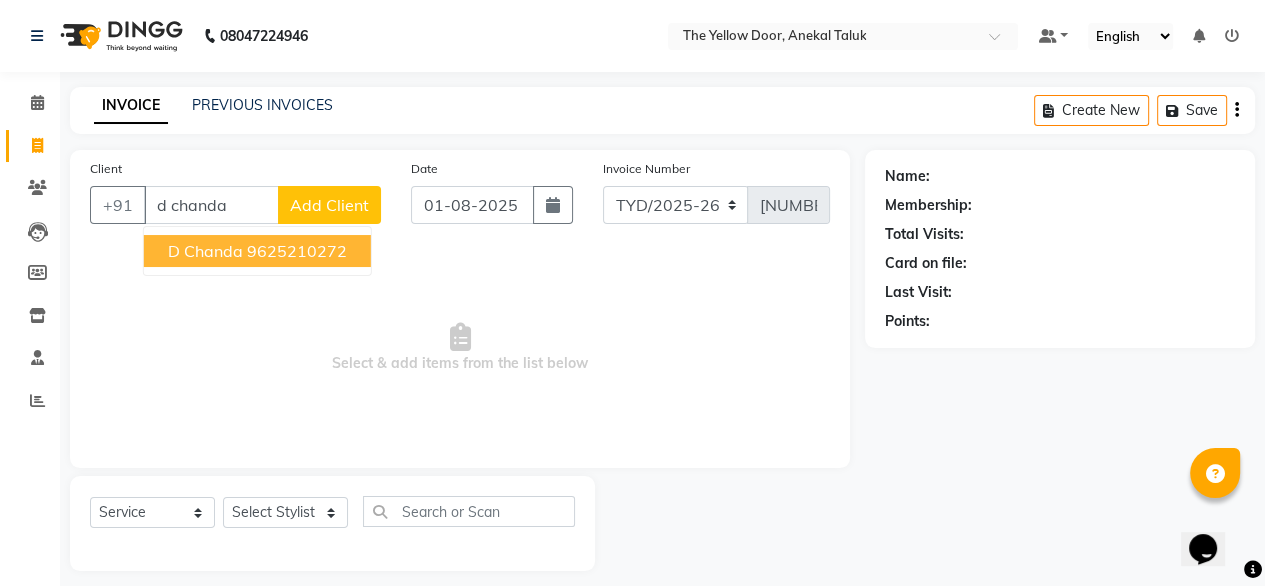 click on "d chanda [PHONE]" at bounding box center [257, 251] 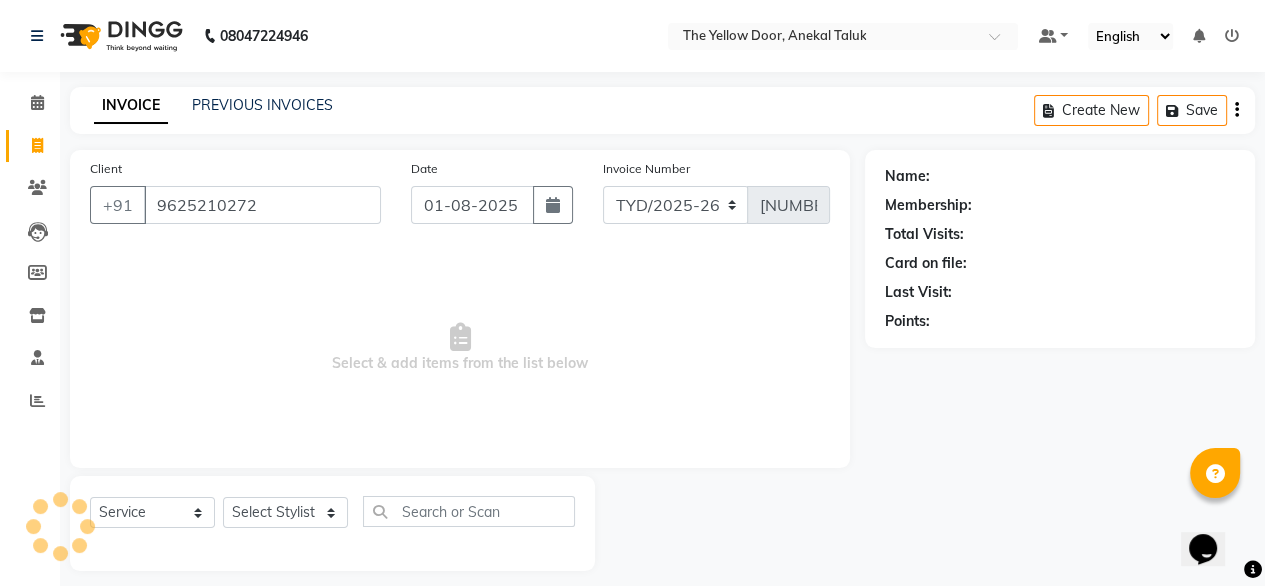 type on "9625210272" 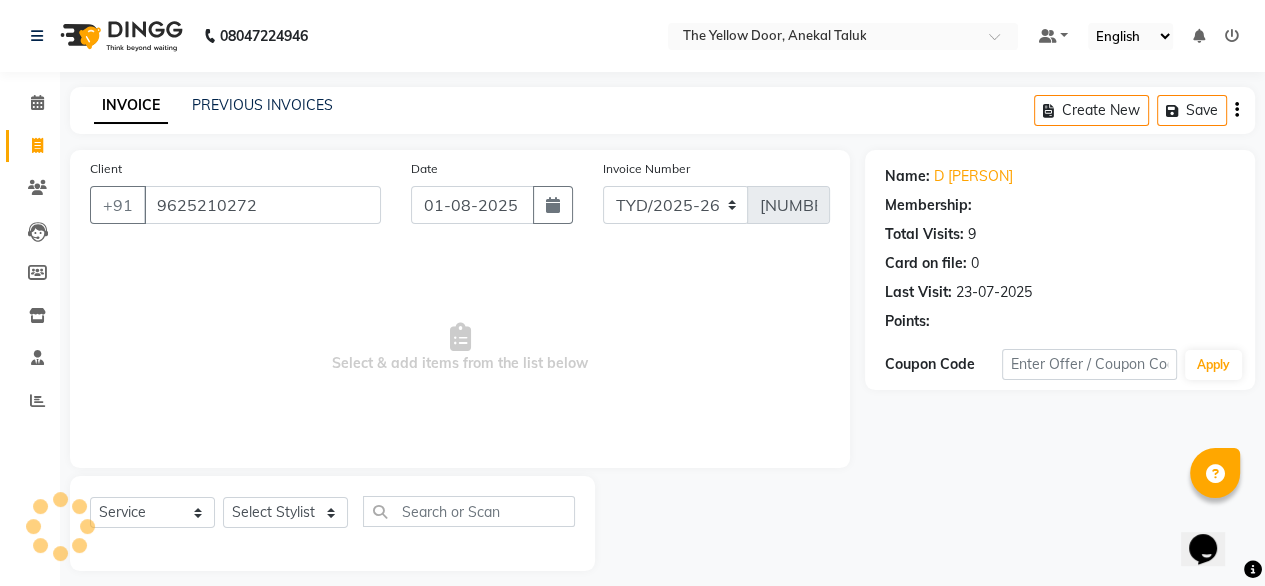select on "1: Object" 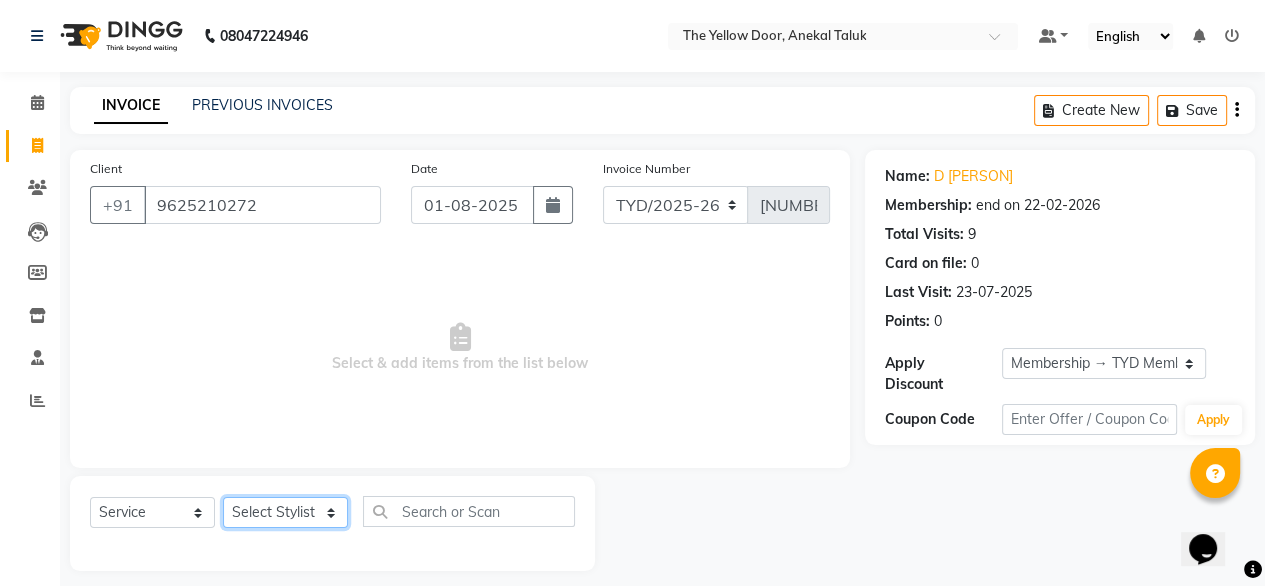 drag, startPoint x: 264, startPoint y: 522, endPoint x: 260, endPoint y: 435, distance: 87.0919 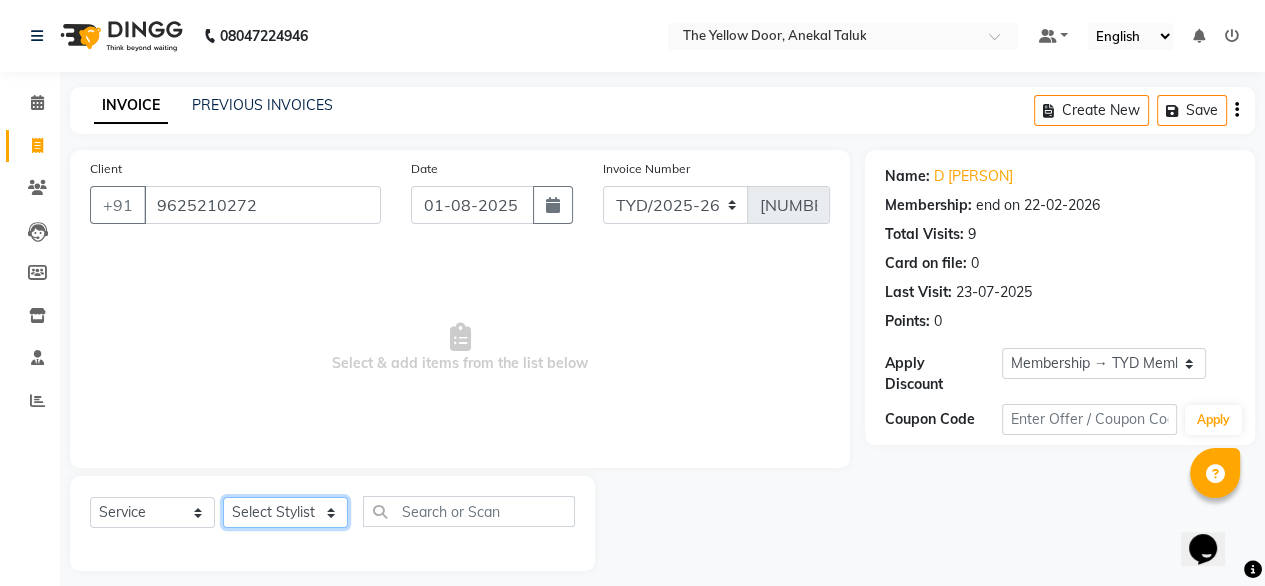 click on "Client +91 [PHONE] Date [DATE] Invoice Number TYD/2025-26 V/2025-26 01932 Select & add items from the list below Select Service Product Membership Package Voucher Prepaid Gift Card Select Stylist [PERSON] [PERSON] [PERSON] [PERSON] [PERSON] [PERSON] [PERSON] [PERSON] [PERSON]" 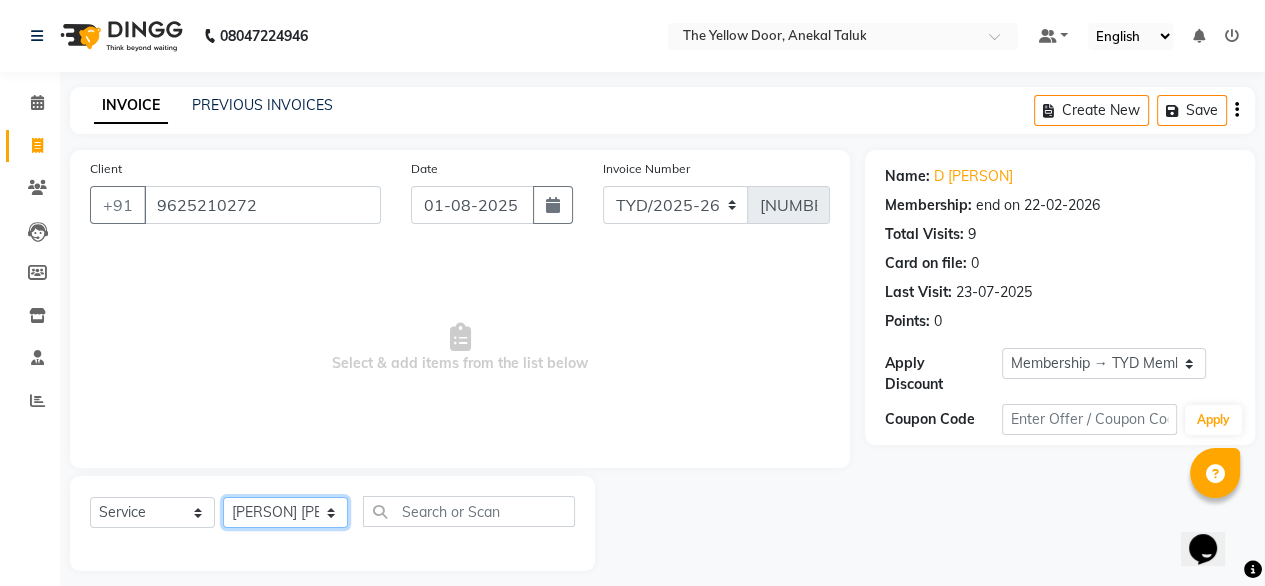 click on "Select Stylist Amit Roy Bina Deena Jena Housekeeping Manager Sajiya Shefi Shanoor Shri" 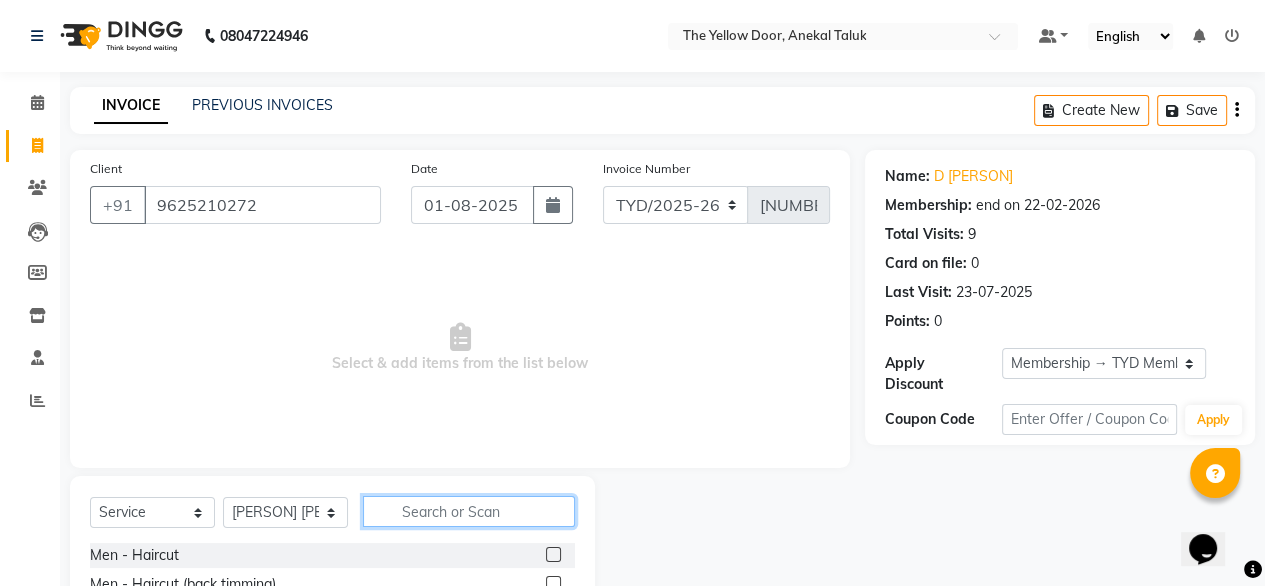 click 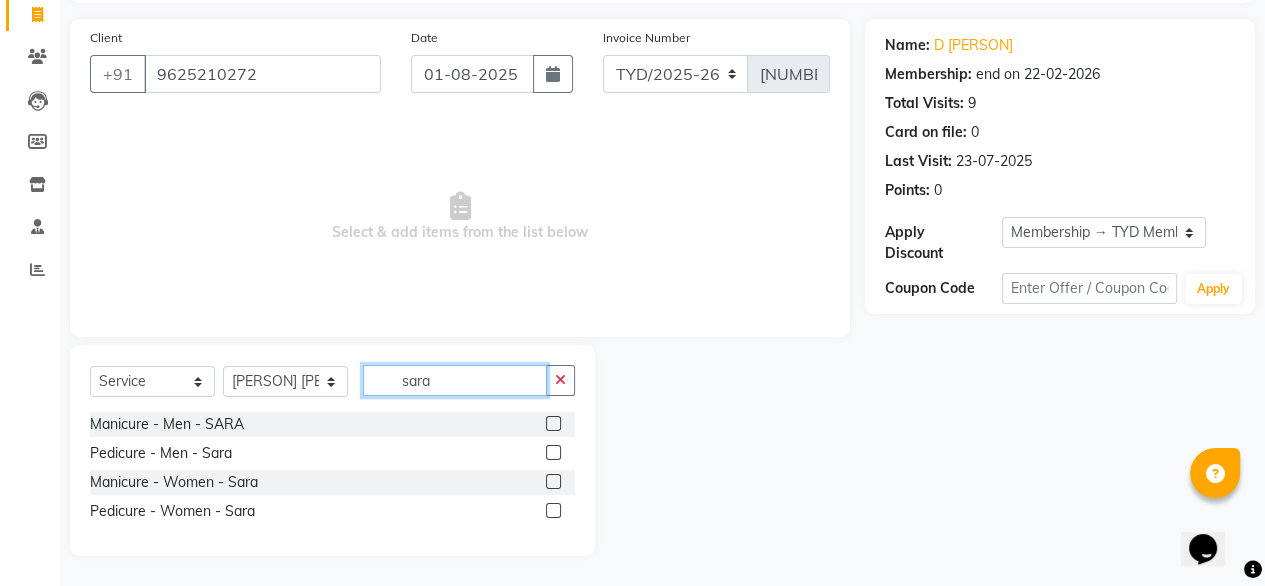 scroll, scrollTop: 131, scrollLeft: 0, axis: vertical 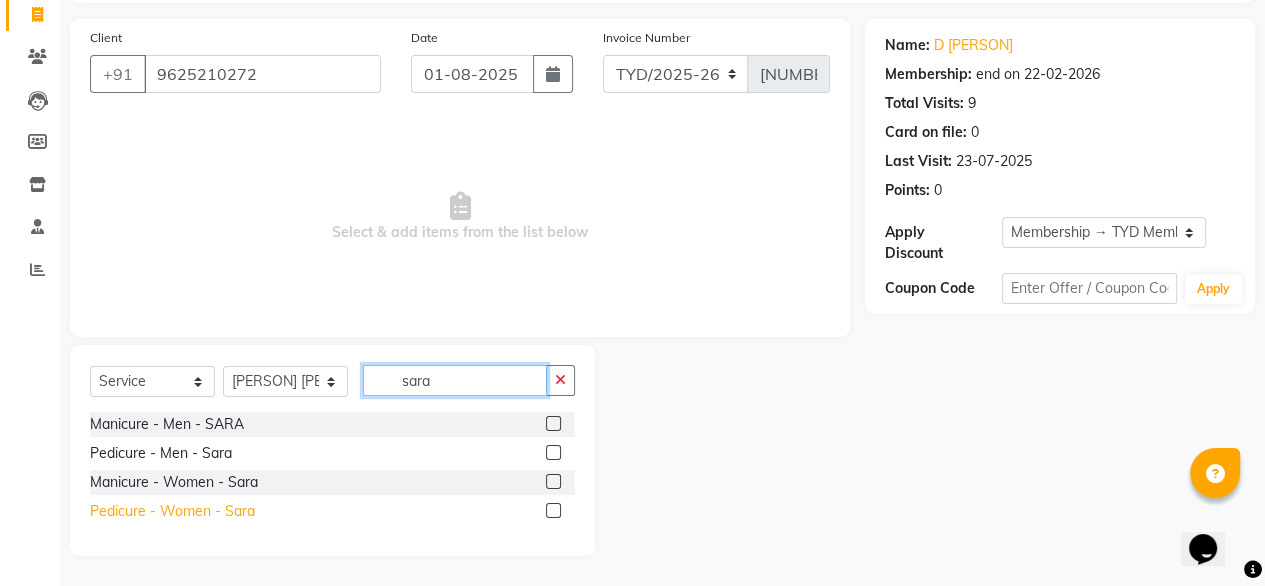 type on "sara" 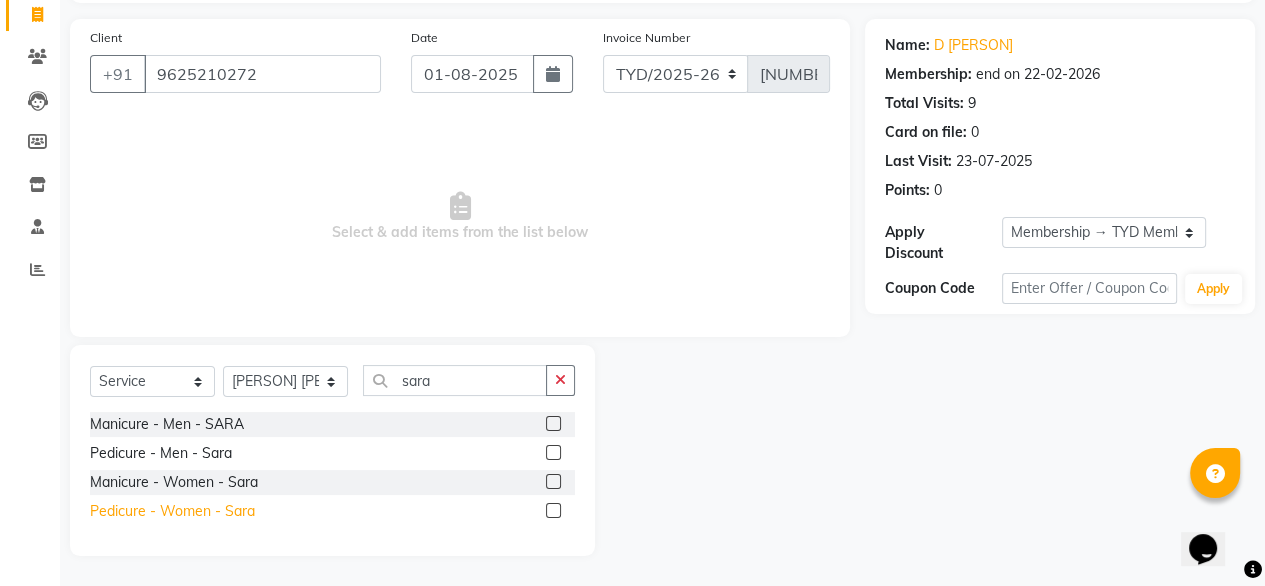 click on "Pedicure - Women - Sara" 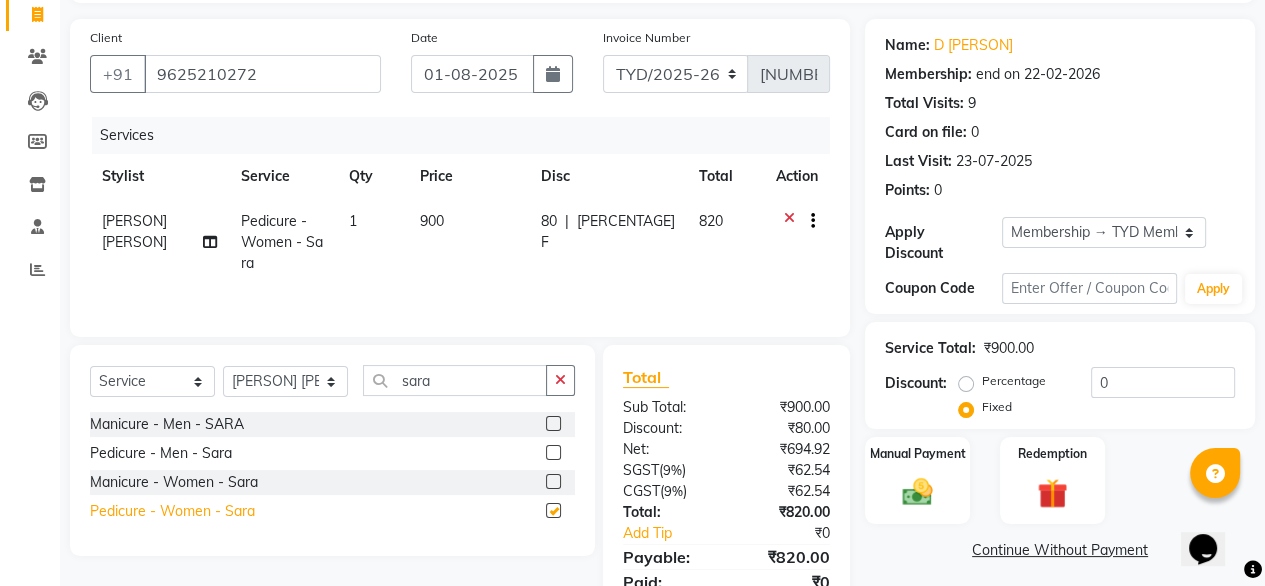 checkbox on "false" 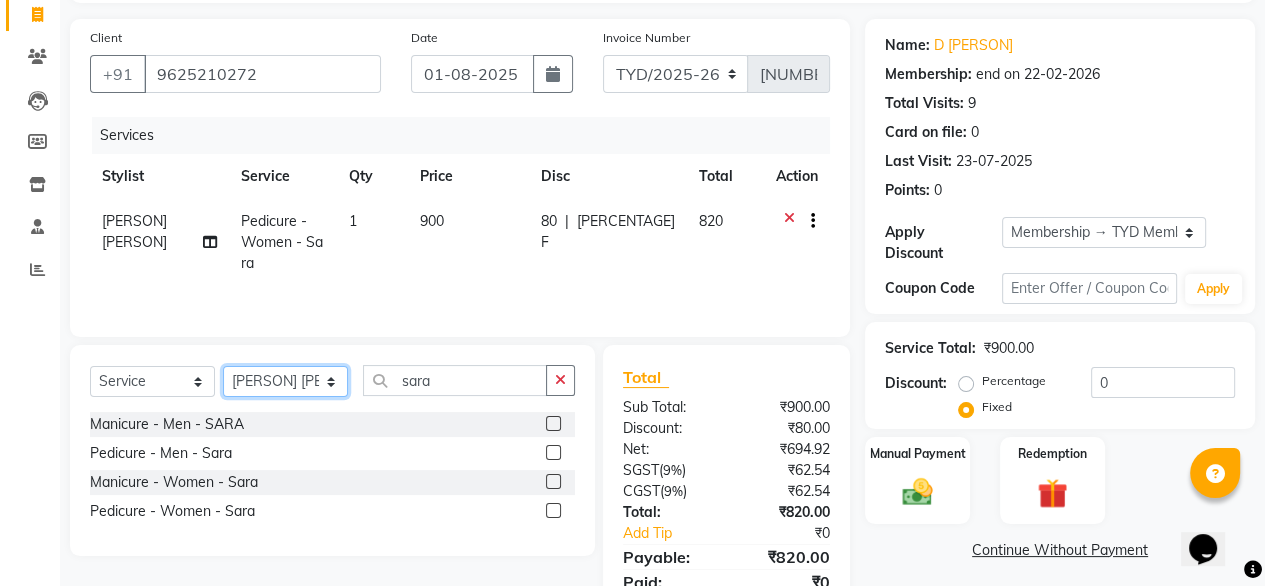 click on "Select Stylist Amit Roy Bina Deena Jena Housekeeping Manager Sajiya Shefi Shanoor Shri" 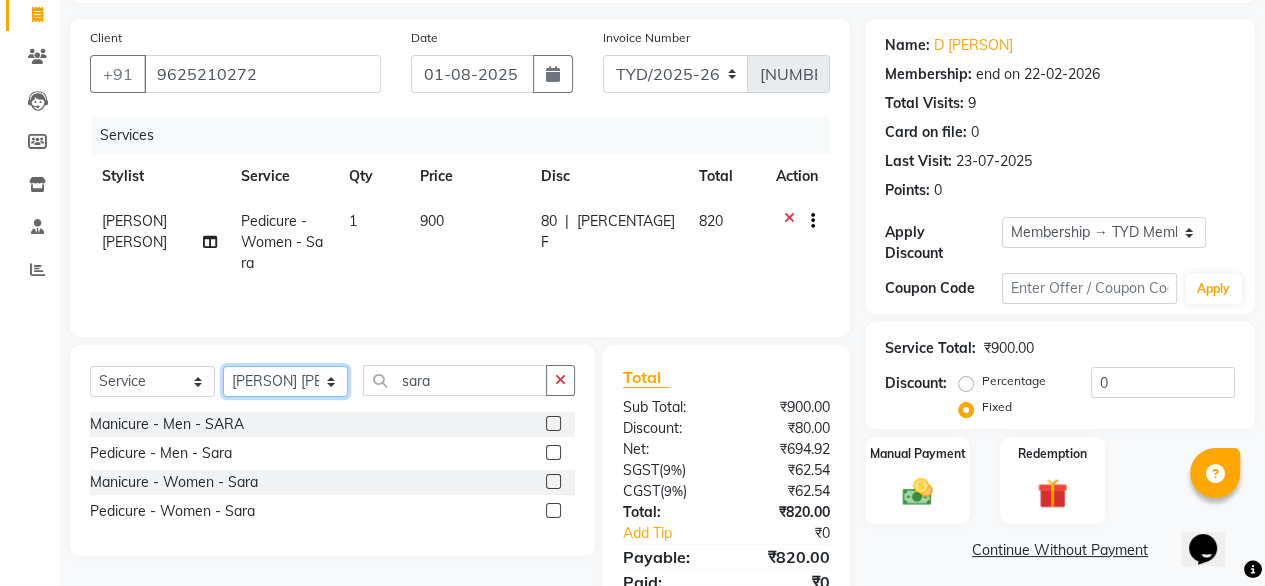 select on "41281" 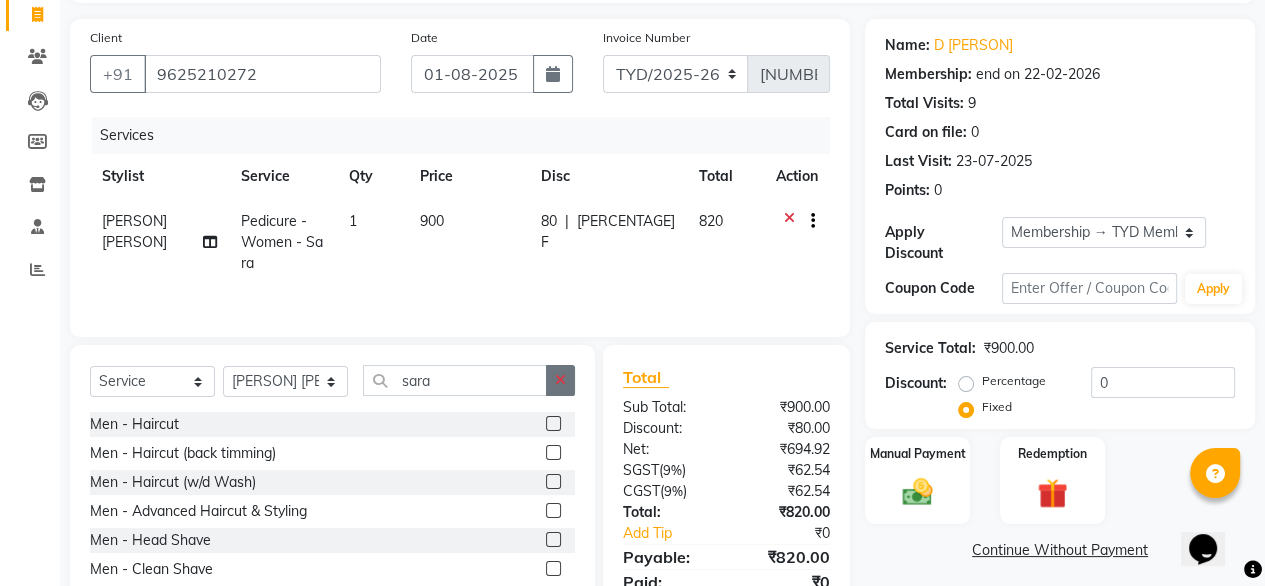 click 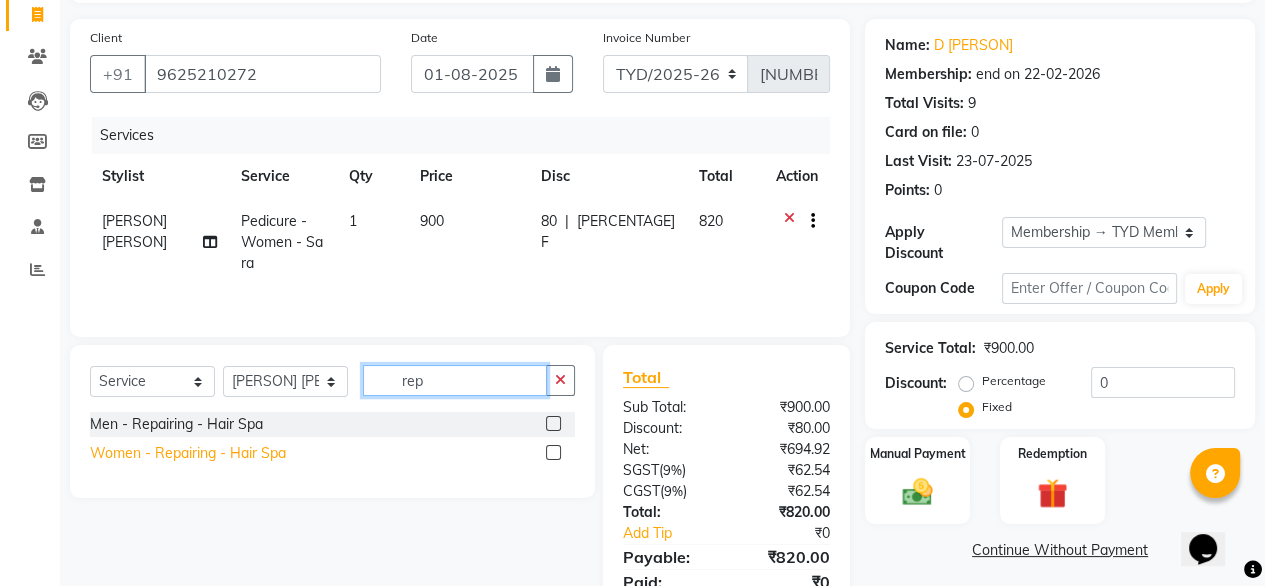 type on "rep" 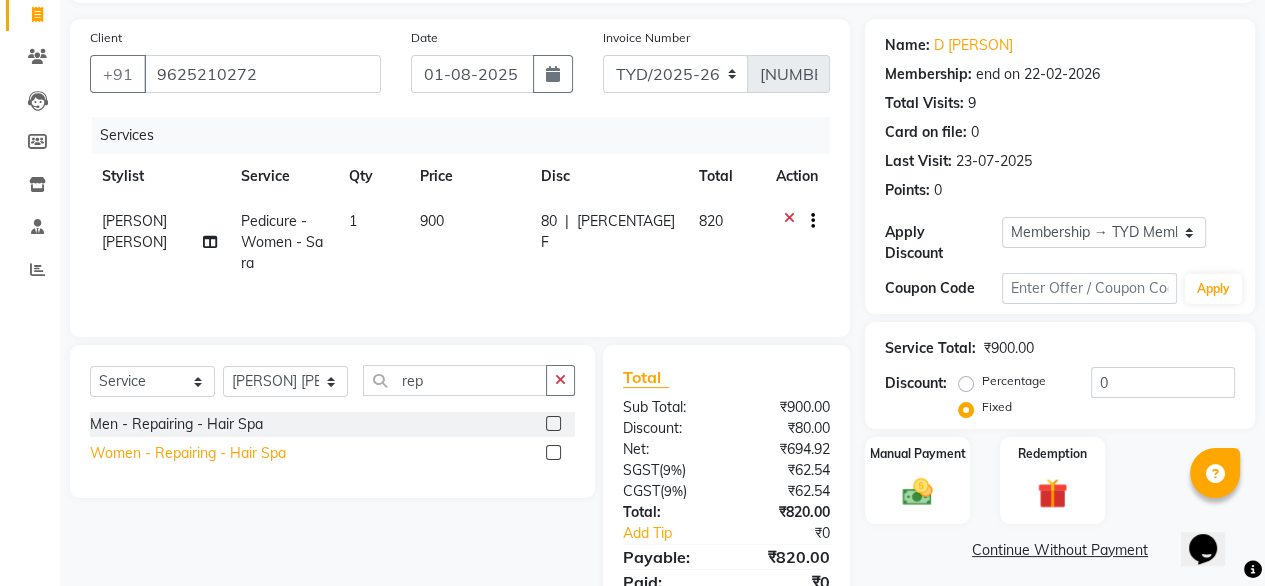 click on "Women - Repairing - Hair Spa" 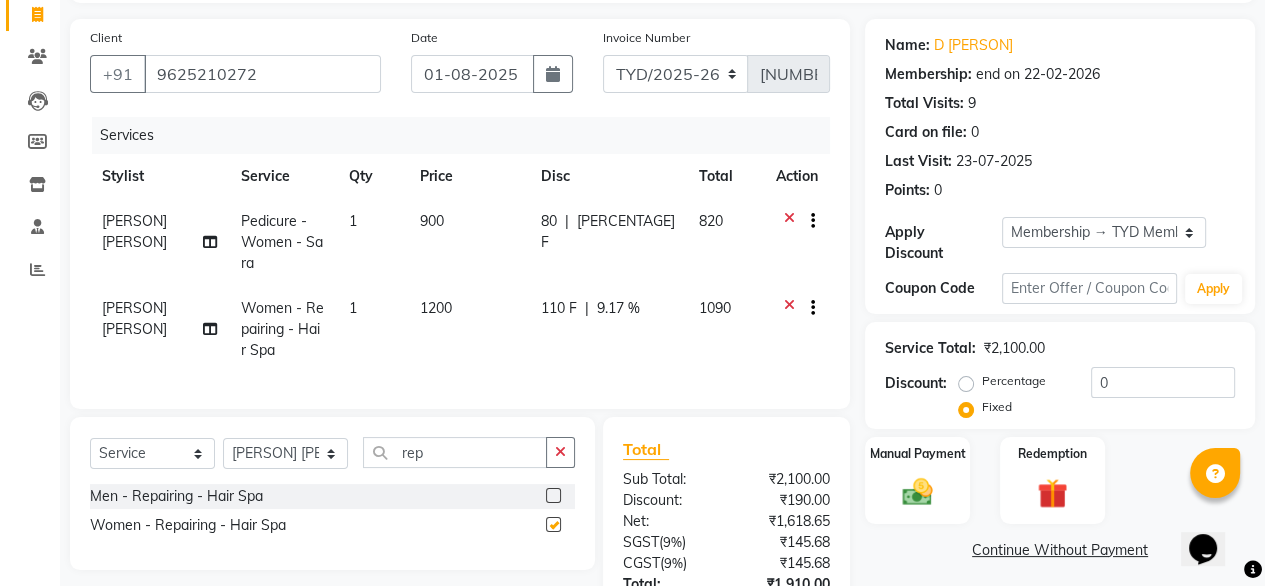 checkbox on "false" 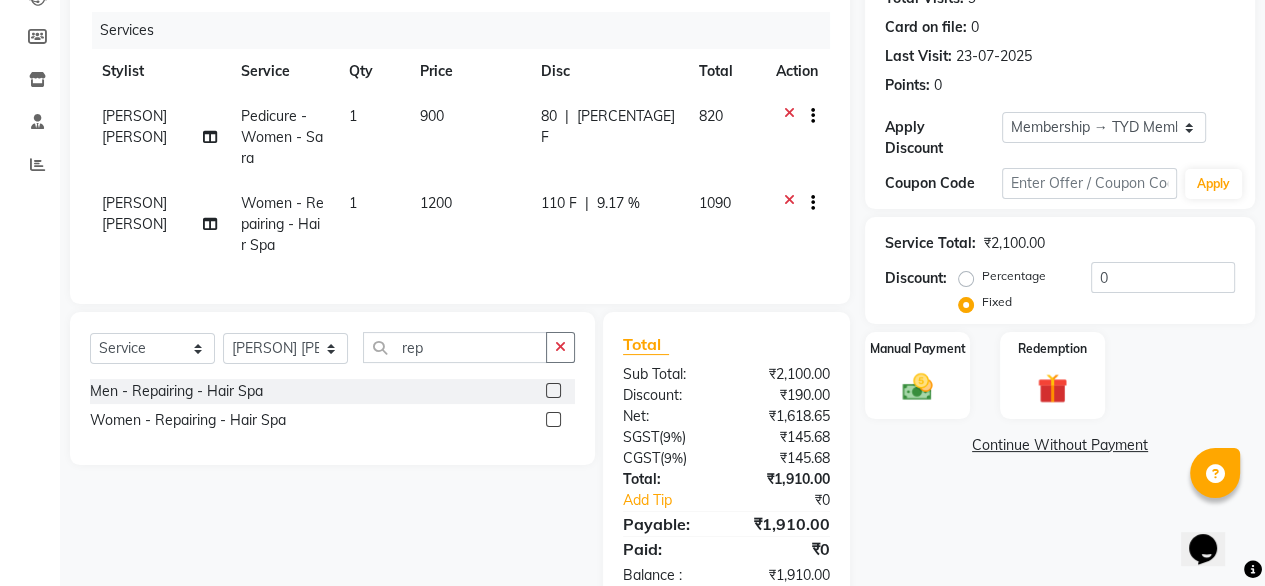 scroll, scrollTop: 281, scrollLeft: 0, axis: vertical 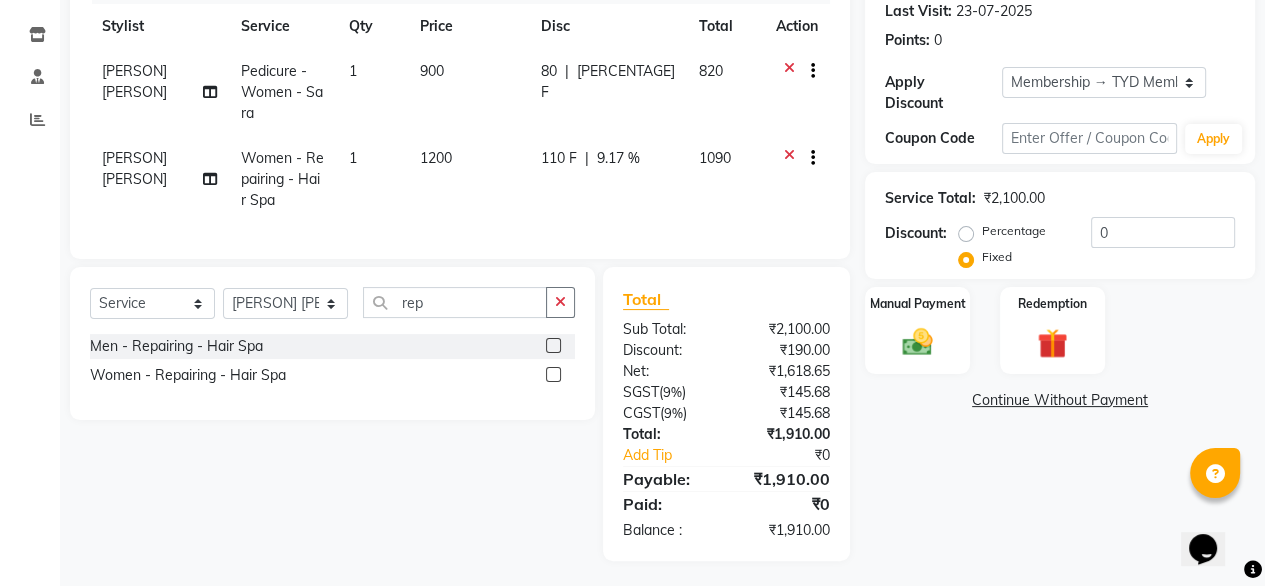 click 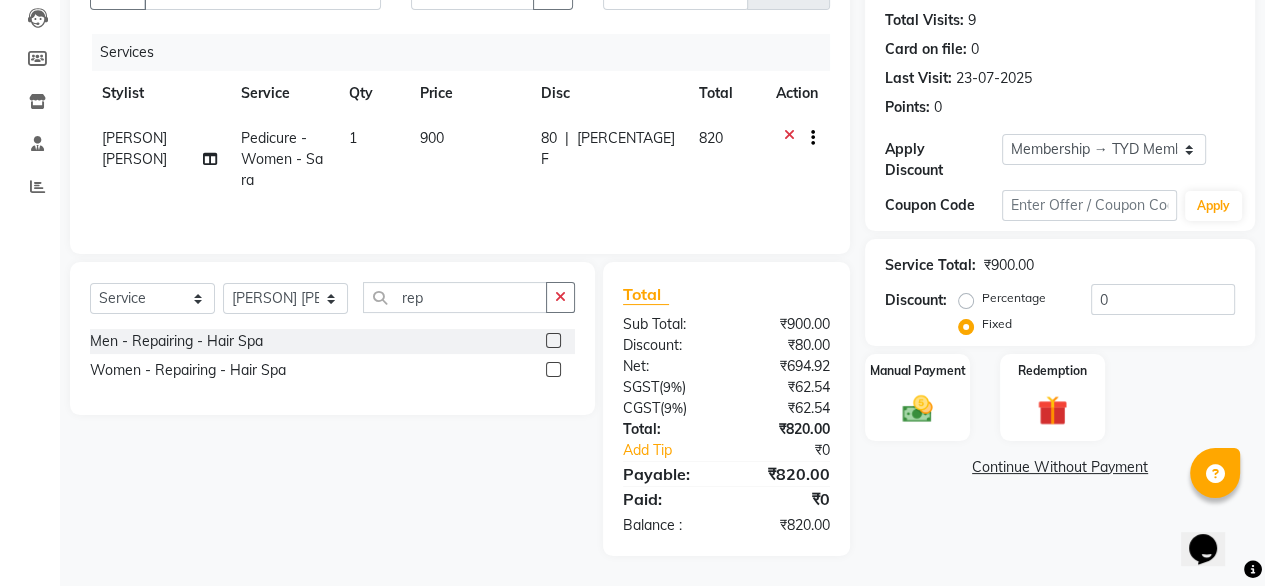scroll, scrollTop: 215, scrollLeft: 0, axis: vertical 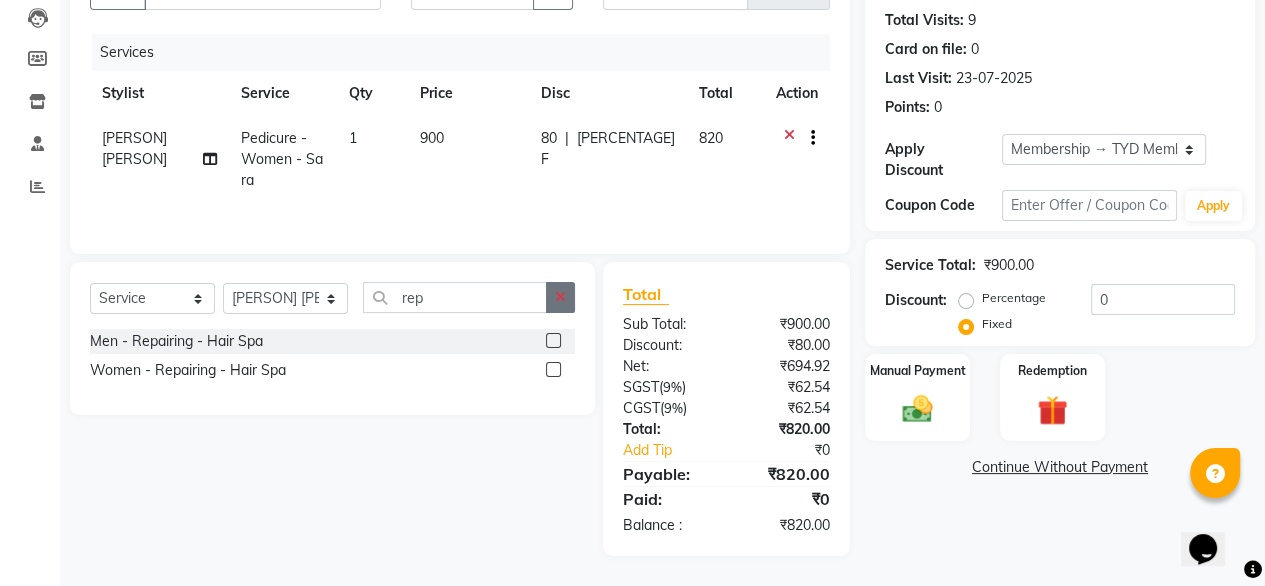 click 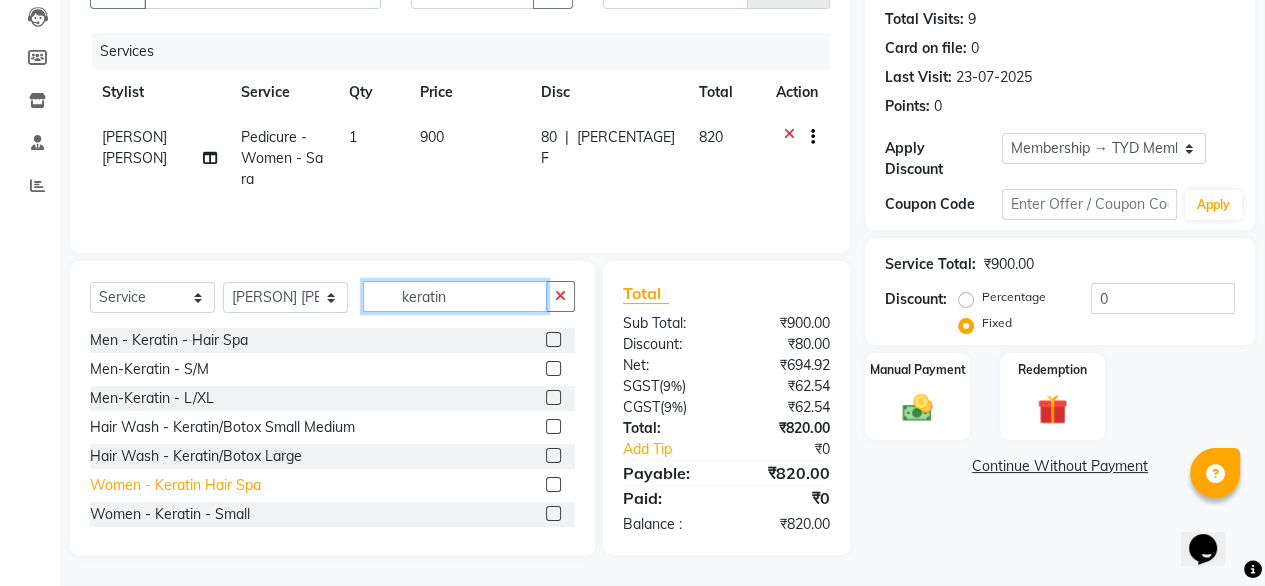 type on "keratin" 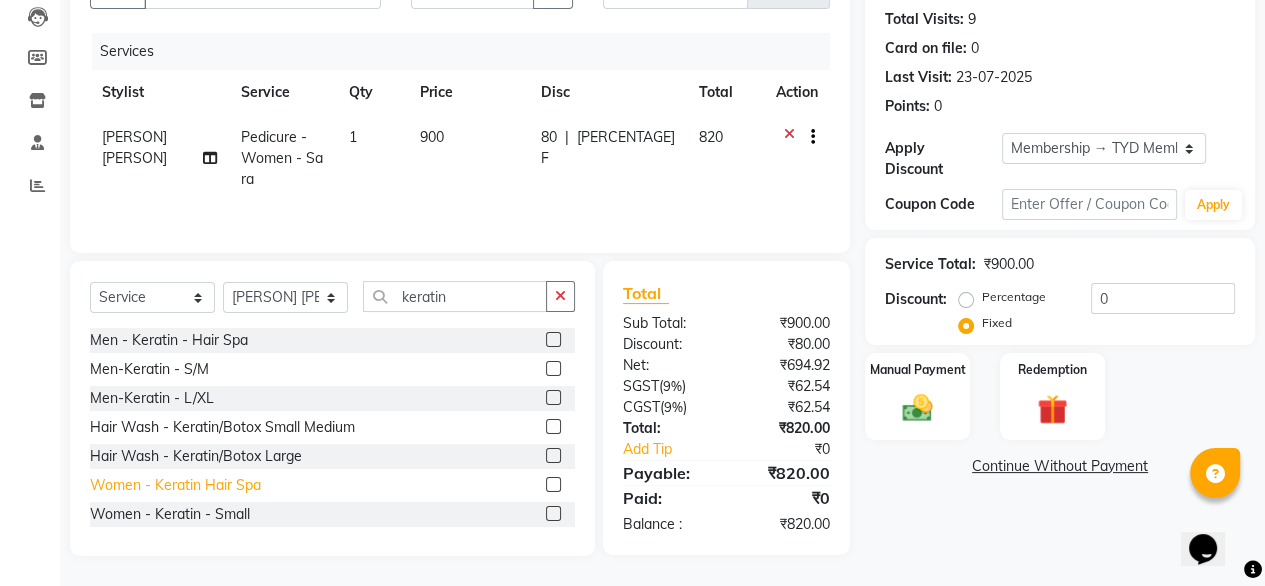 click on "Women - Keratin Hair Spa" 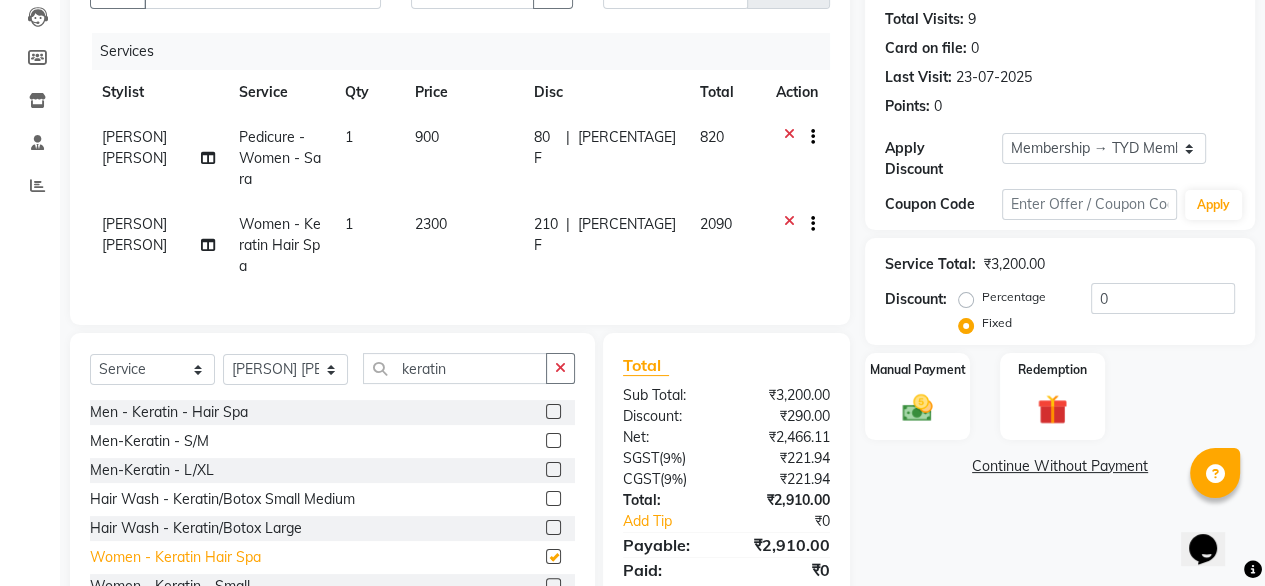 checkbox on "false" 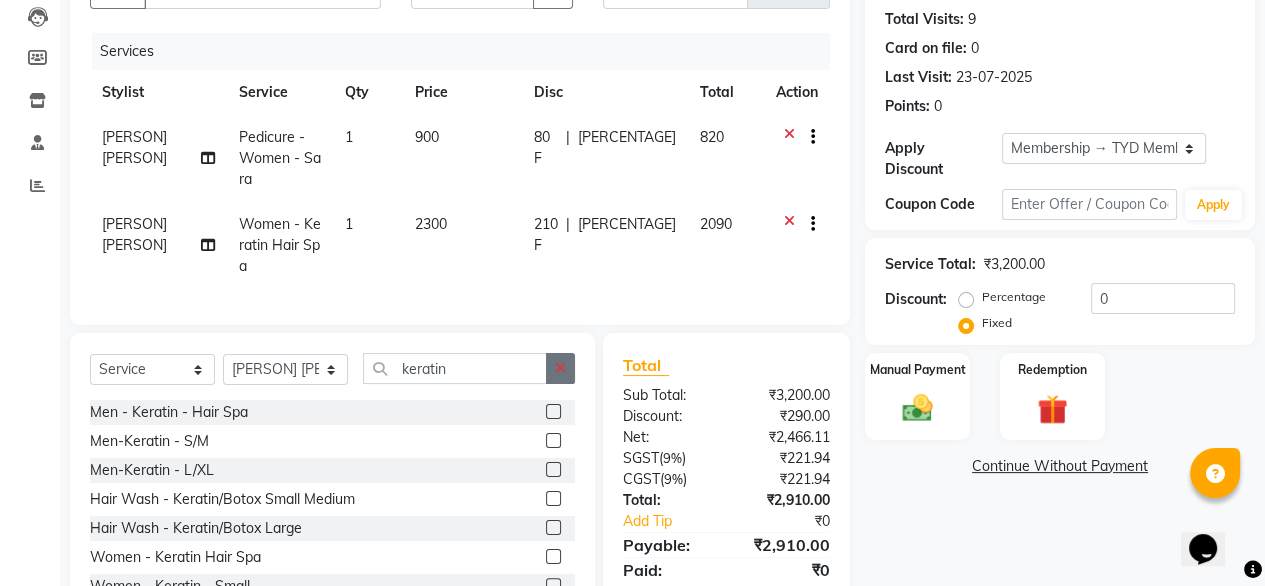 click 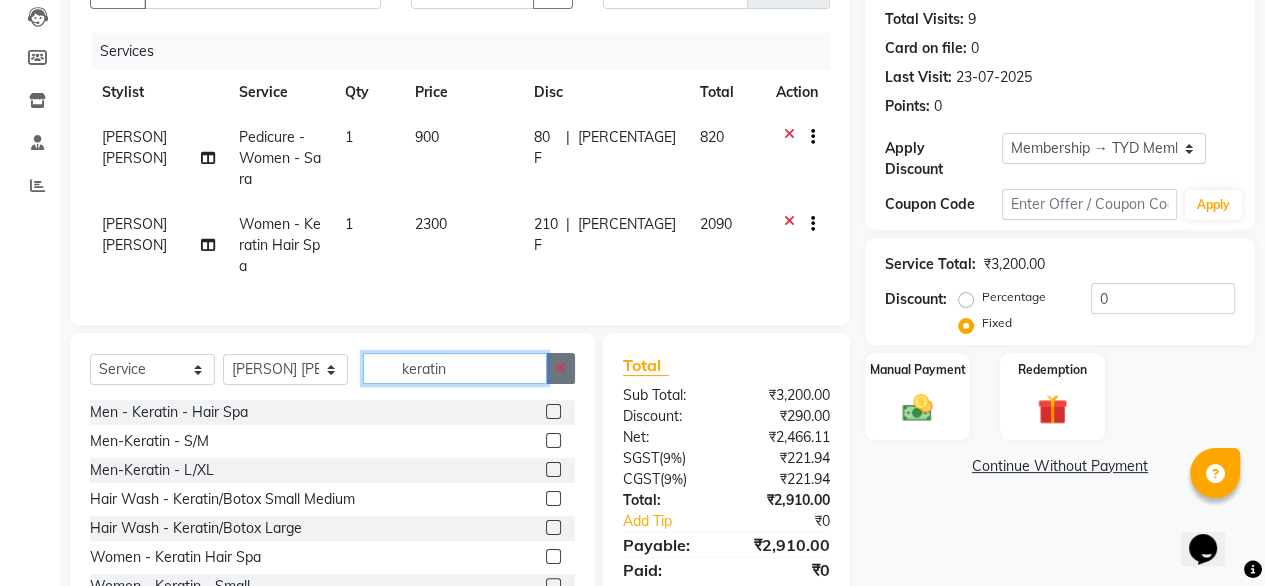 type 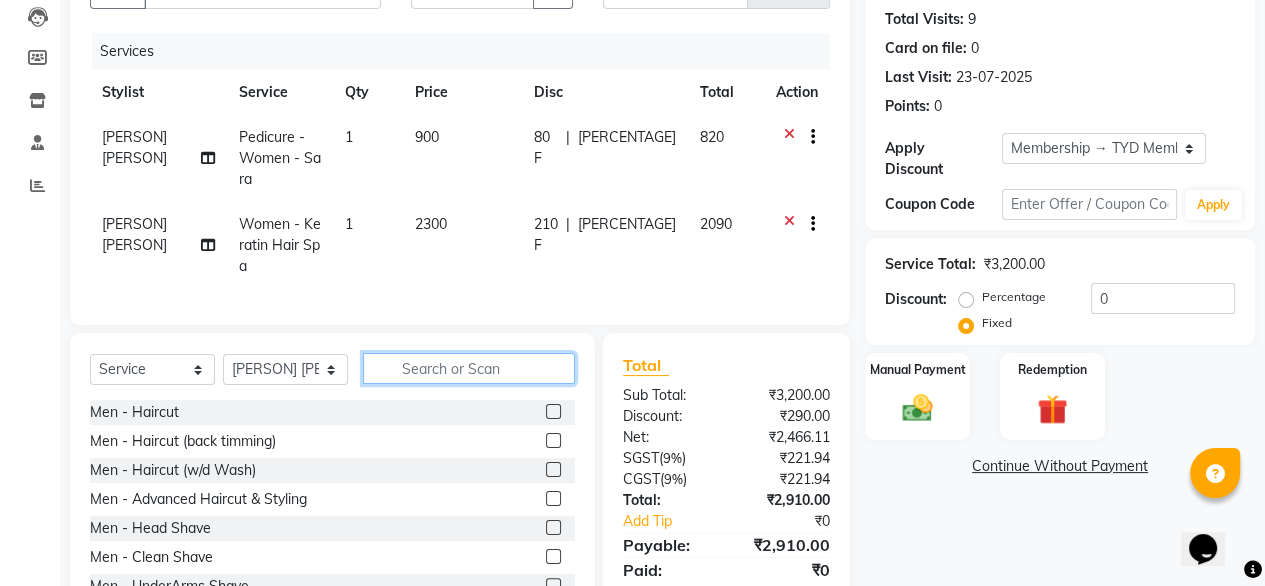 scroll, scrollTop: 261, scrollLeft: 0, axis: vertical 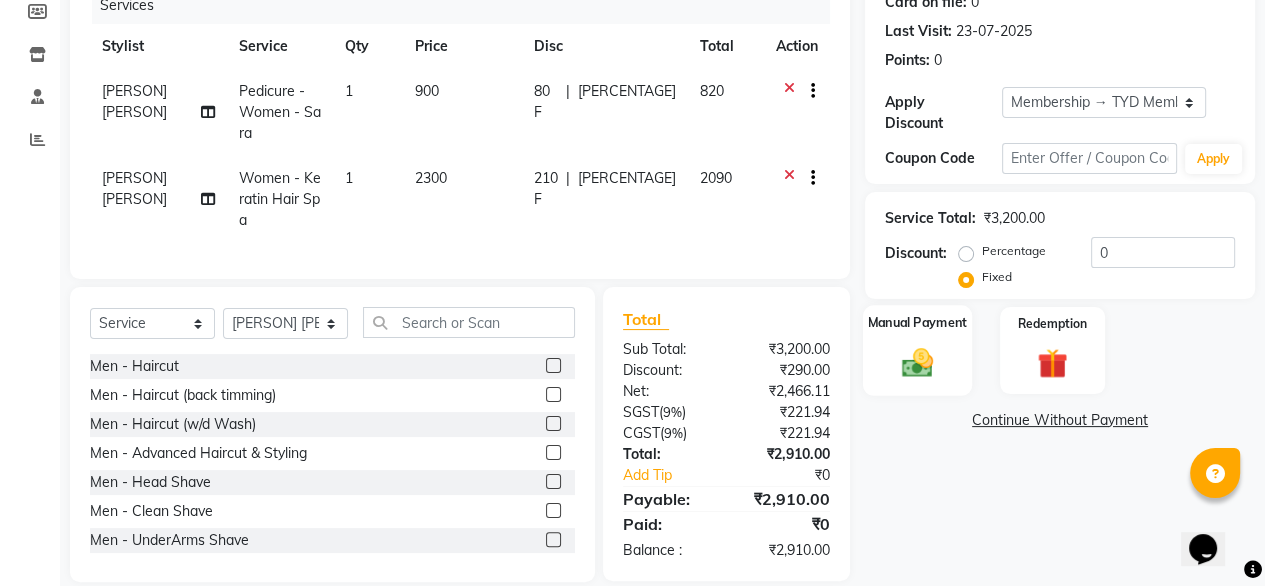click on "Manual Payment" 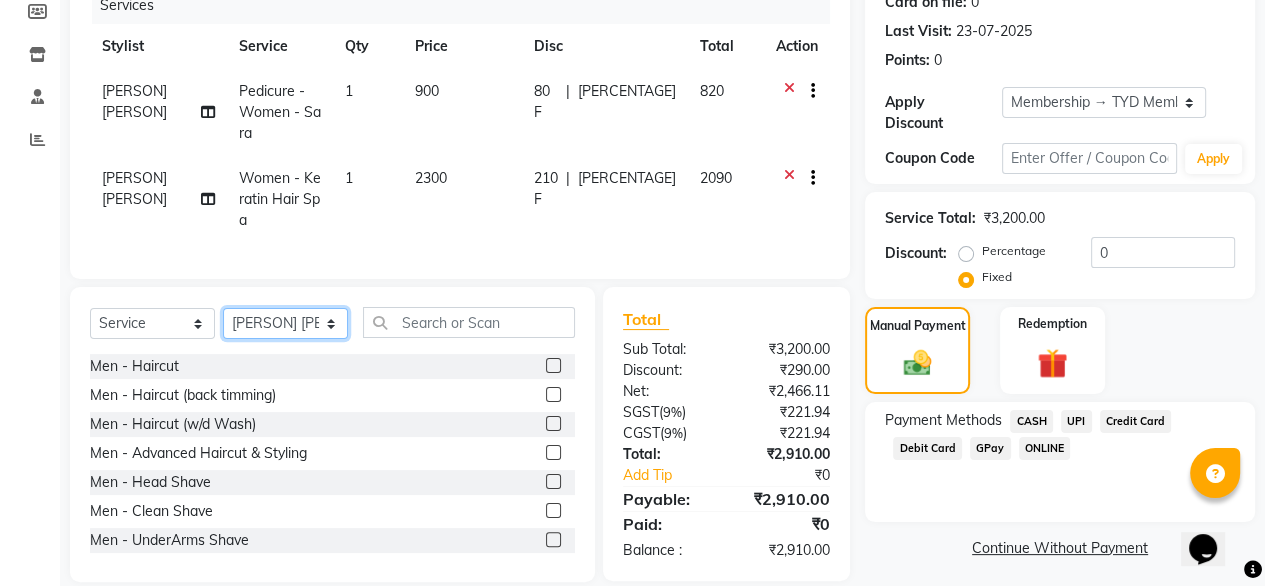 click on "Select Stylist Amit Roy Bina Deena Jena Housekeeping Manager Sajiya Shefi Shanoor Shri" 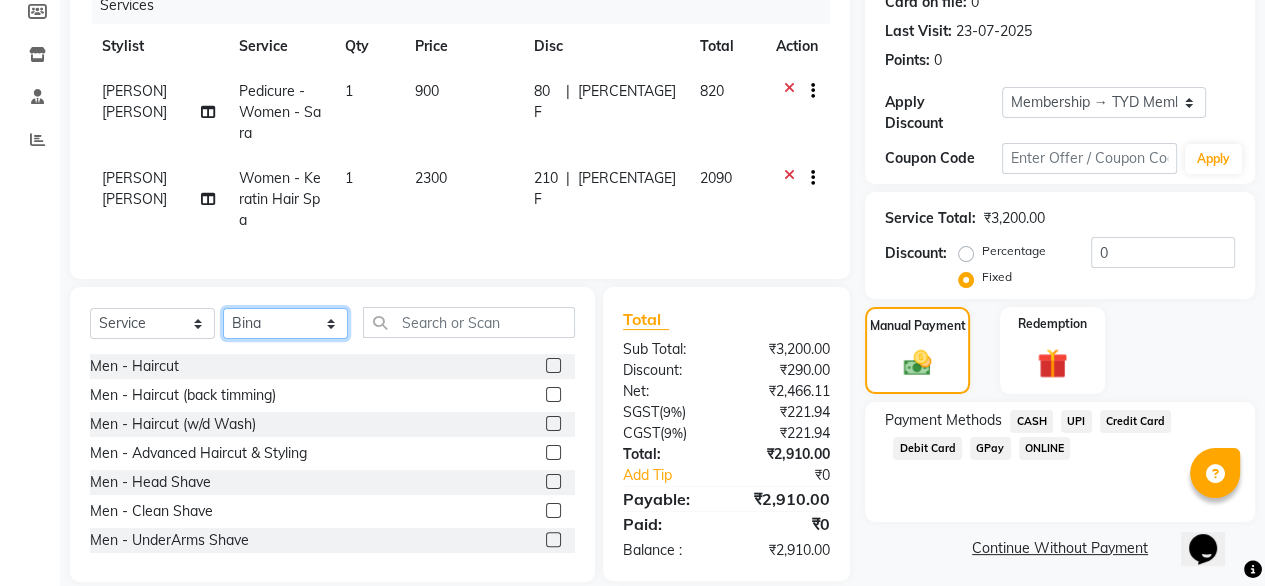 click on "Select Stylist Amit Roy Bina Deena Jena Housekeeping Manager Sajiya Shefi Shanoor Shri" 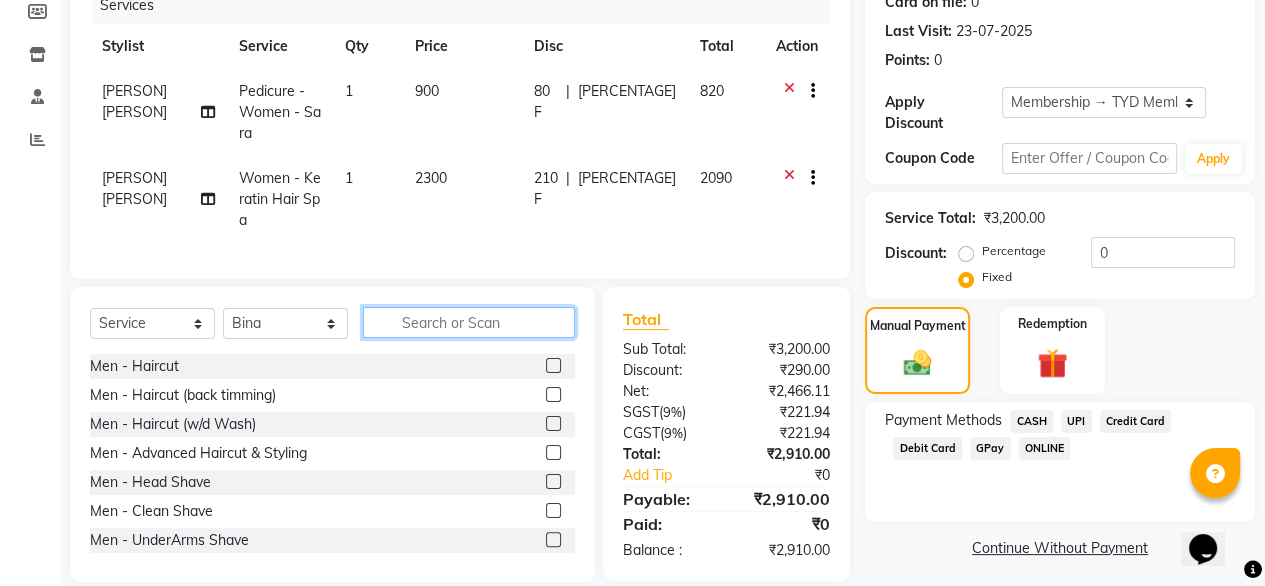 click 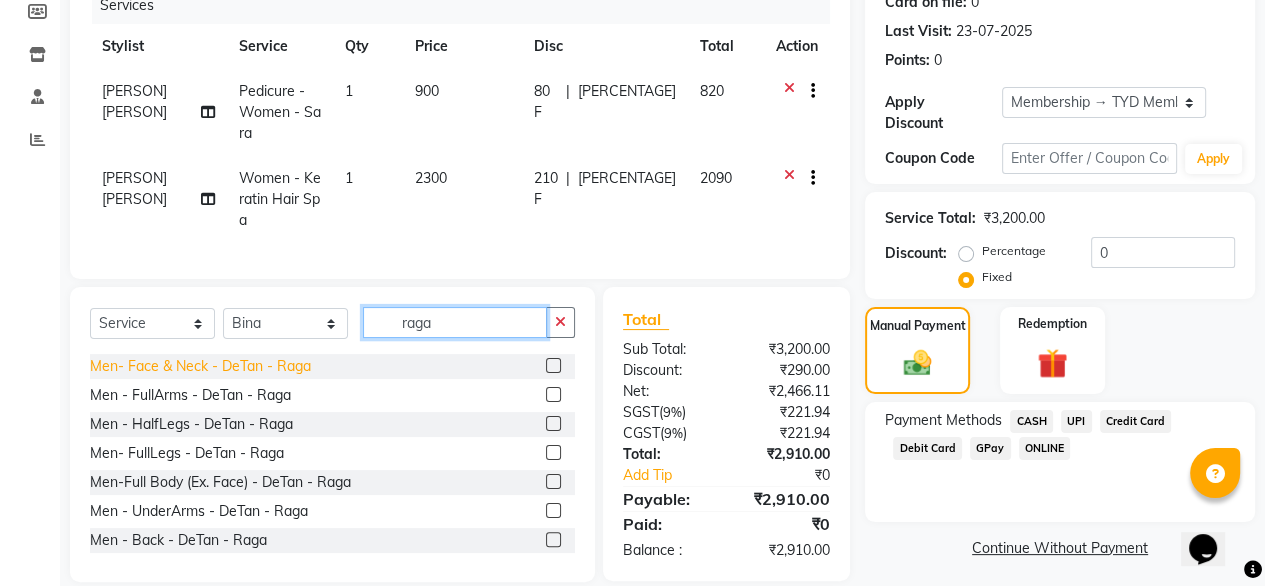 type on "raga" 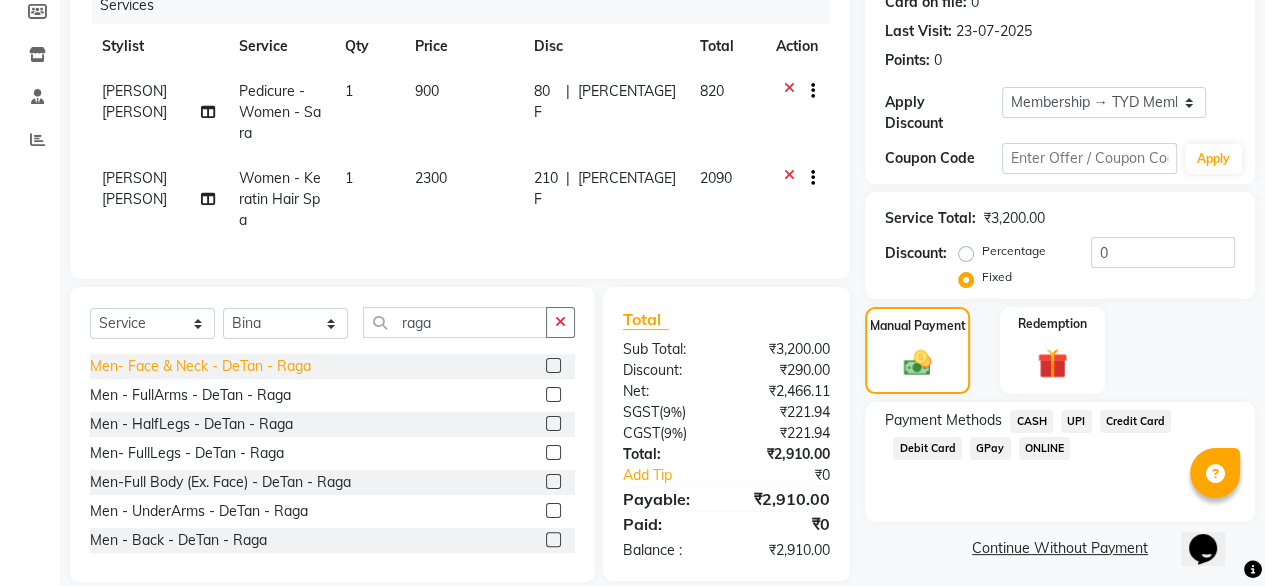 click on "Men- Face & Neck - DeTan - Raga" 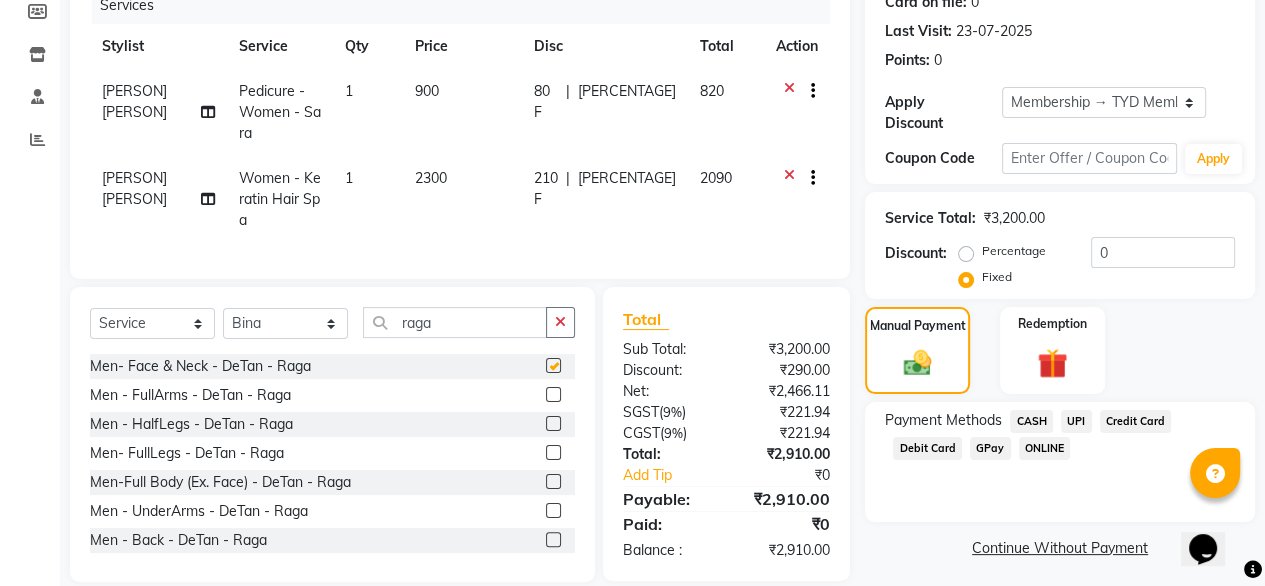 checkbox on "false" 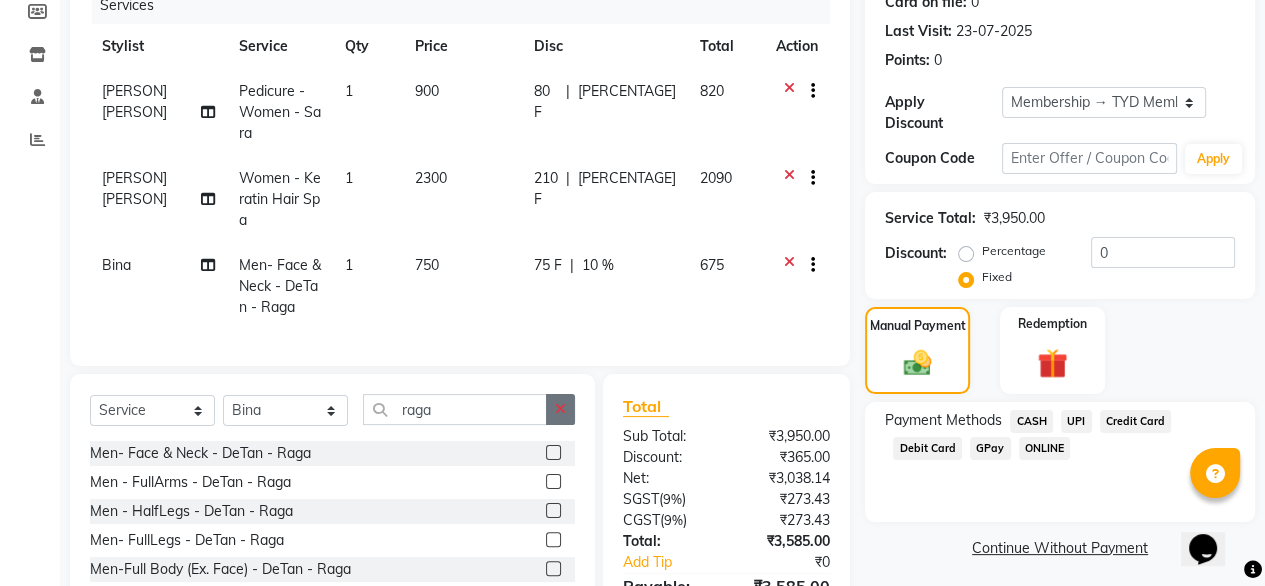 click 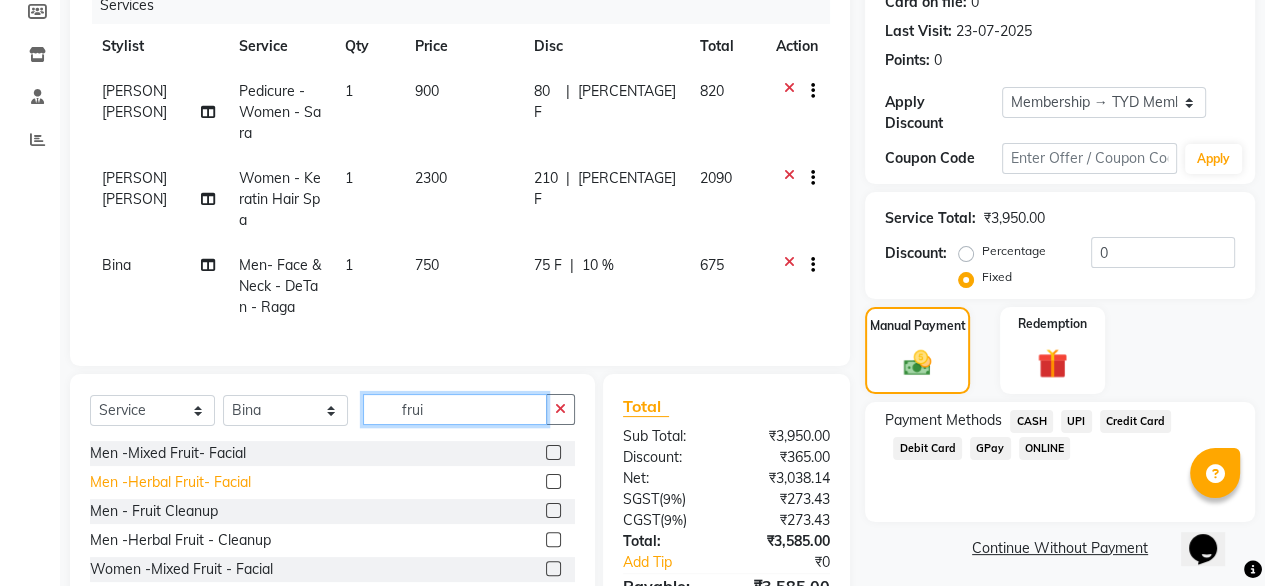 type on "frui" 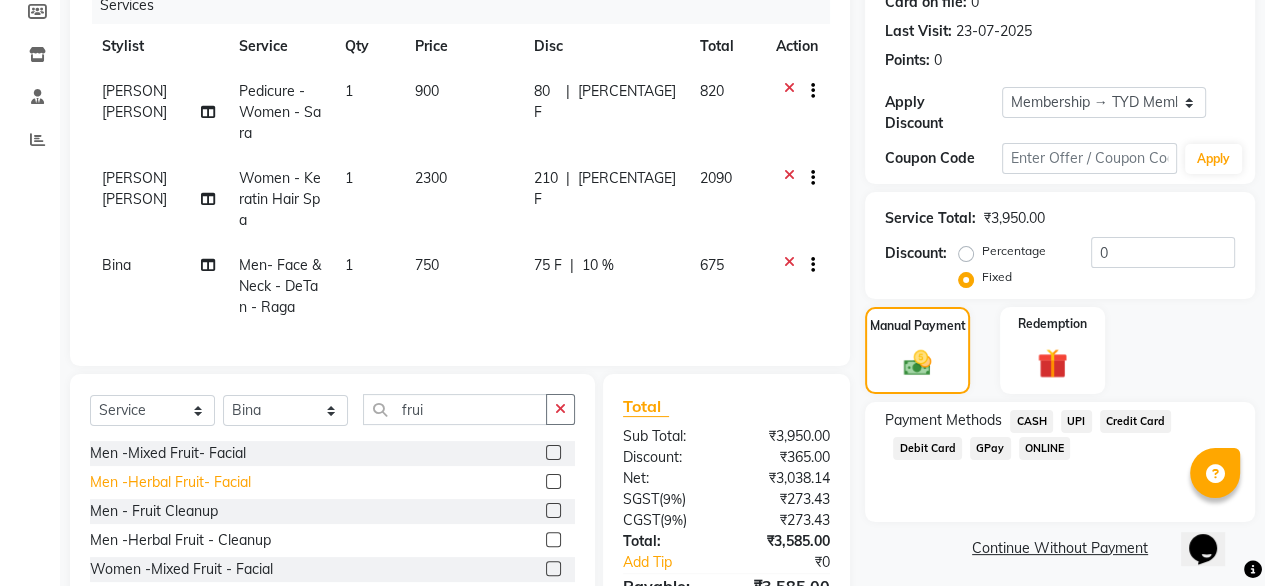 click on "Men -Herbal Fruit- Facial" 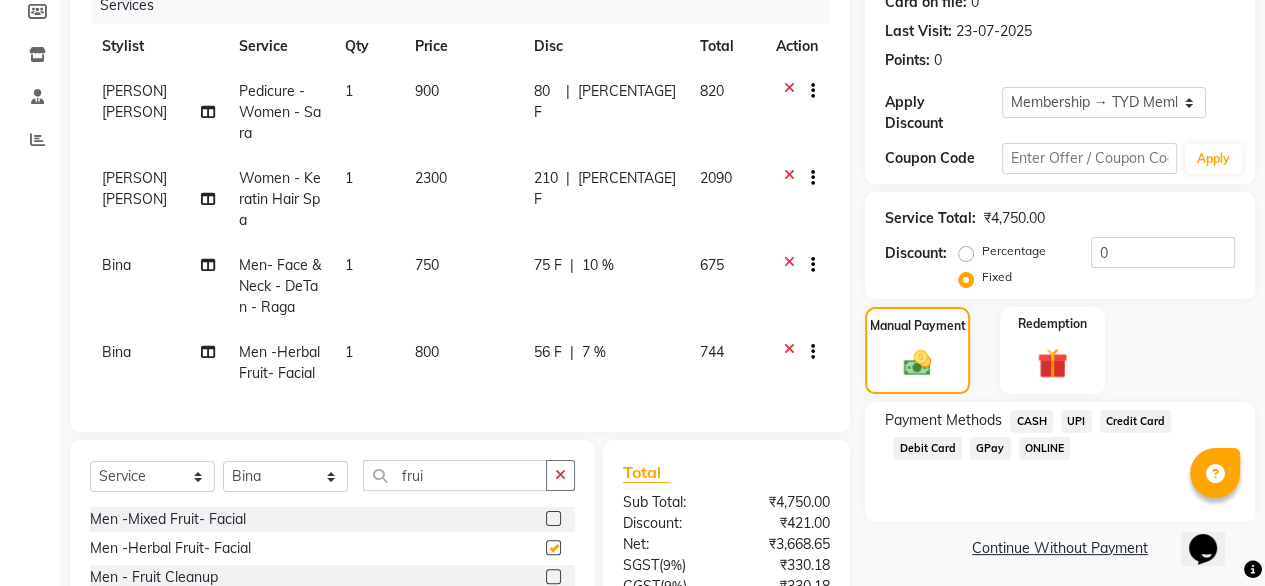 checkbox on "false" 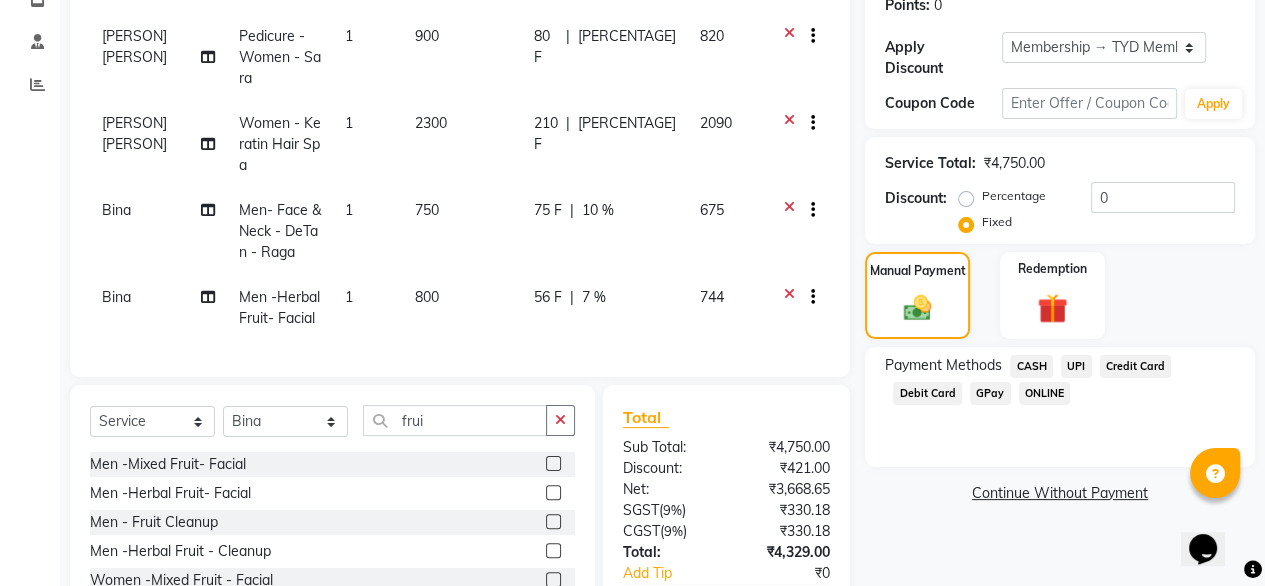 scroll, scrollTop: 361, scrollLeft: 0, axis: vertical 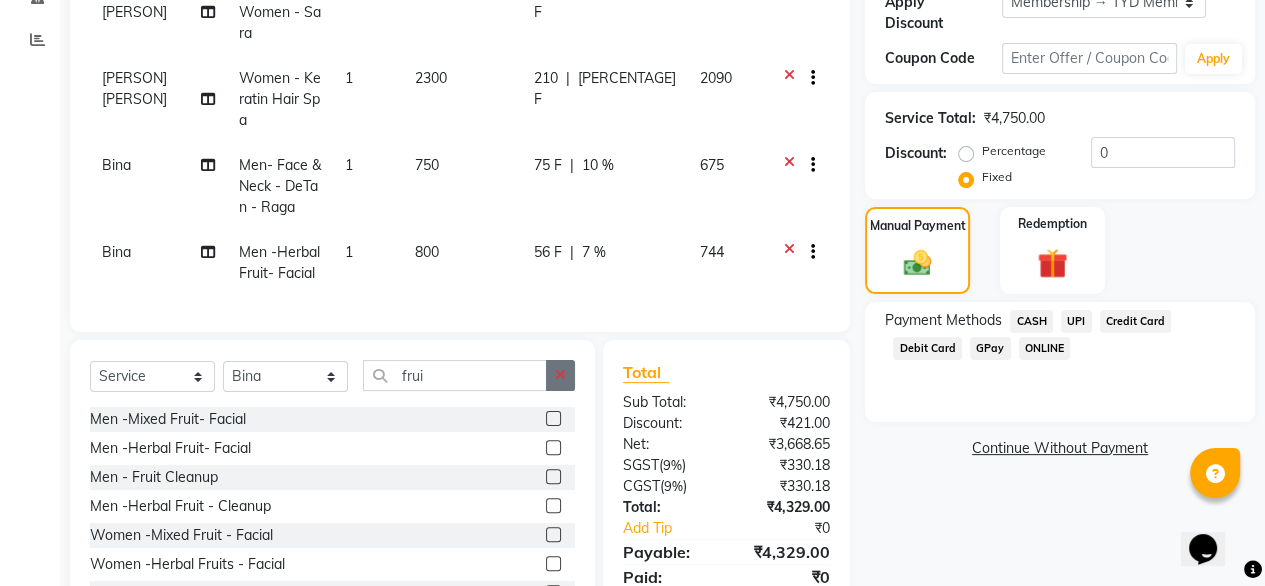 click 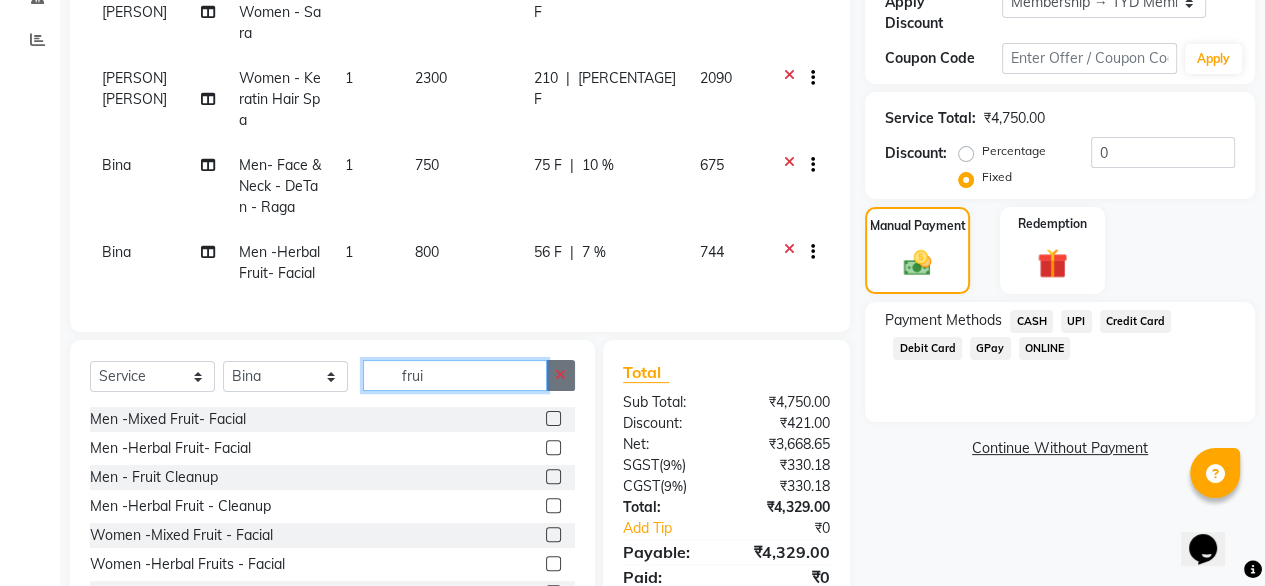 type 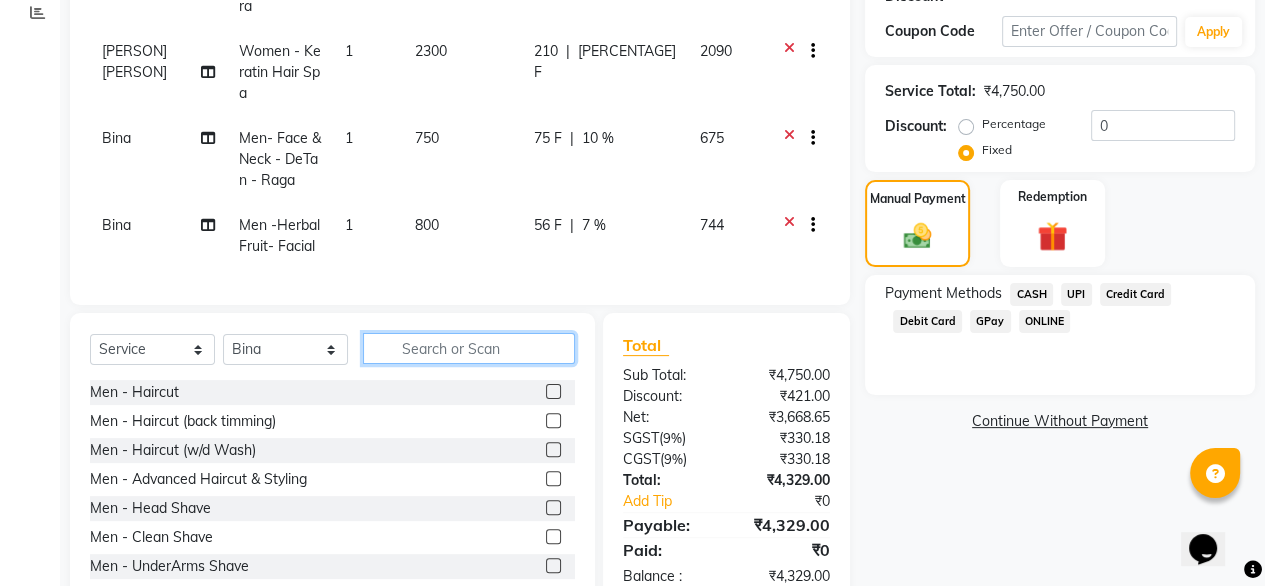 scroll, scrollTop: 414, scrollLeft: 0, axis: vertical 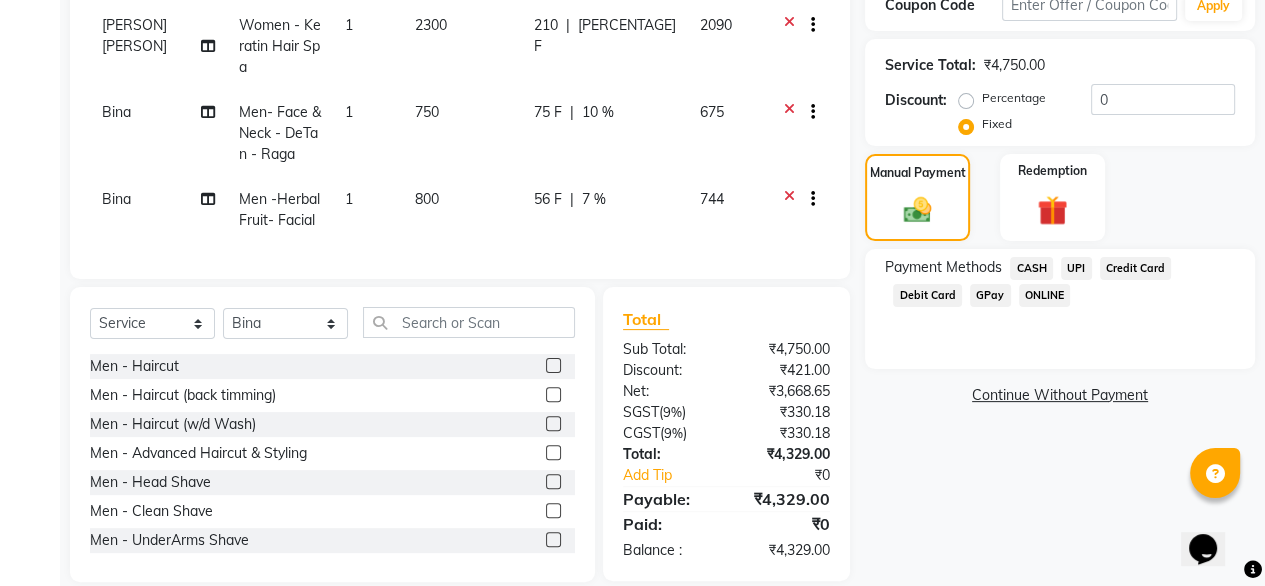 click on "UPI" 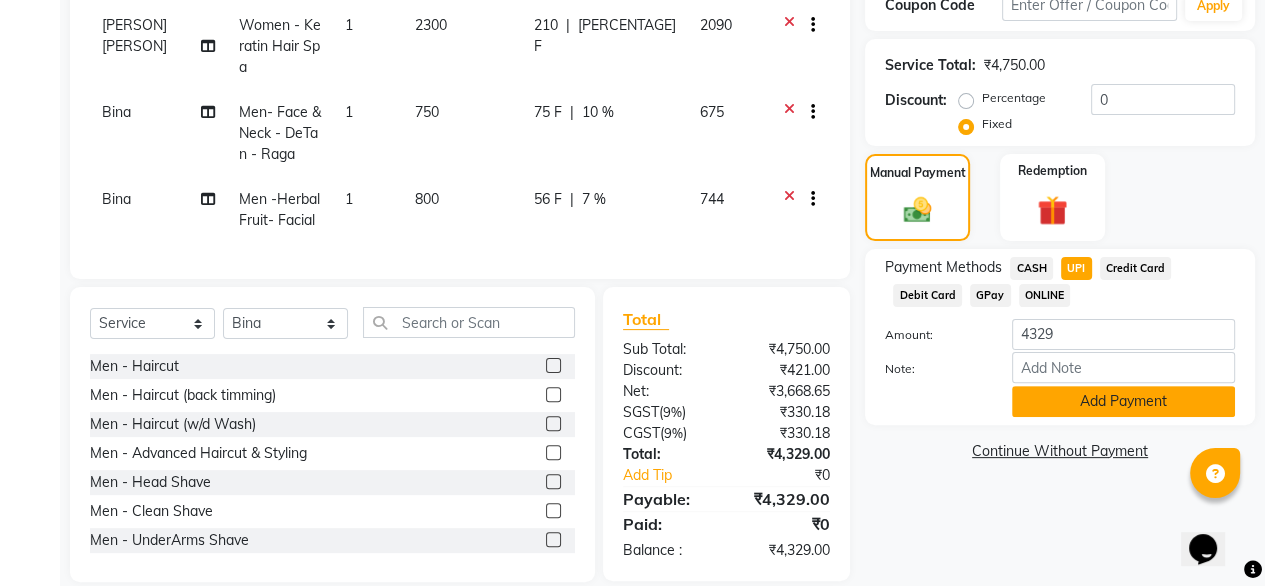 click on "Add Payment" 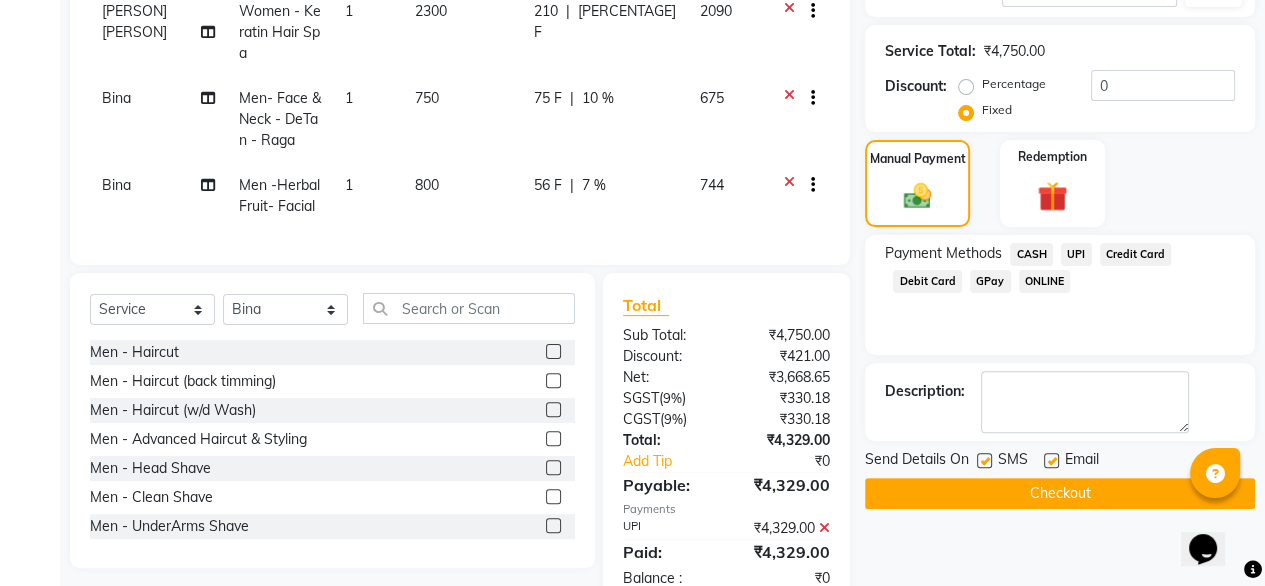 scroll, scrollTop: 455, scrollLeft: 0, axis: vertical 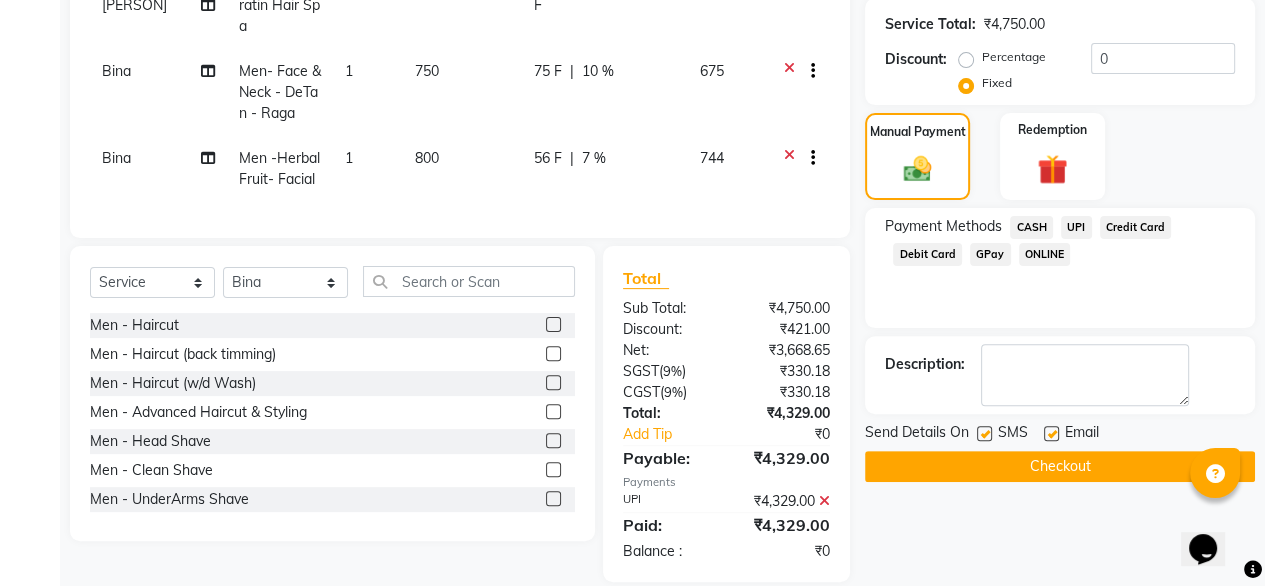 click on "Checkout" 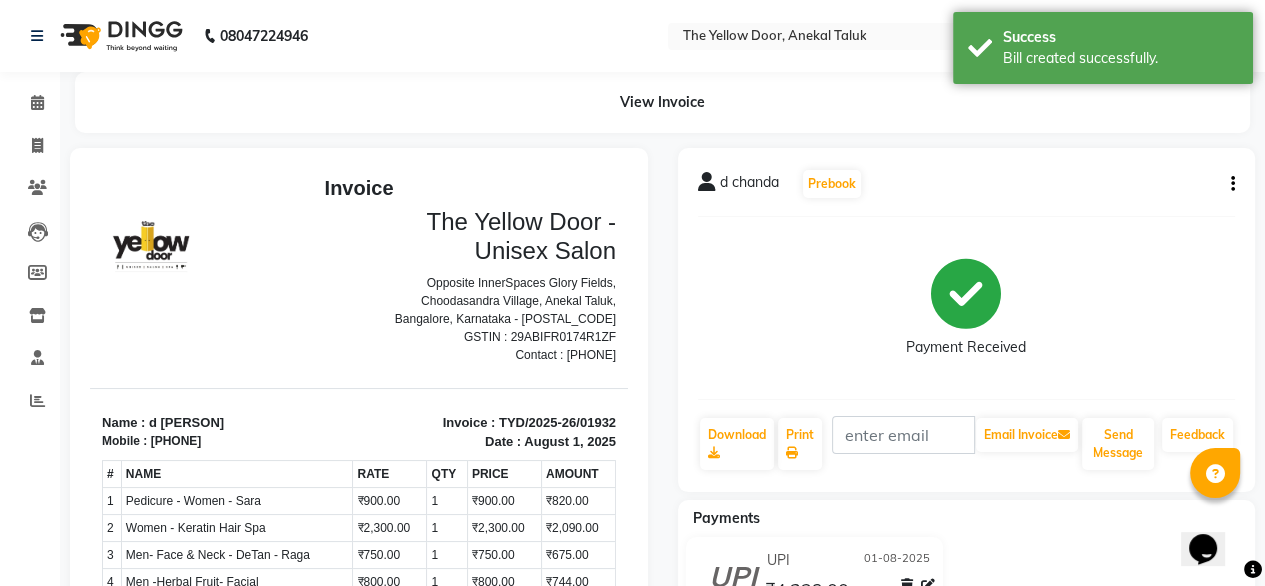 scroll, scrollTop: 0, scrollLeft: 0, axis: both 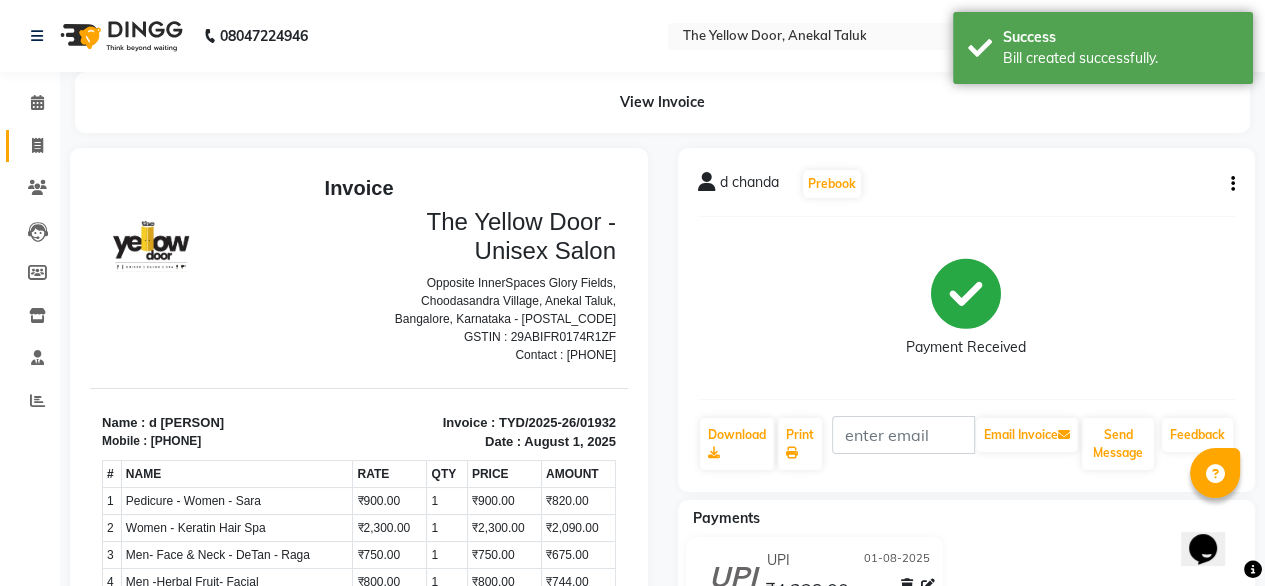 click on "Invoice" 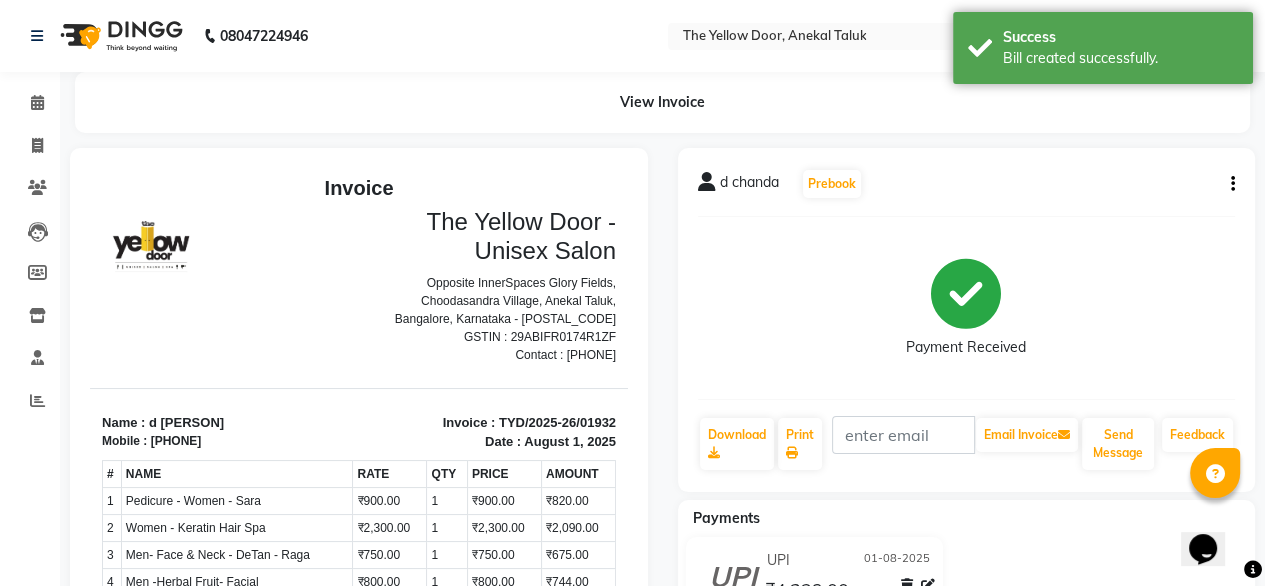 select on "service" 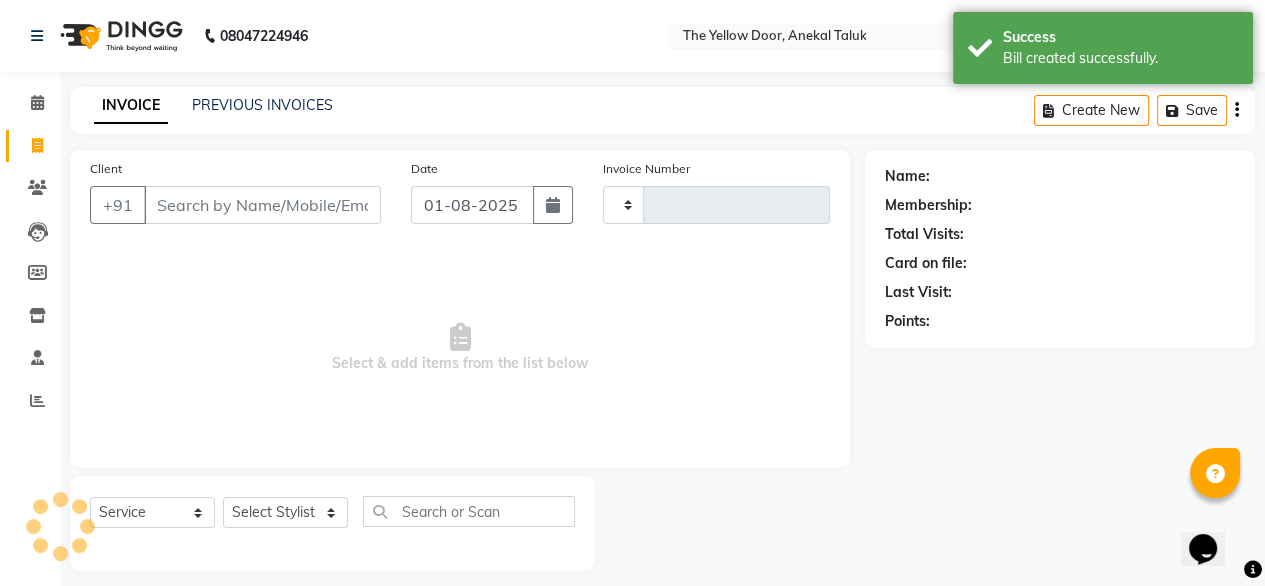 scroll, scrollTop: 16, scrollLeft: 0, axis: vertical 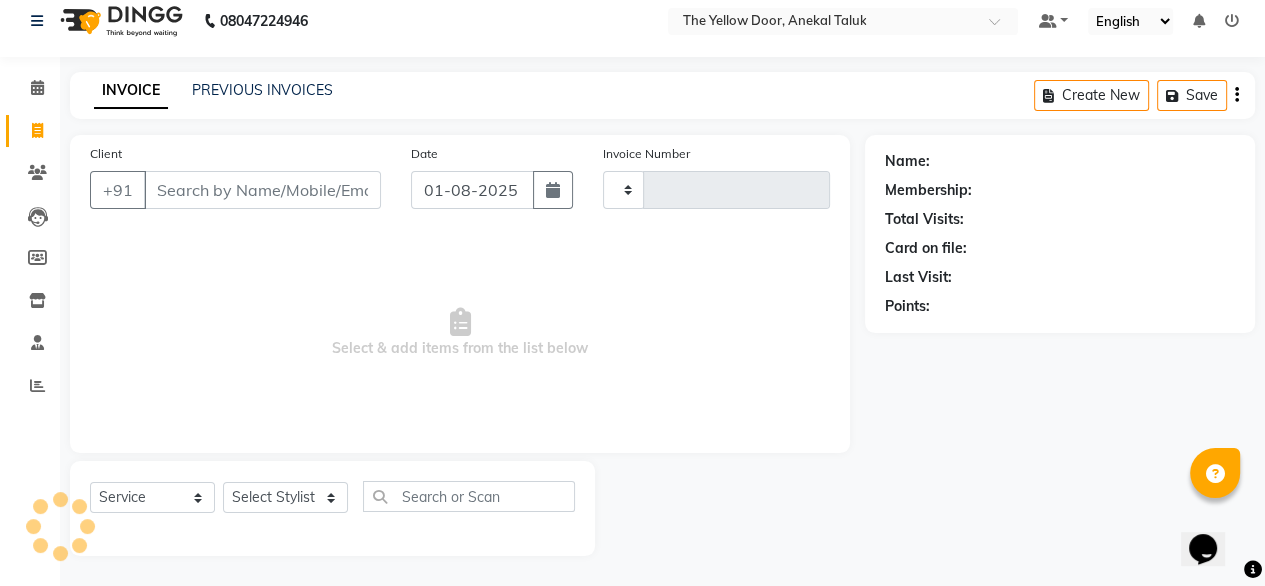 type on "01933" 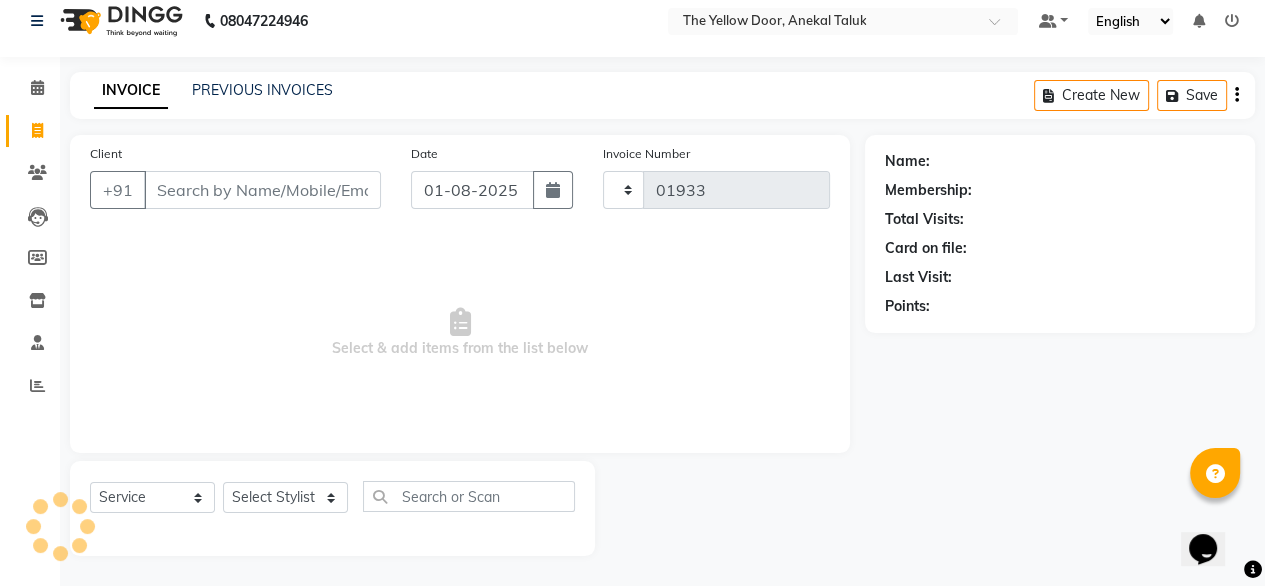 click on "Invoice" 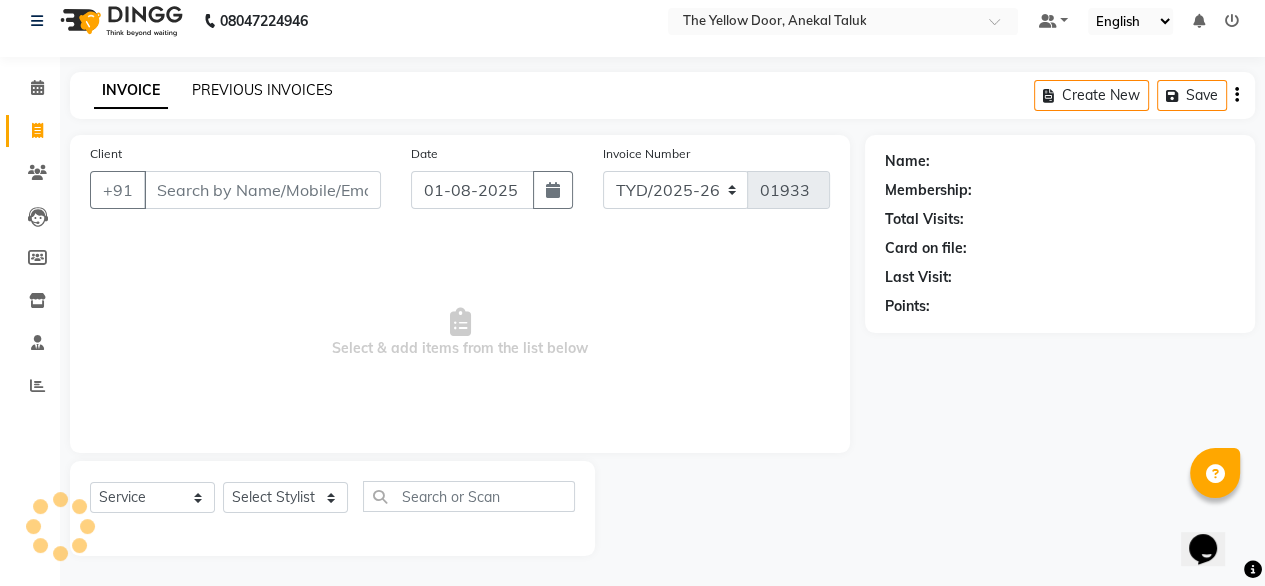 click on "PREVIOUS INVOICES" 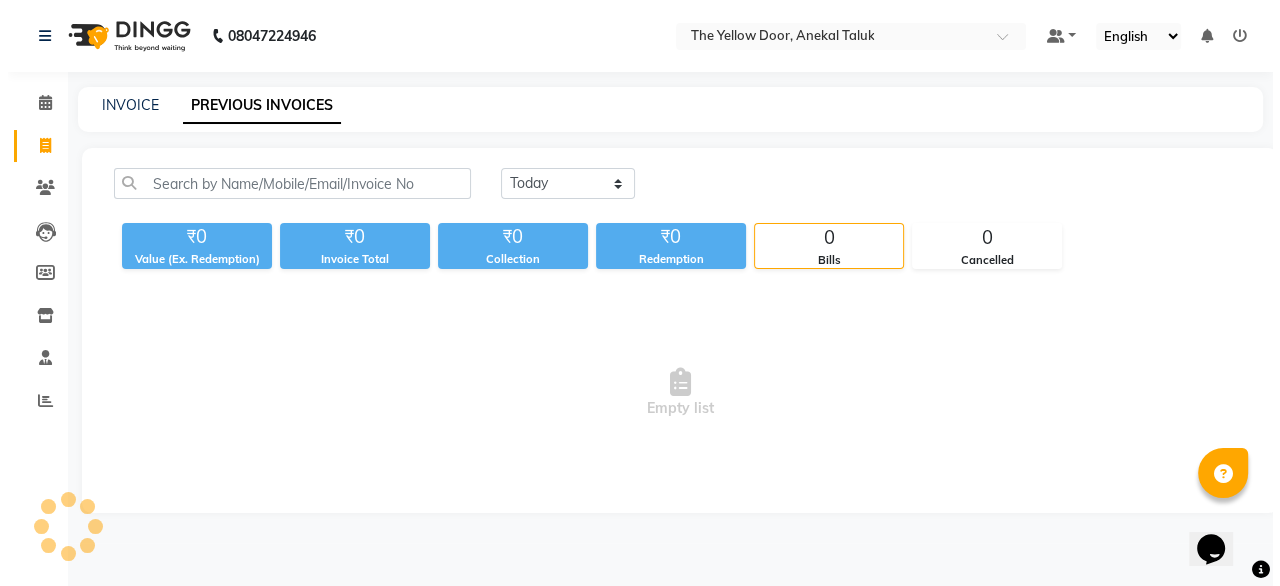 scroll, scrollTop: 0, scrollLeft: 0, axis: both 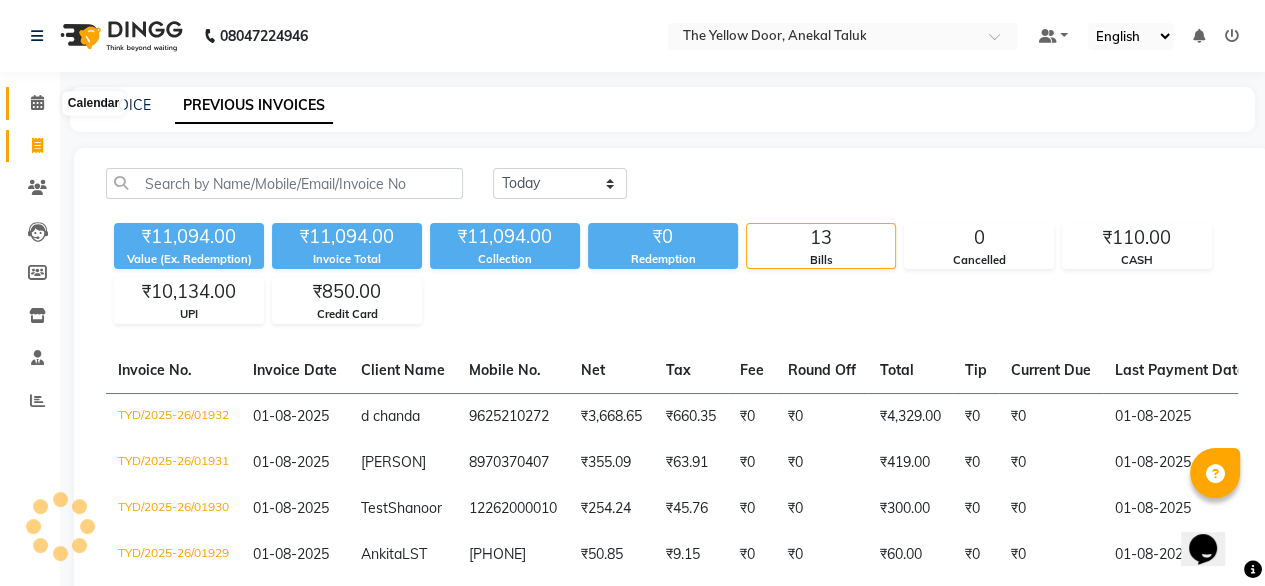 click 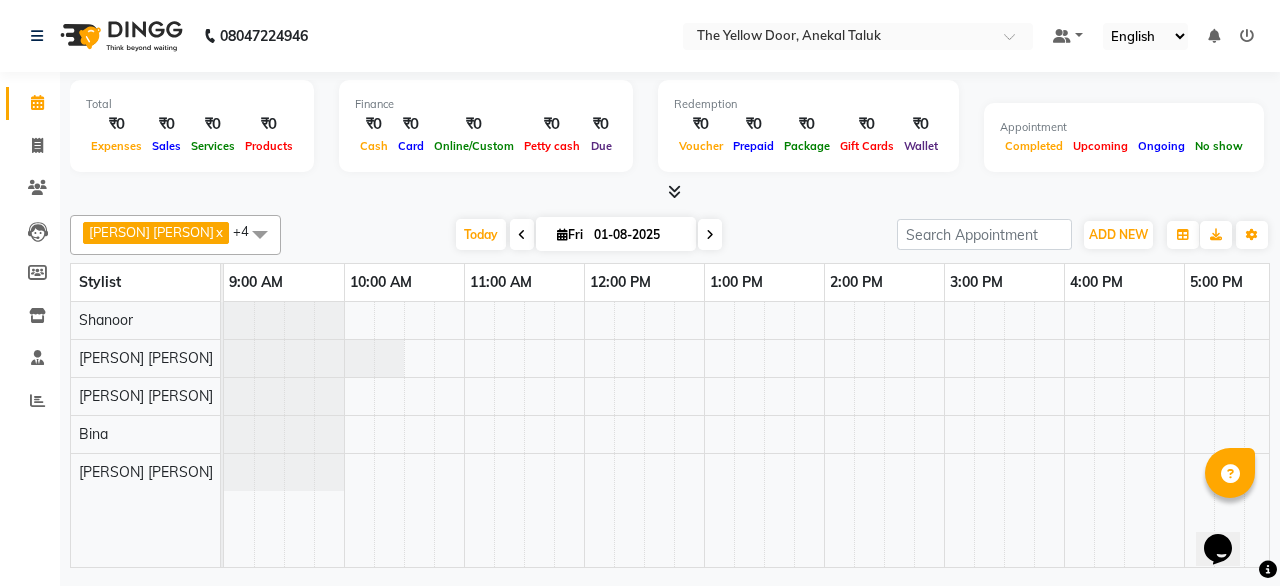 scroll, scrollTop: 0, scrollLeft: 0, axis: both 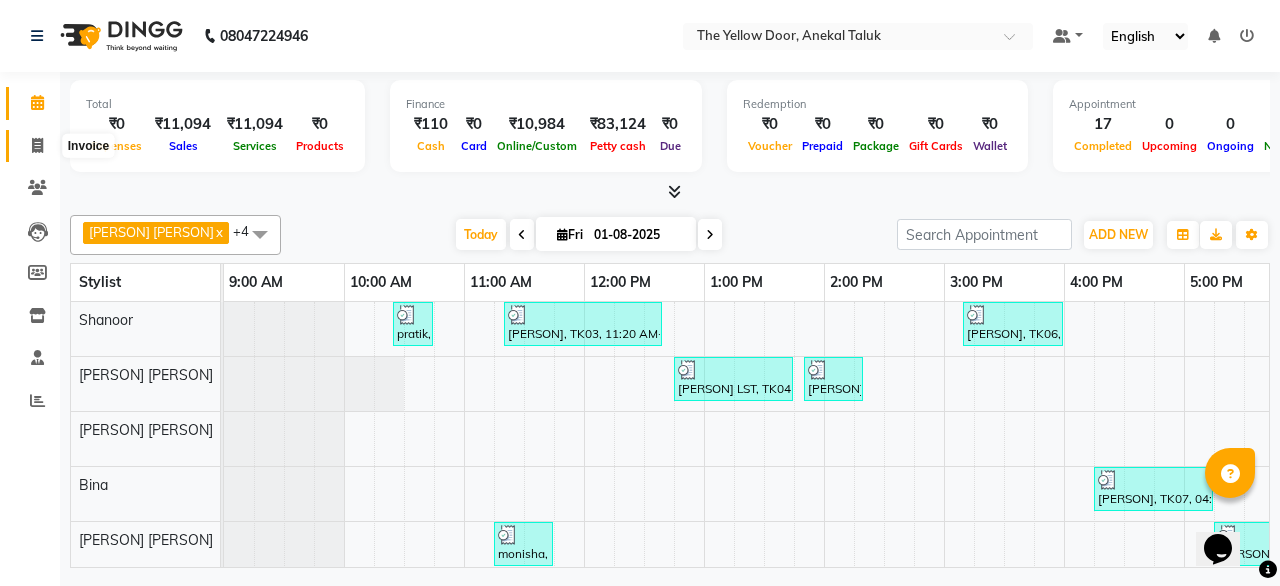 click 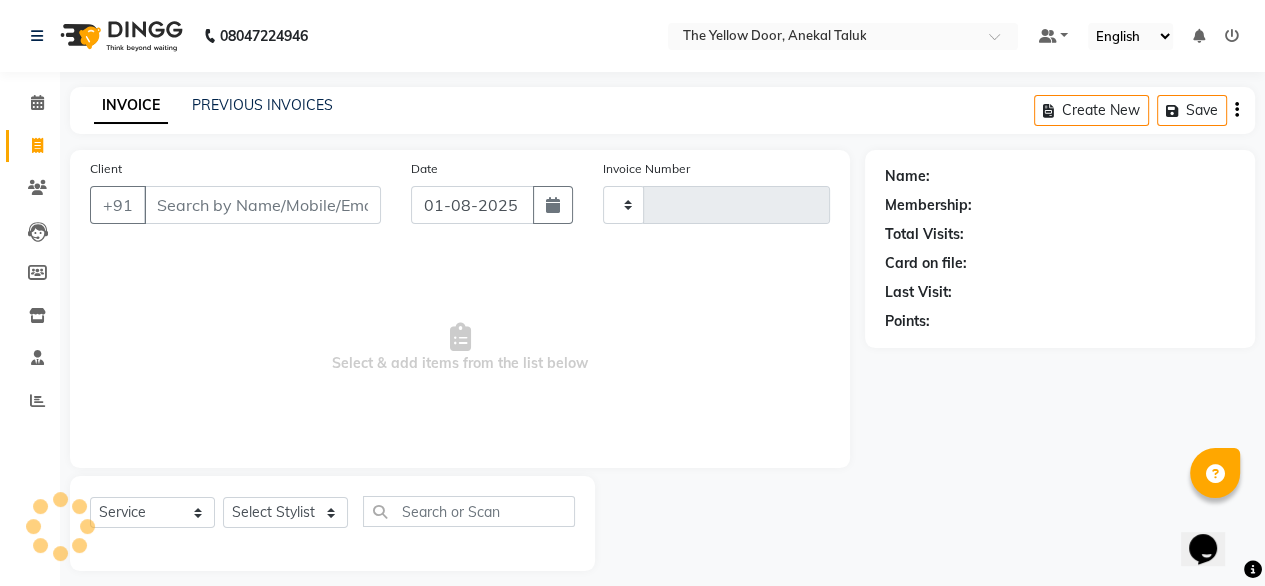 type on "01933" 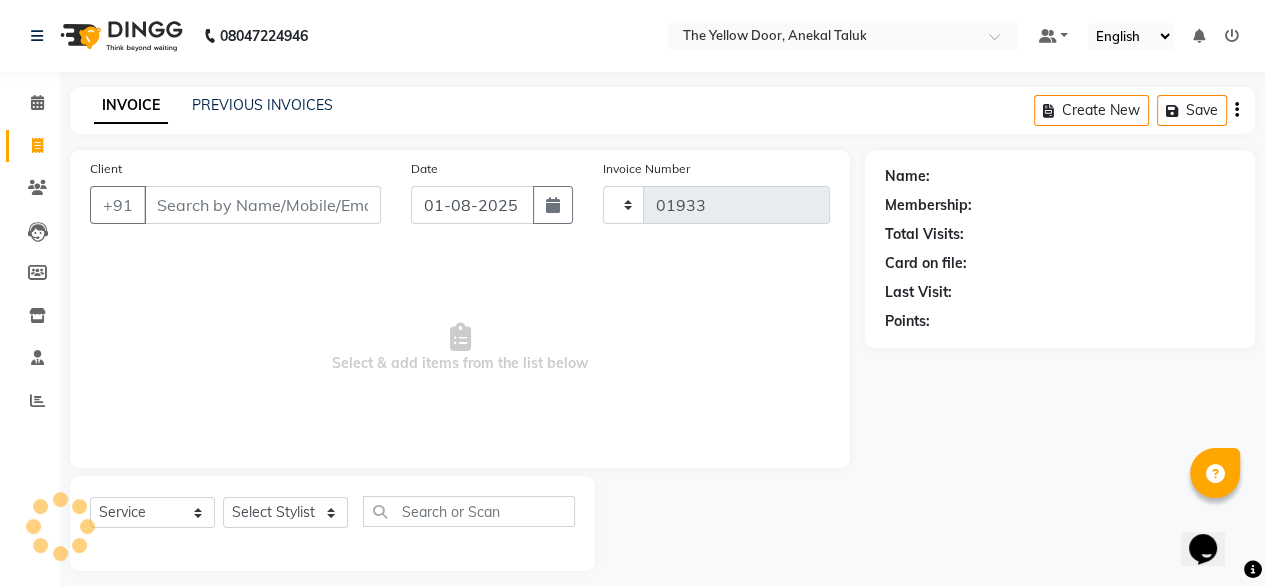 select on "5650" 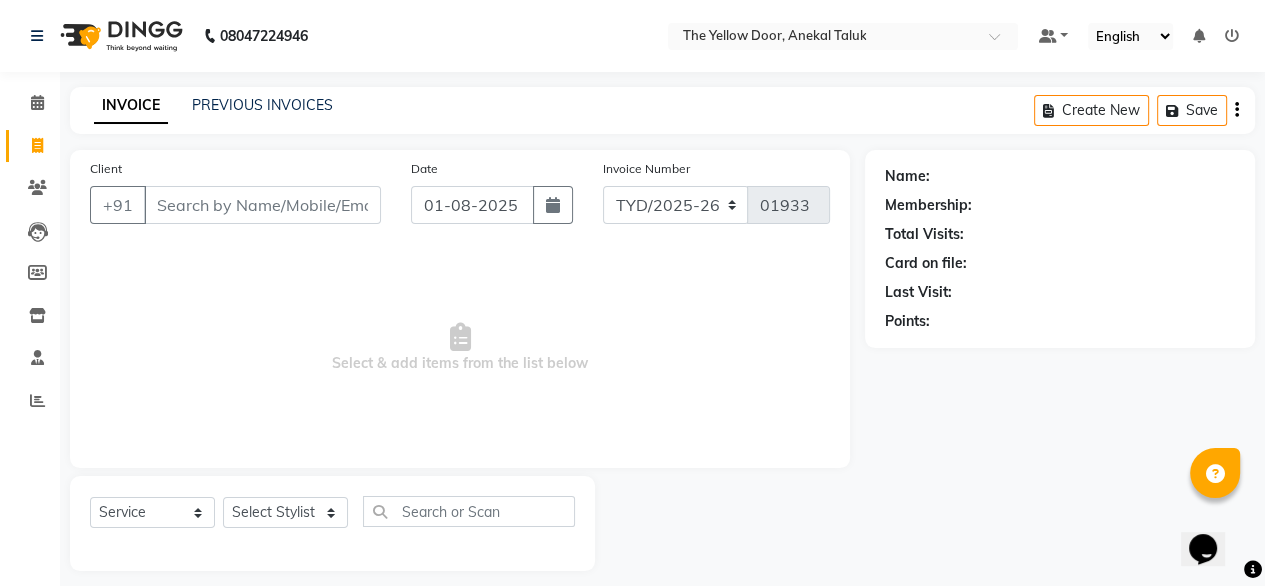 click on "Client" at bounding box center (262, 205) 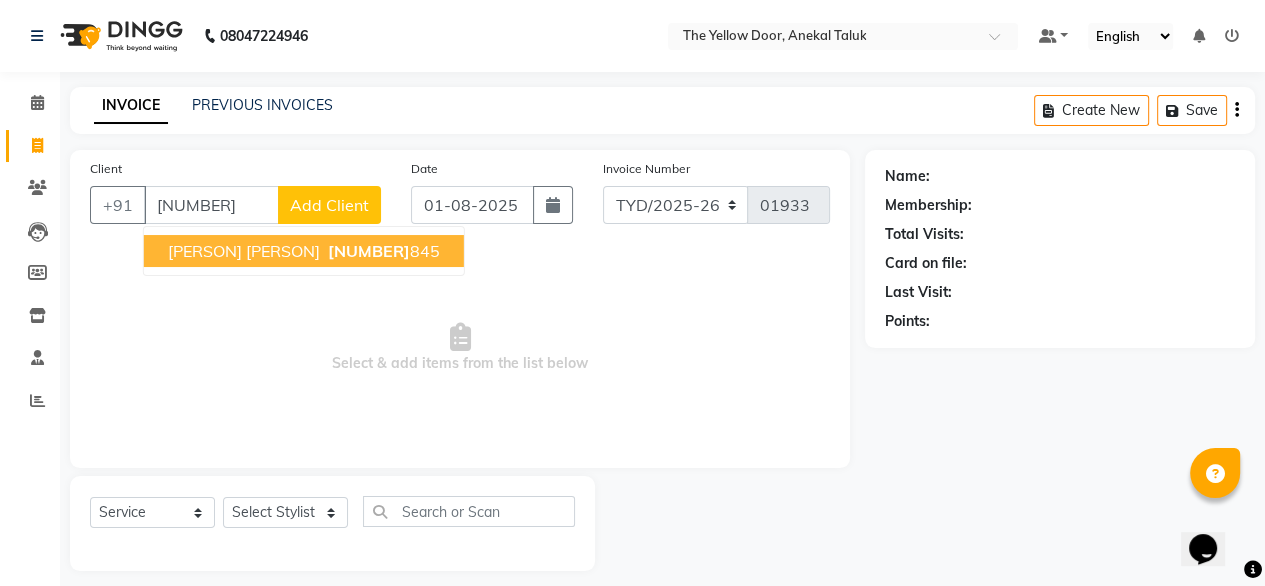 click on "[NUMBER]" at bounding box center [369, 251] 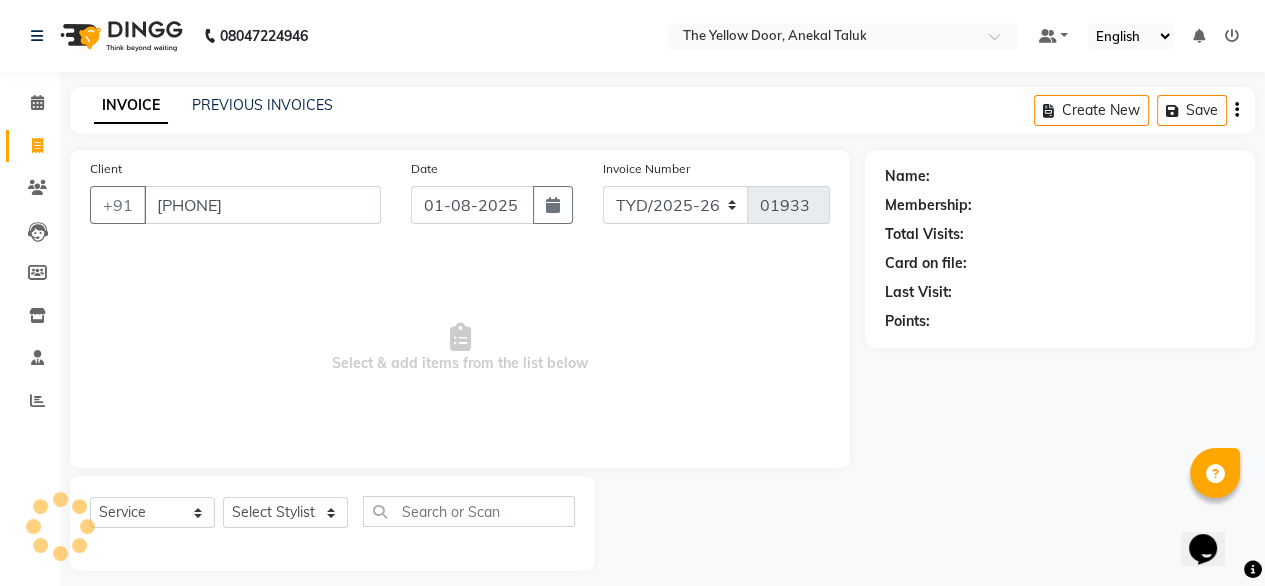 type on "[PHONE]" 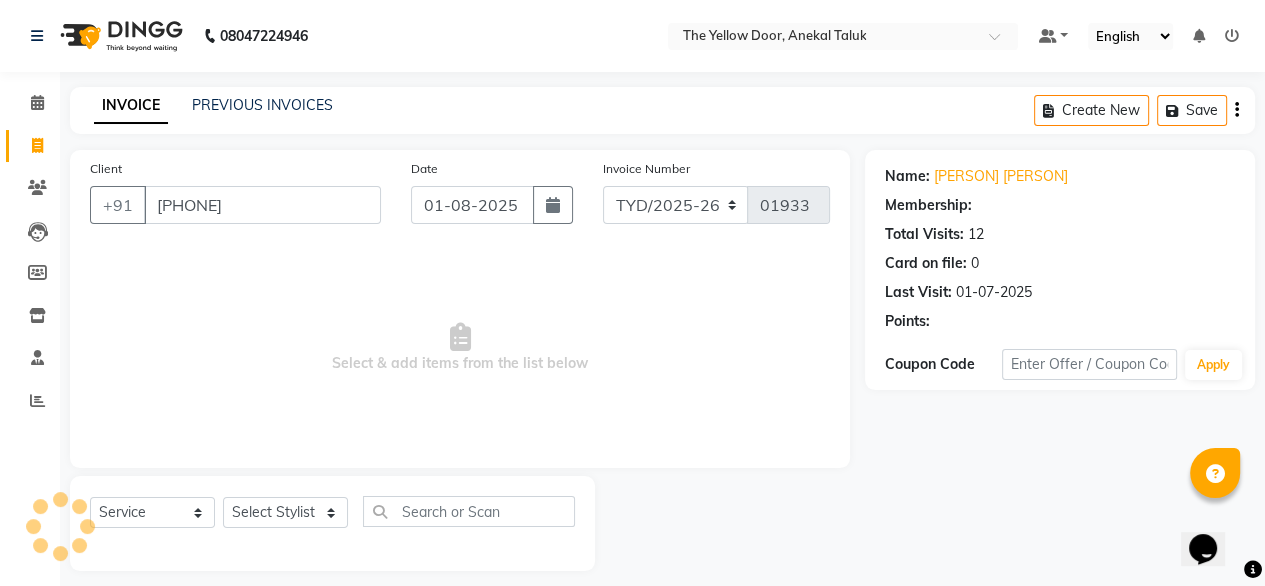 select on "1: Object" 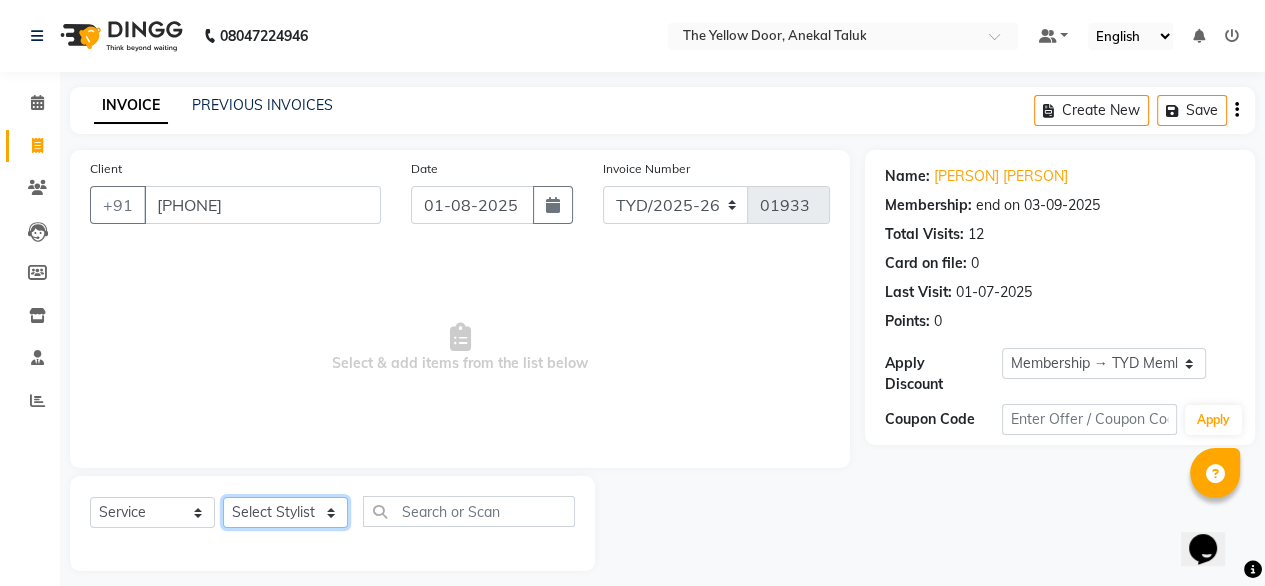 click on "Select Stylist Amit Roy Bina Deena Jena Housekeeping Manager Sajiya Shefi Shanoor Shri" 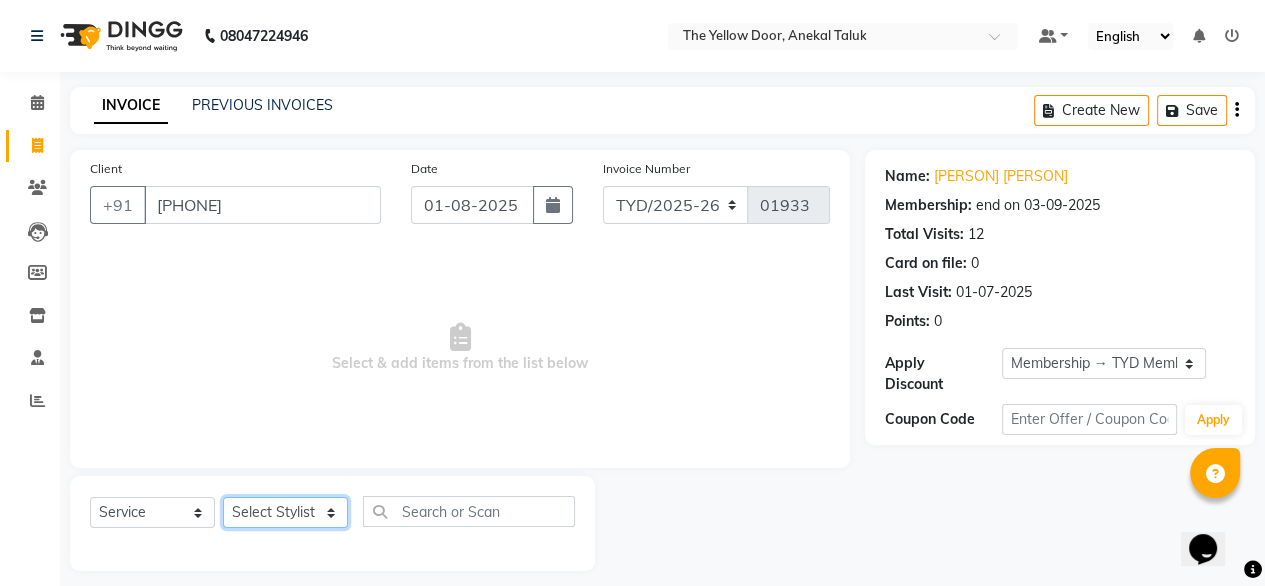 select on "41281" 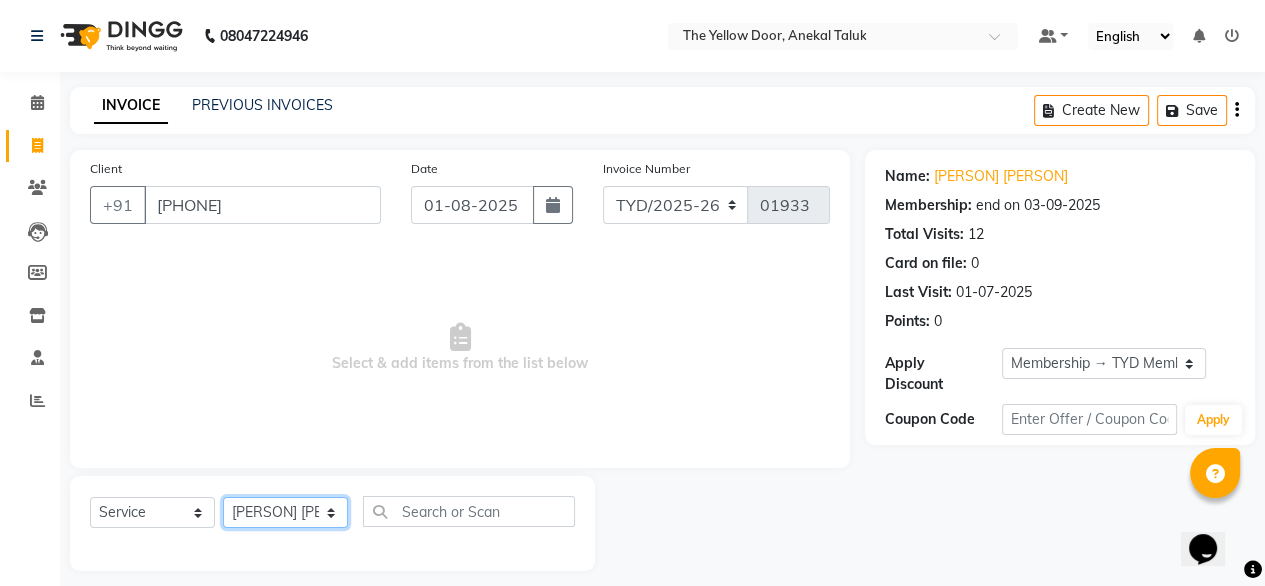 click on "Select Stylist Amit Roy Bina Deena Jena Housekeeping Manager Sajiya Shefi Shanoor Shri" 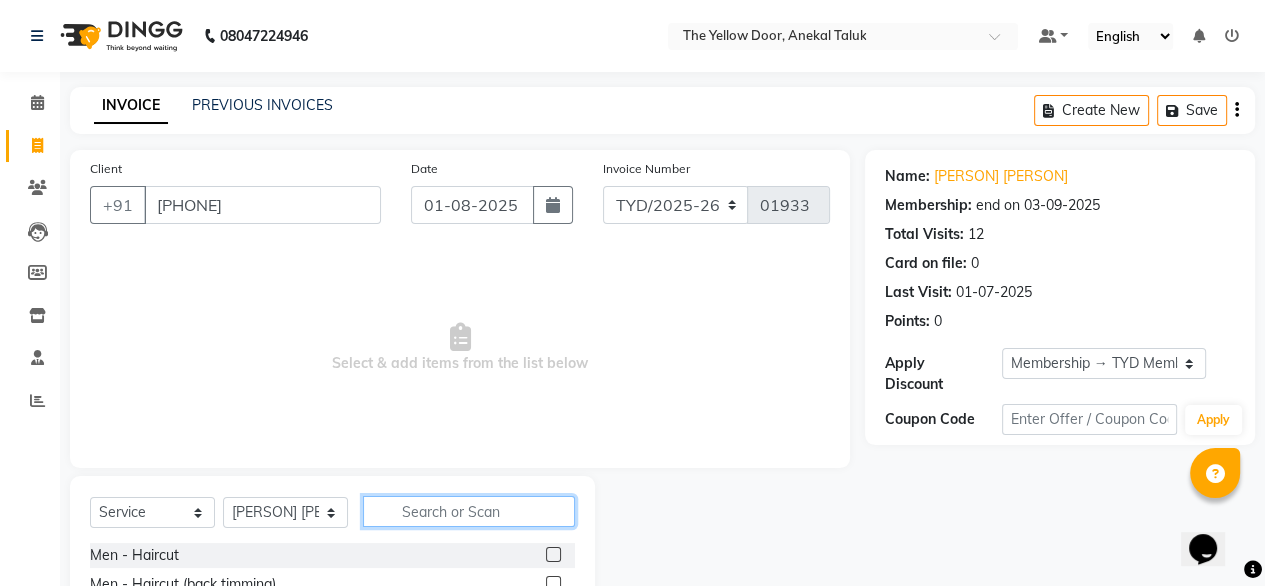 click 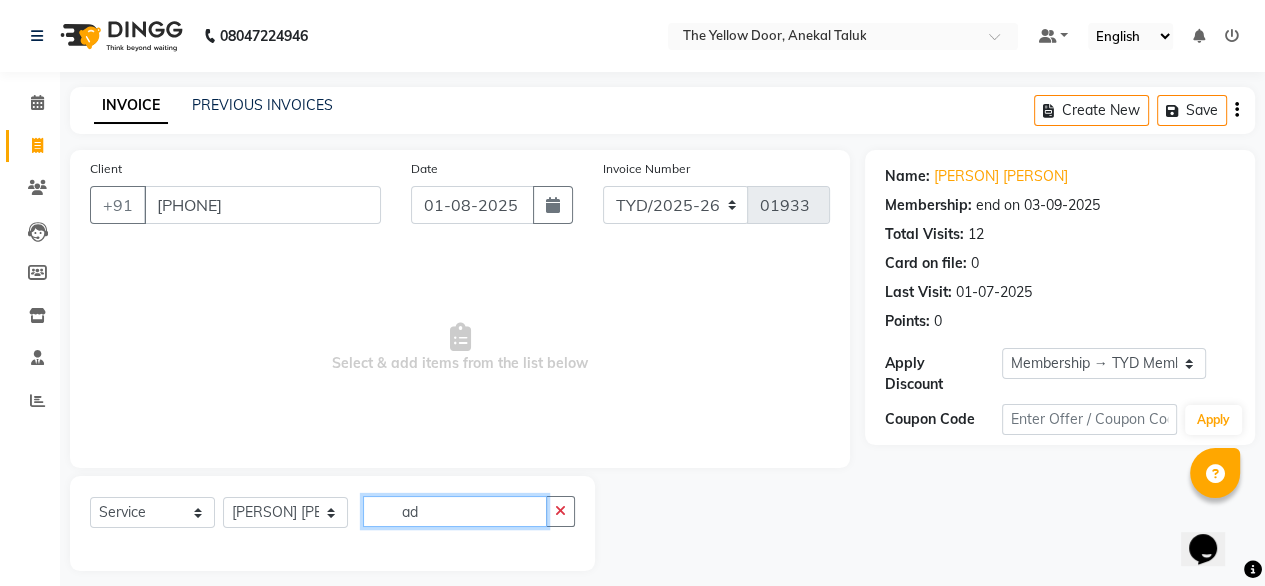 type on "a" 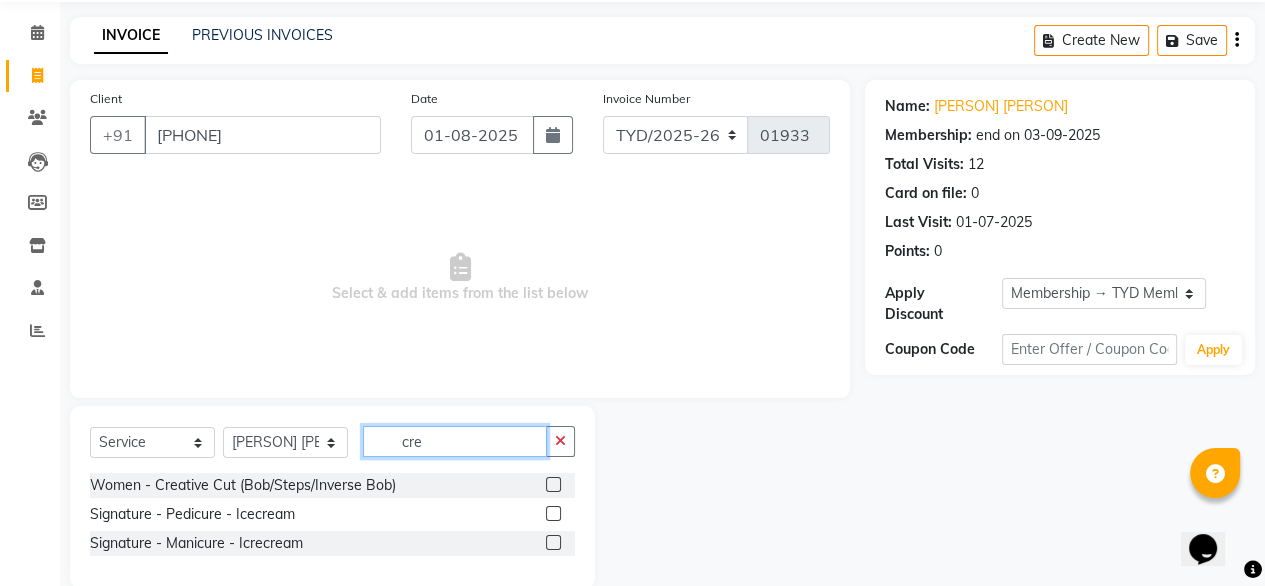 scroll, scrollTop: 100, scrollLeft: 0, axis: vertical 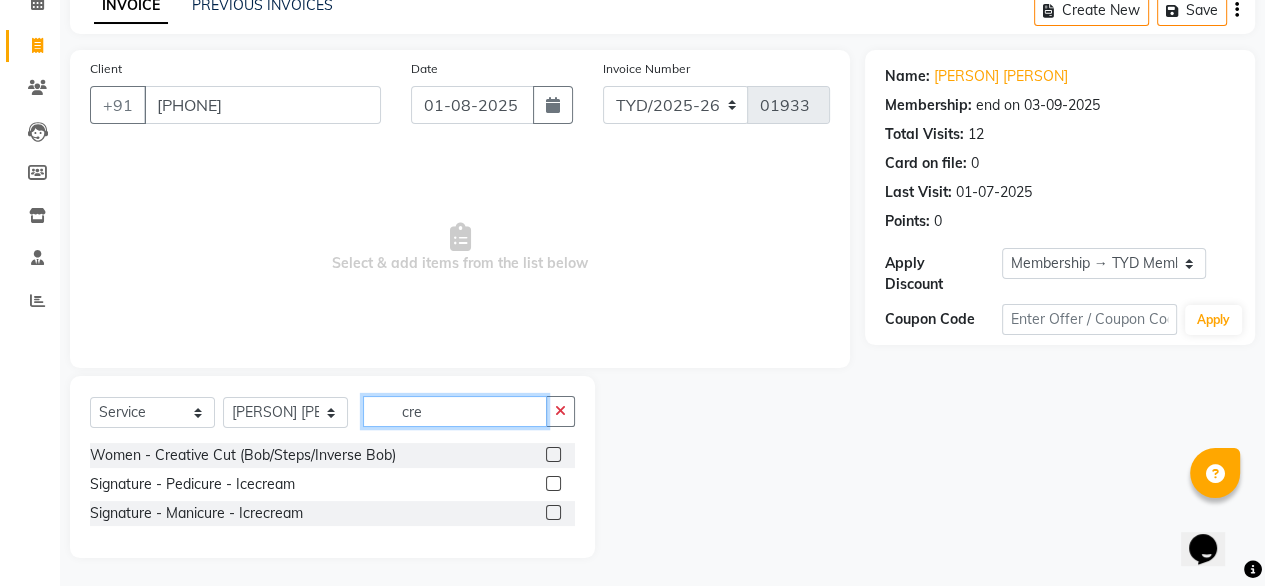 type on "cre" 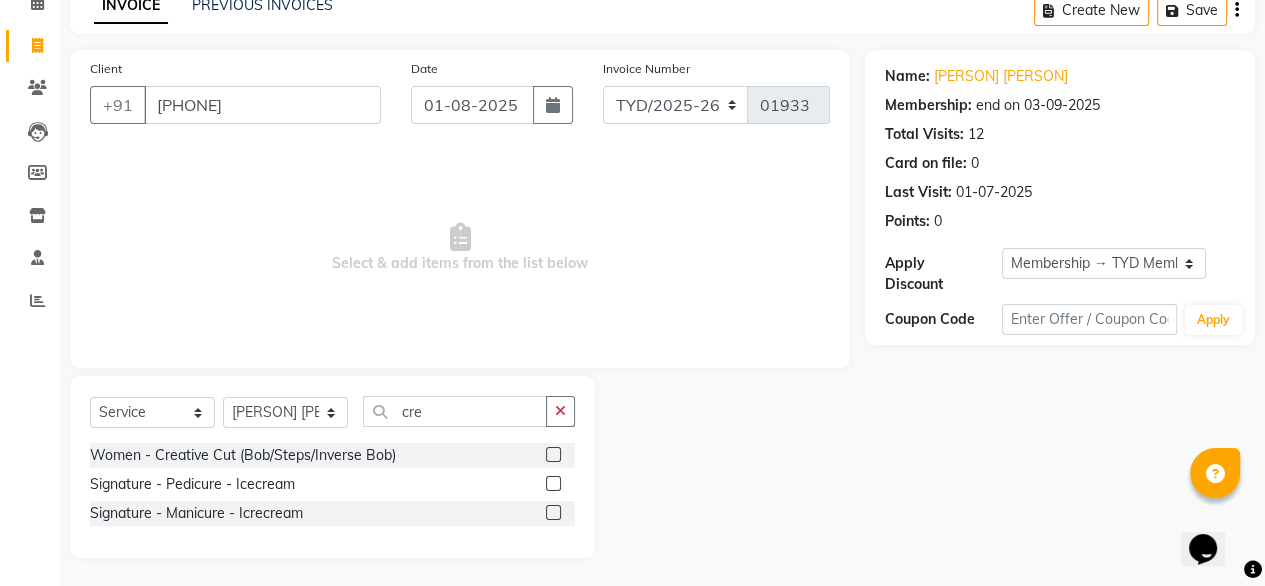 click 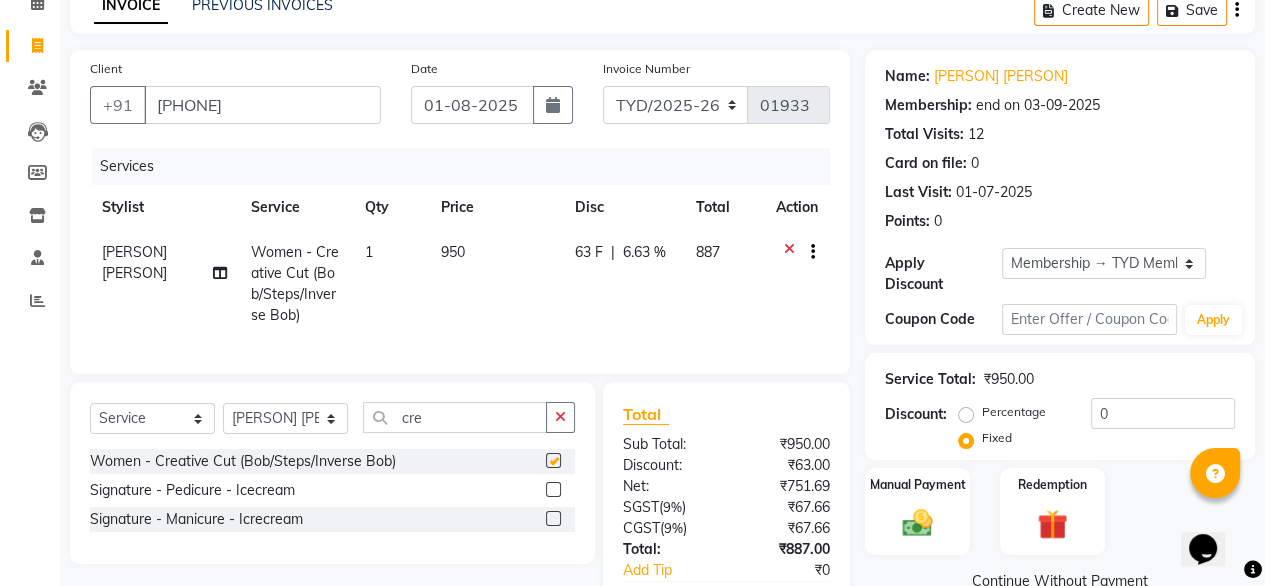 checkbox on "false" 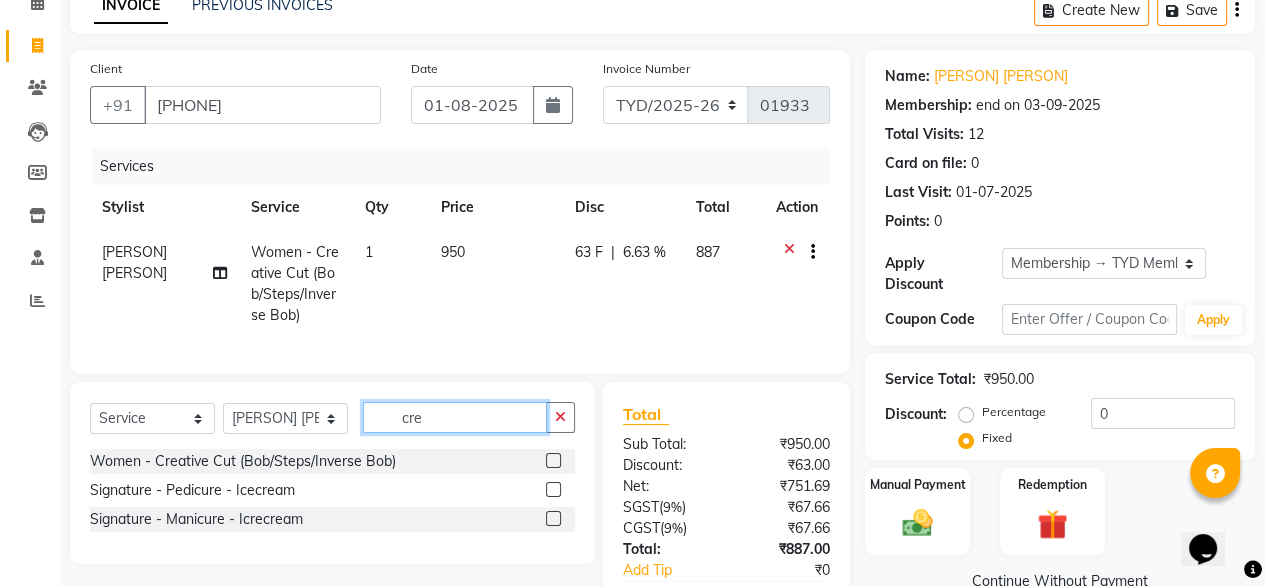 click on "cre" 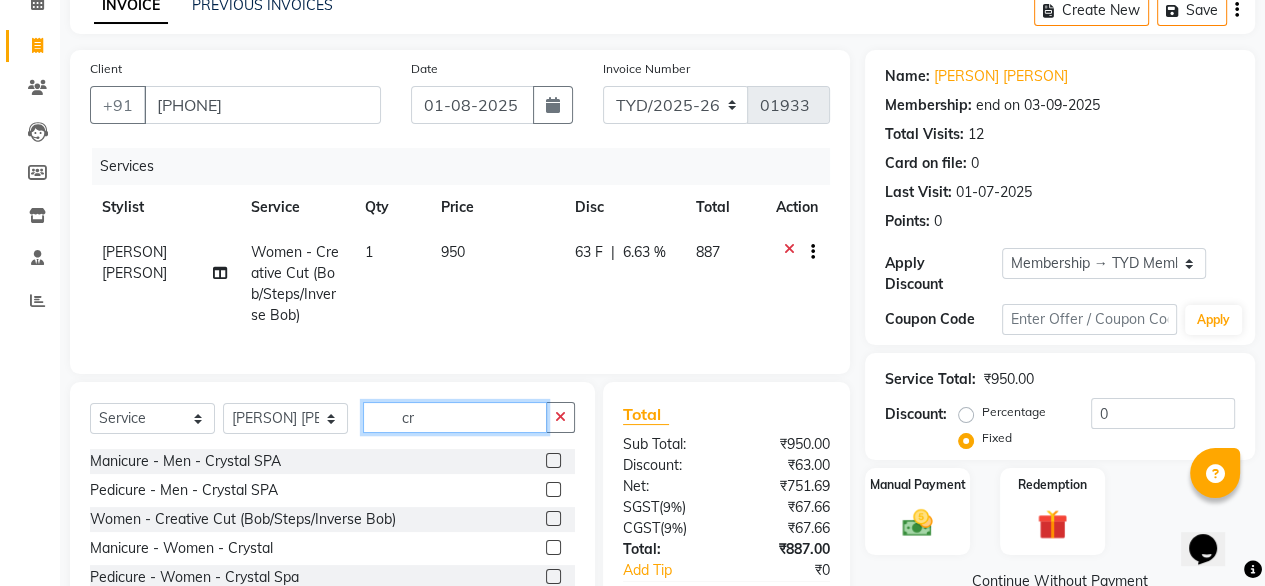 type on "c" 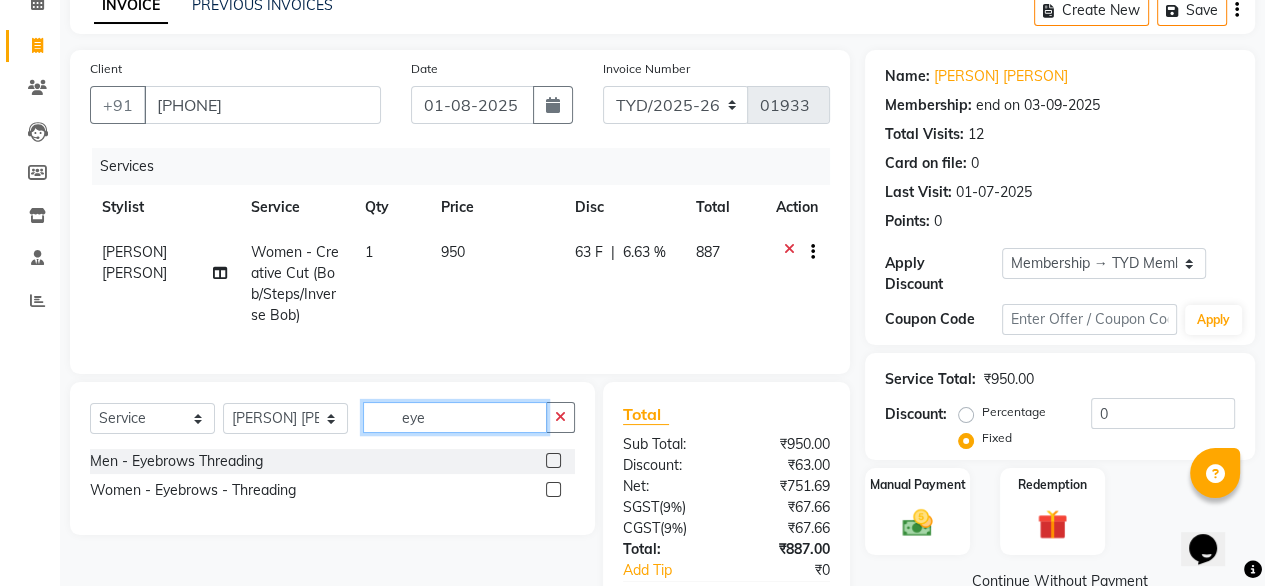 type on "eye" 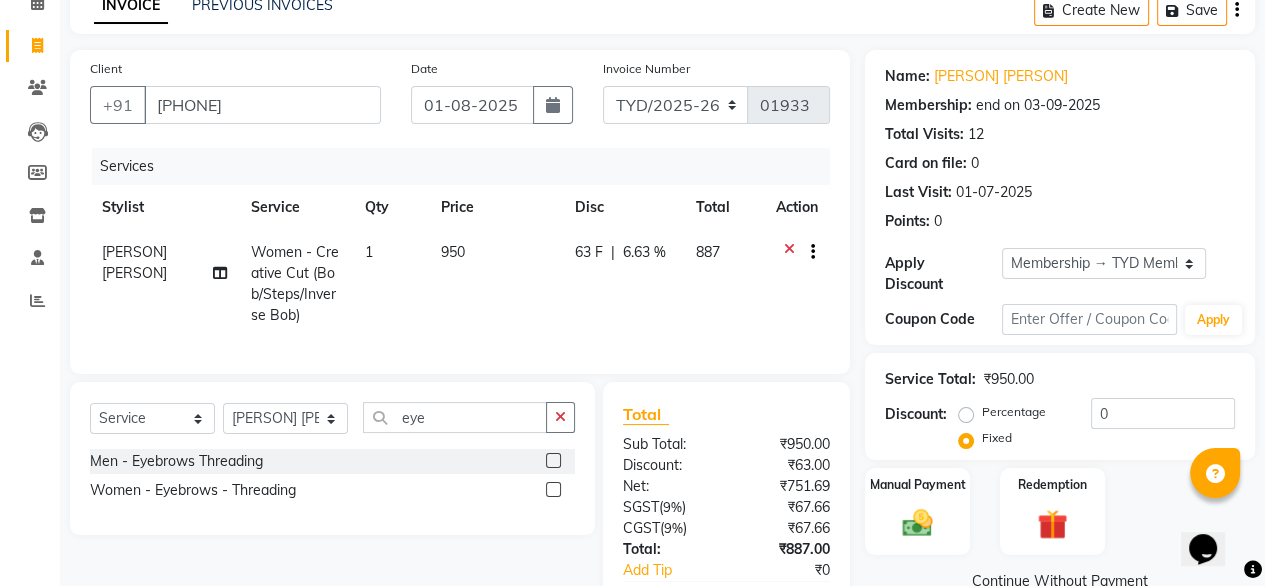 click 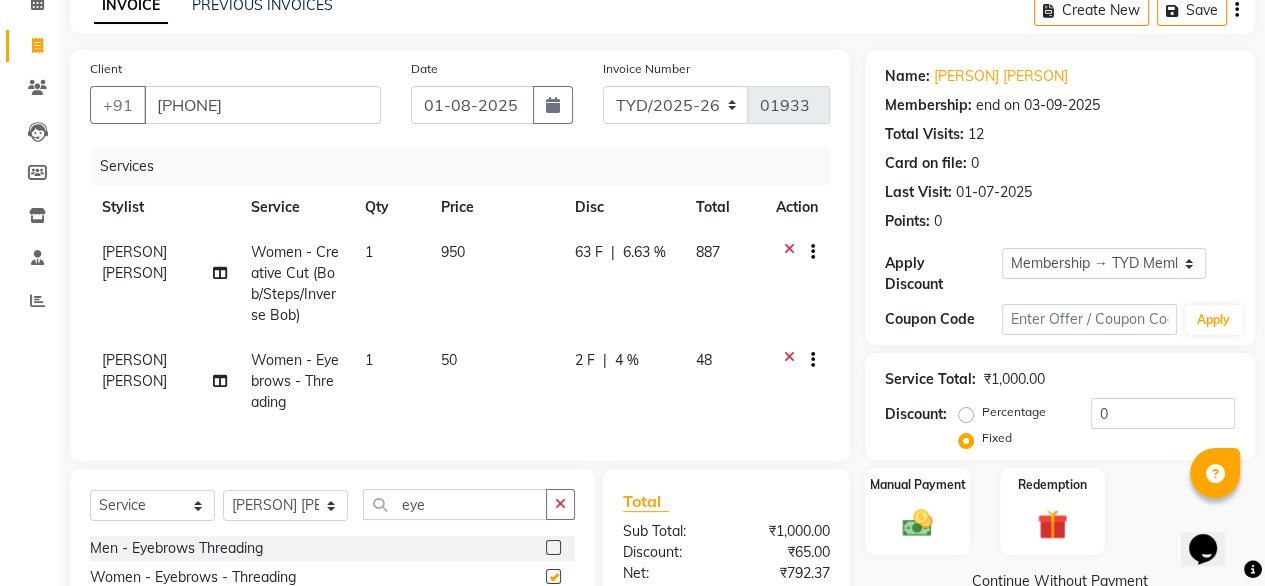 checkbox on "false" 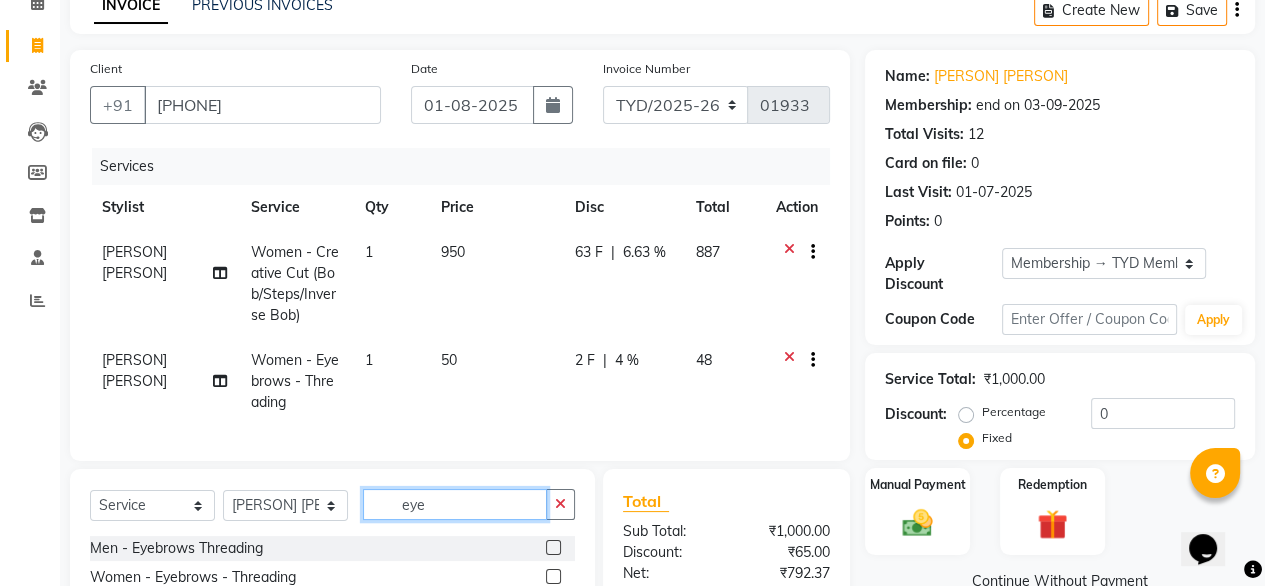click on "eye" 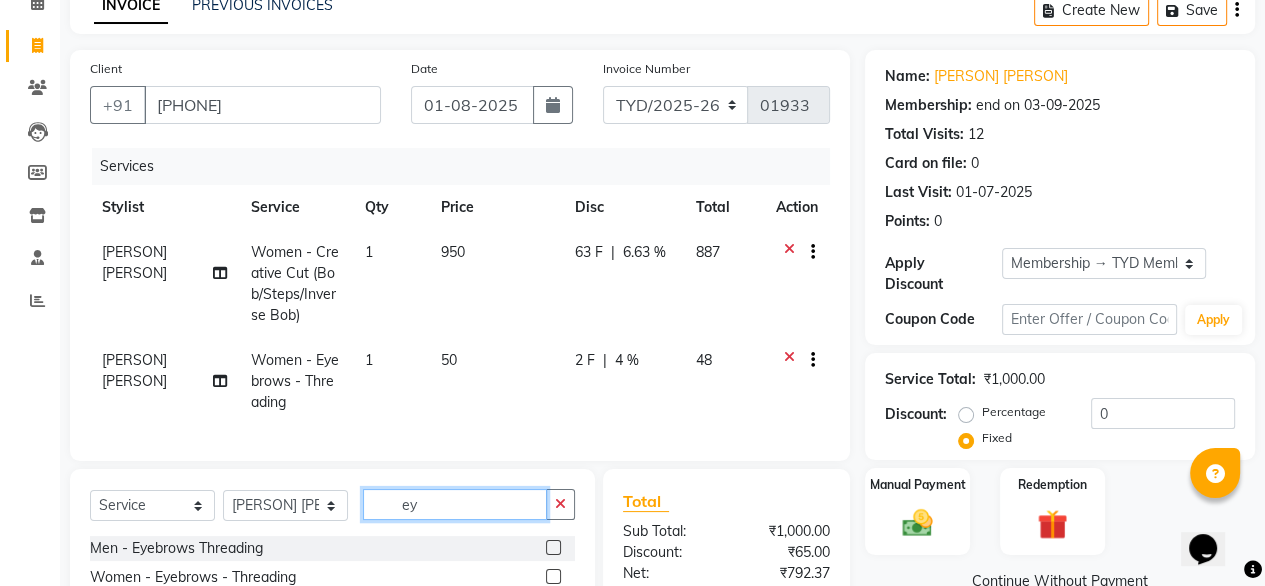 type on "e" 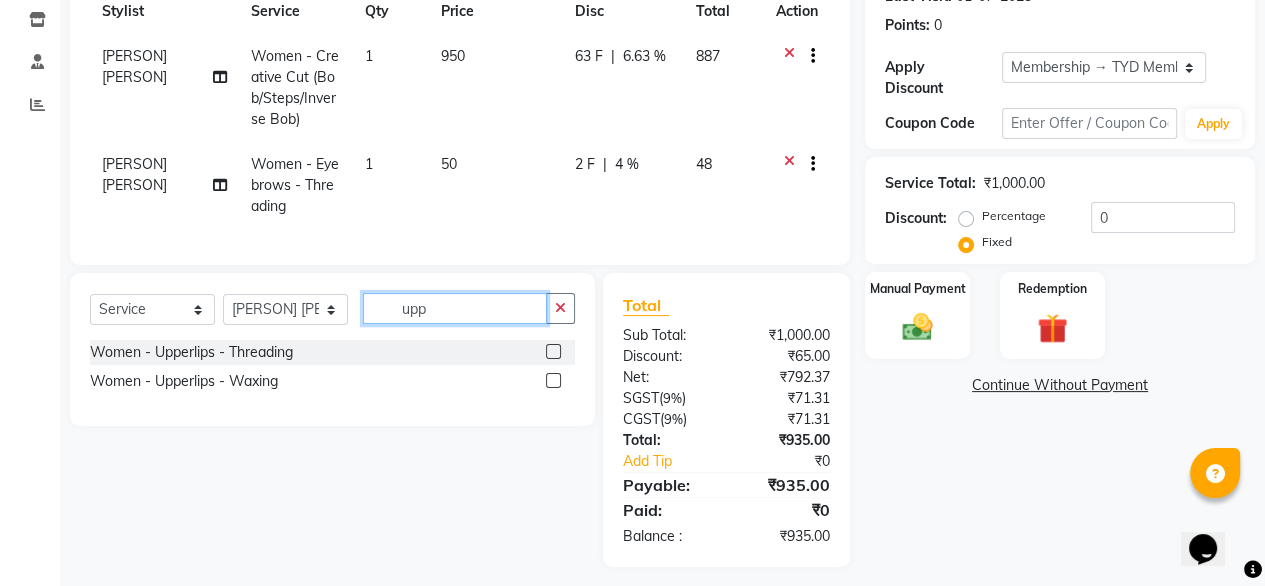 scroll, scrollTop: 300, scrollLeft: 0, axis: vertical 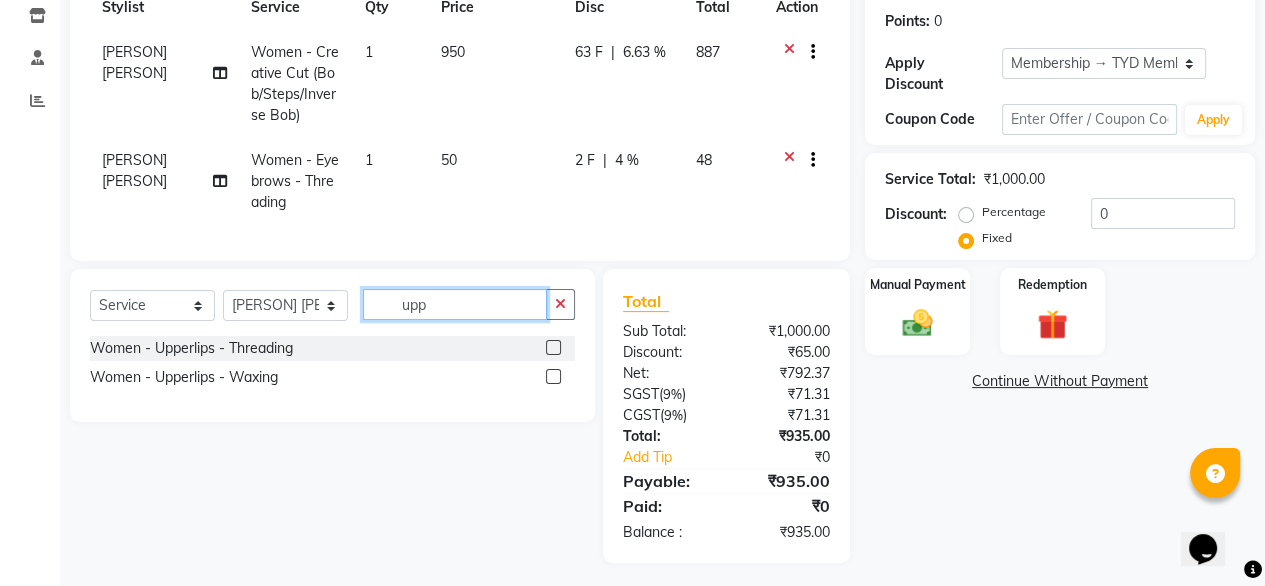 type on "upp" 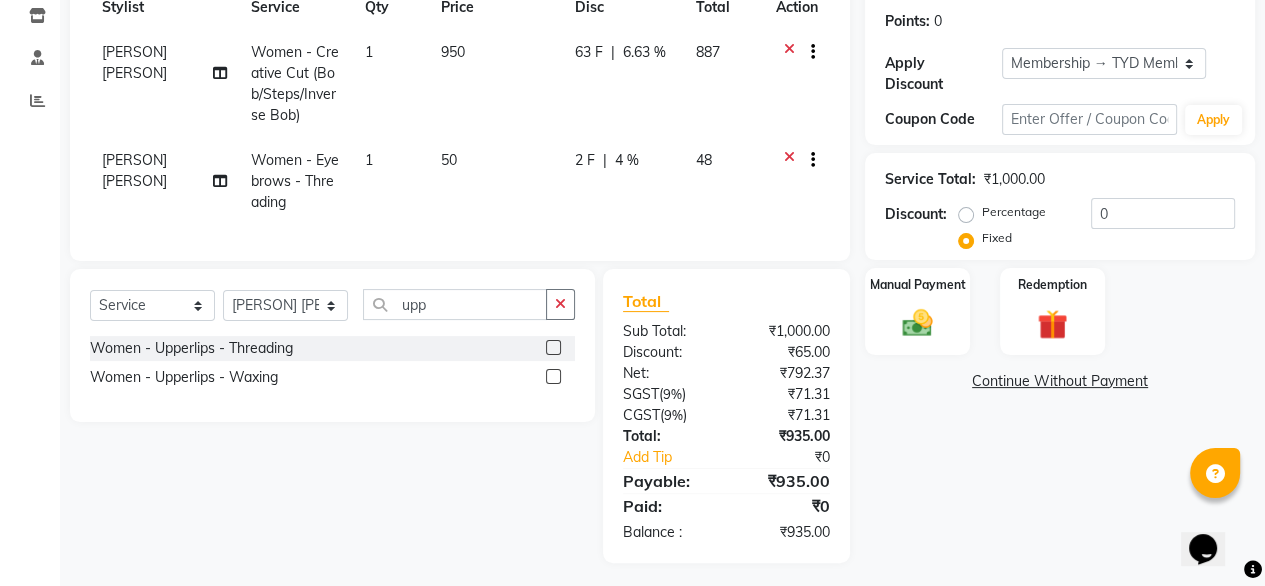 click 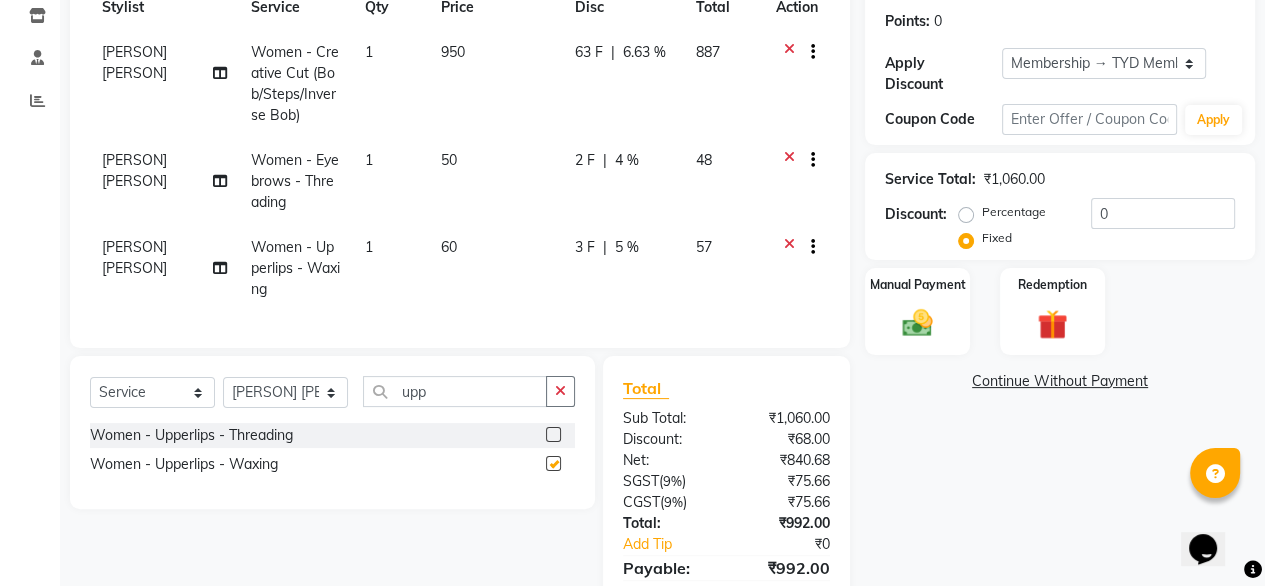 checkbox on "false" 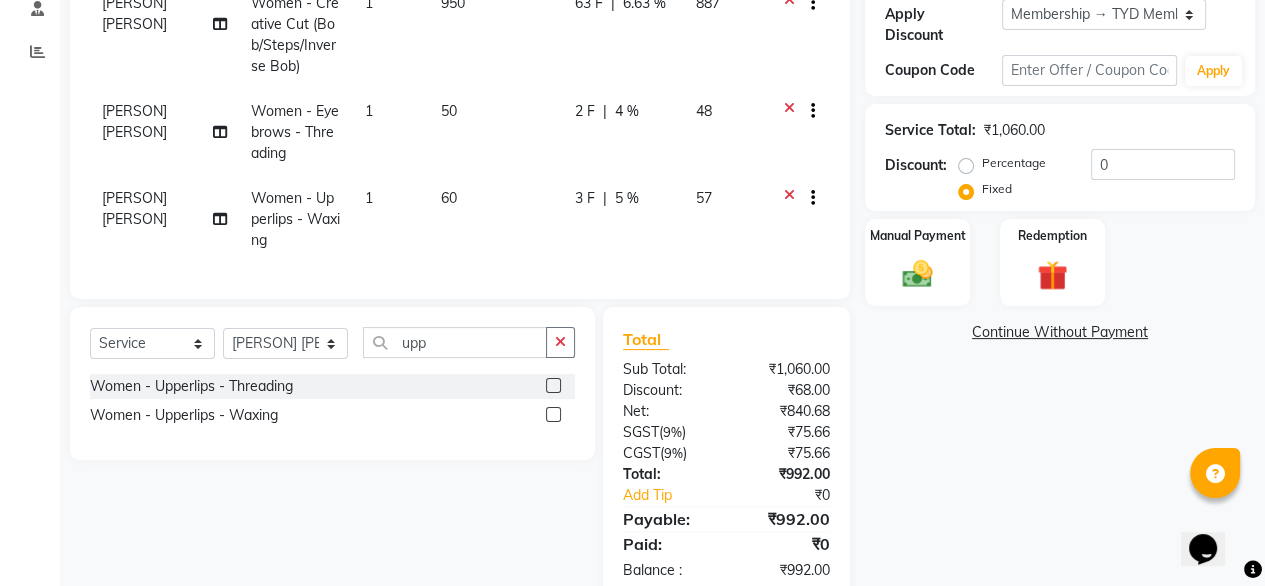 scroll, scrollTop: 400, scrollLeft: 0, axis: vertical 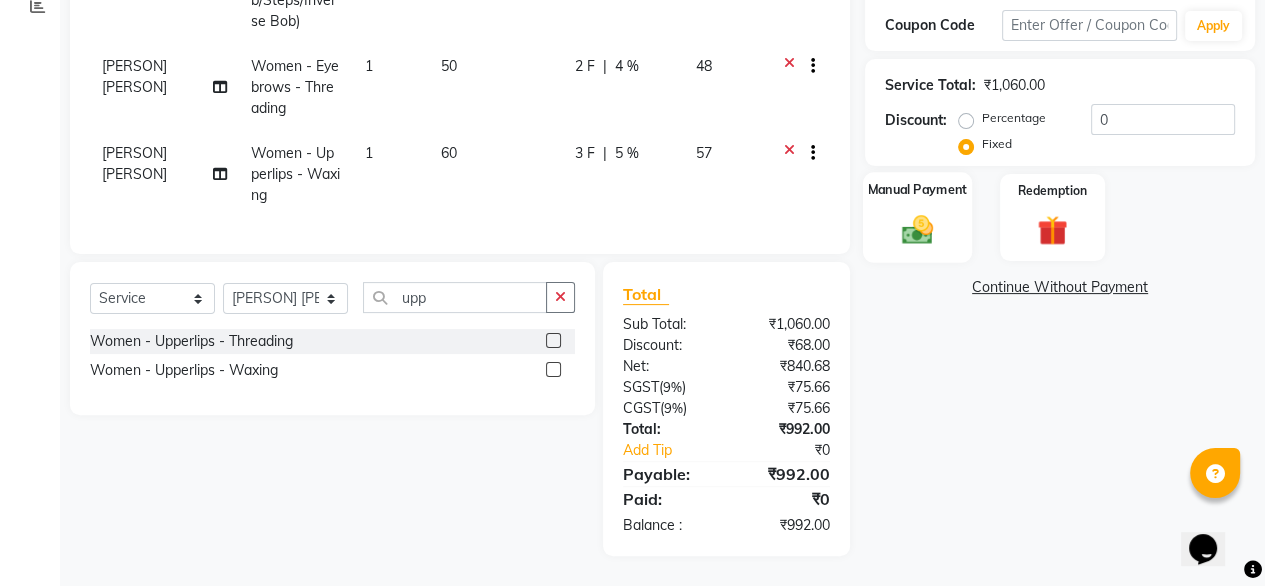 click 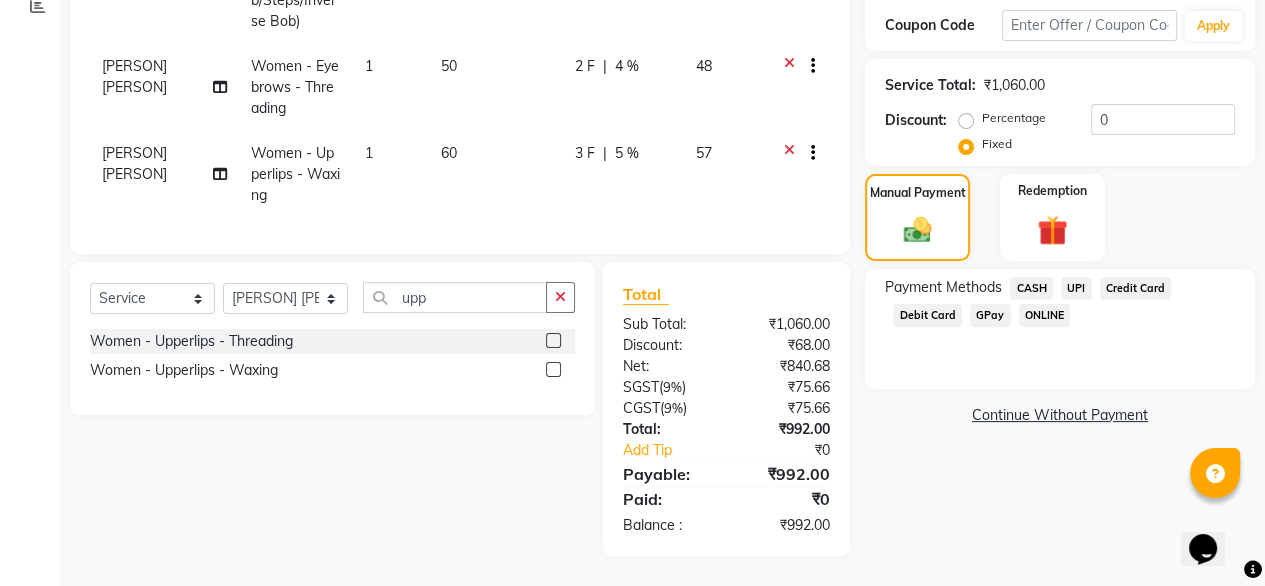 click on "UPI" 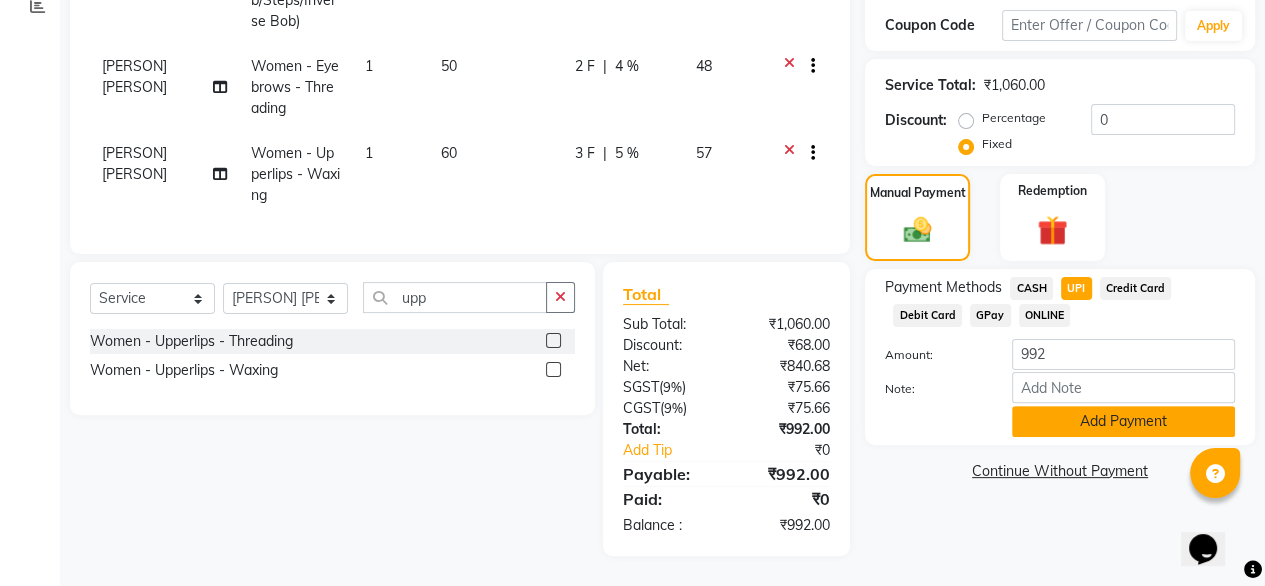 click on "Add Payment" 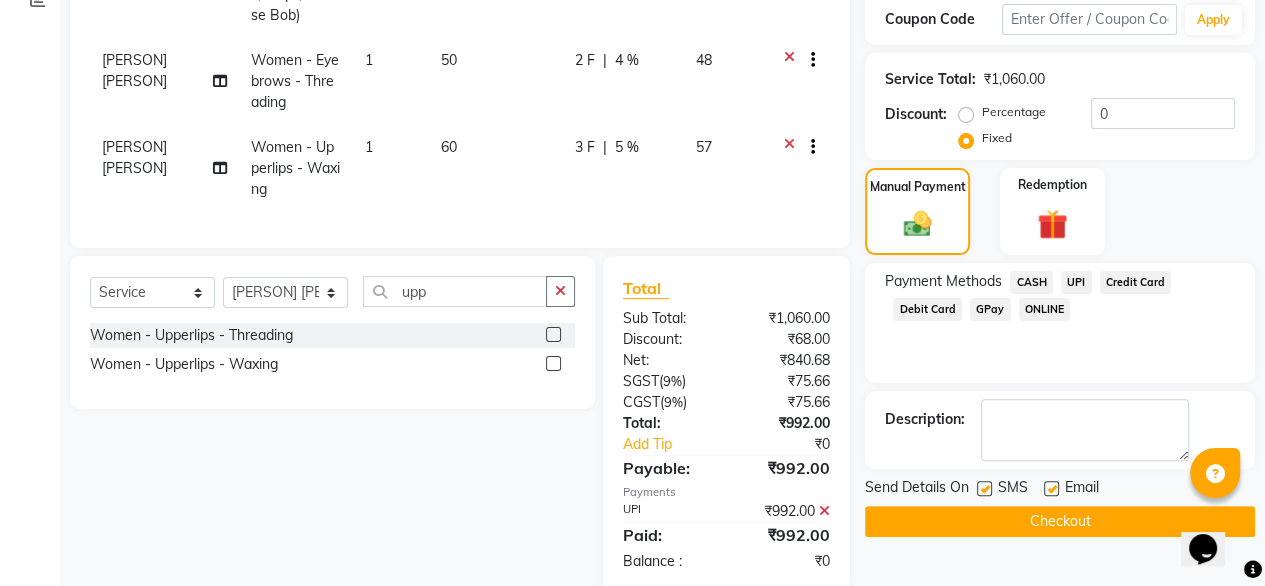 click on "Checkout" 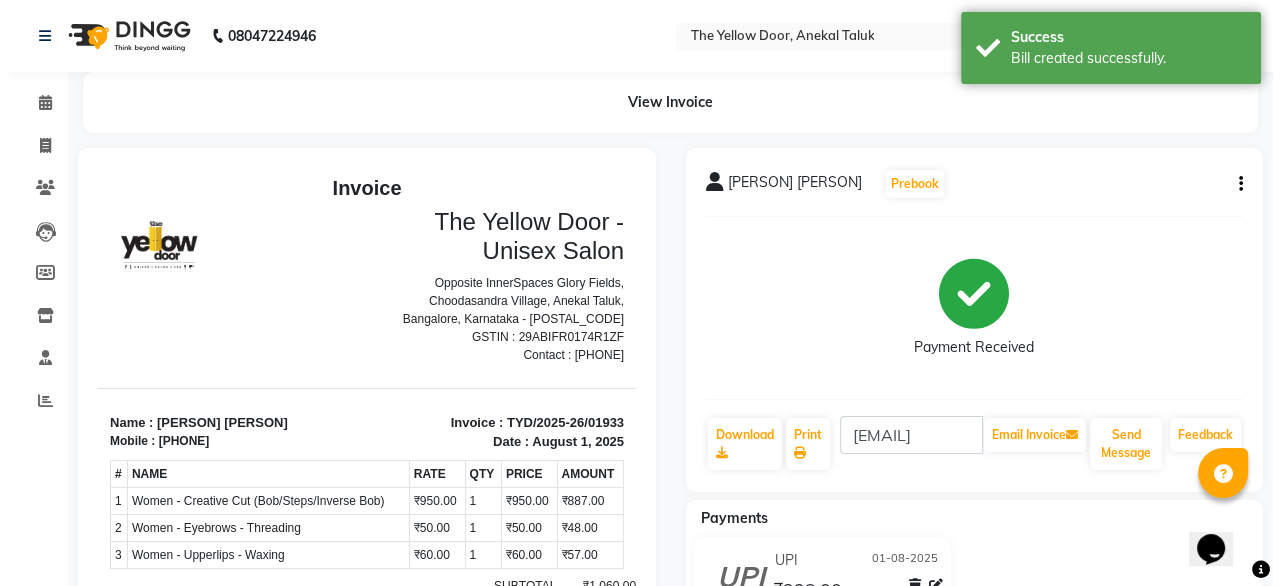 scroll, scrollTop: 0, scrollLeft: 0, axis: both 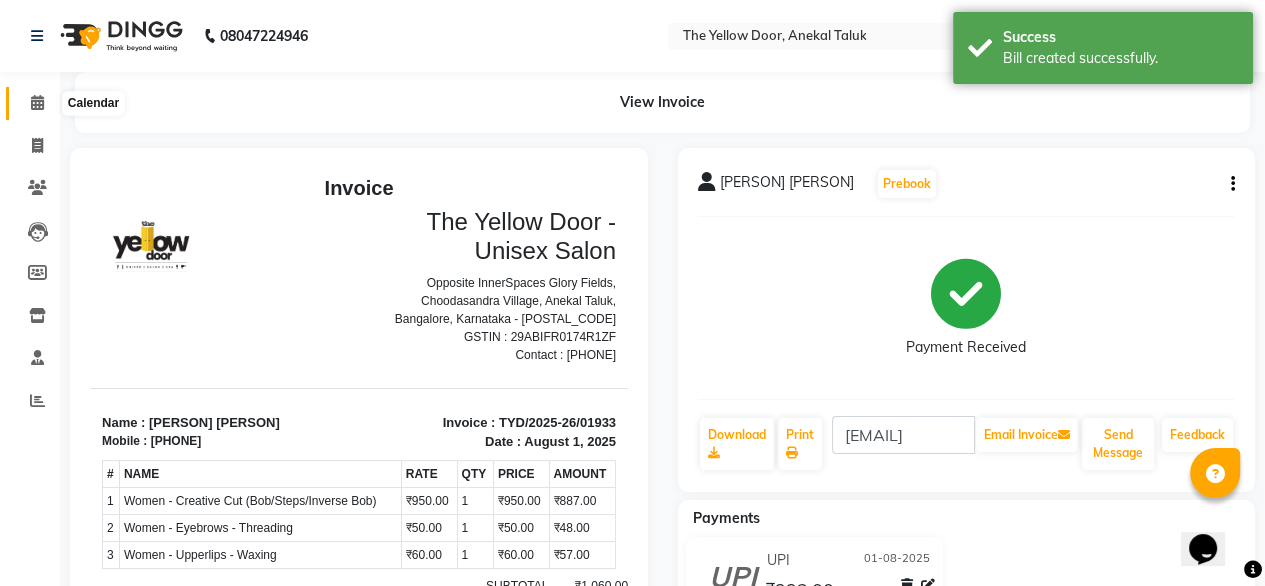click 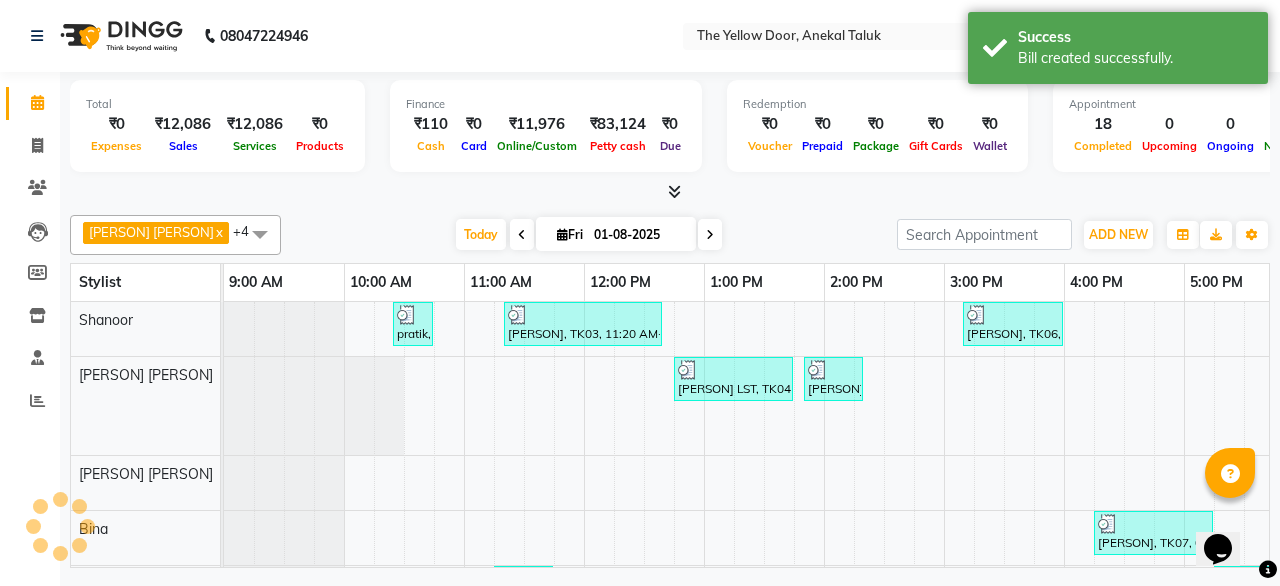 scroll, scrollTop: 0, scrollLeft: 0, axis: both 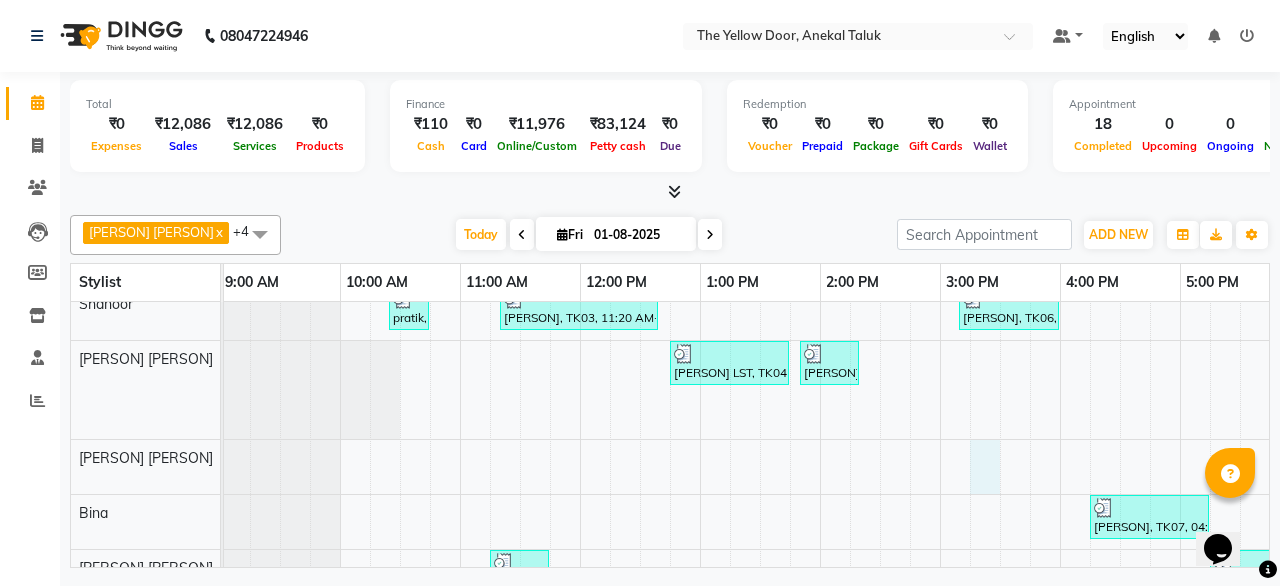 click on "pratik, TK01, 10:25 AM-10:45 AM, Men - Beard Trimming & Styling [PERSON], TK03, 11:20 AM-12:40 PM, Men - Haircut,Men - Beard Trimming & Styling,Men - Coconut Oil - Head Massage [PERSON], TK06, 03:10 PM-04:00 PM, Men - Haircut,Men - Beard Trimming & Styling sonali das, TK09, 05:50 PM-06:10 PM, Men - Beard Trimming & Styling Test [PERSON], TK11, 06:55 PM-07:35 PM, Men - Beard Trimming & Styling,Men - Hairwash [PERSON], TK12, 07:35 PM-08:25 PM, Men - Haircut,Men - Beard Trimming & Styling [PERSON] LST, TK04, 12:45 PM-01:45 PM, Women - Hair Dye (Application + Wash) - Medium ujjwal, TK05, 01:50 PM-02:20 PM, Men - Haircut sonali das, TK09, 06:10 PM-07:10 PM, Women - Advanced Cut (Layer/Feather/Blend) [PERSON] [PERSON], TK14, 07:35 PM-09:05 PM, Women - Creative Cut (Bob/Steps/Inverse Bob),Women - Eyebrows - Threading,Women - Upperlips - Waxing d chanda, TK13, 08:35 PM-09:20 PM, Women - Keratin Hair Spa [PERSON] LST, TK08, 05:45 PM-06:00 PM, Women - Eyebrows - Threading" at bounding box center [1000, 445] 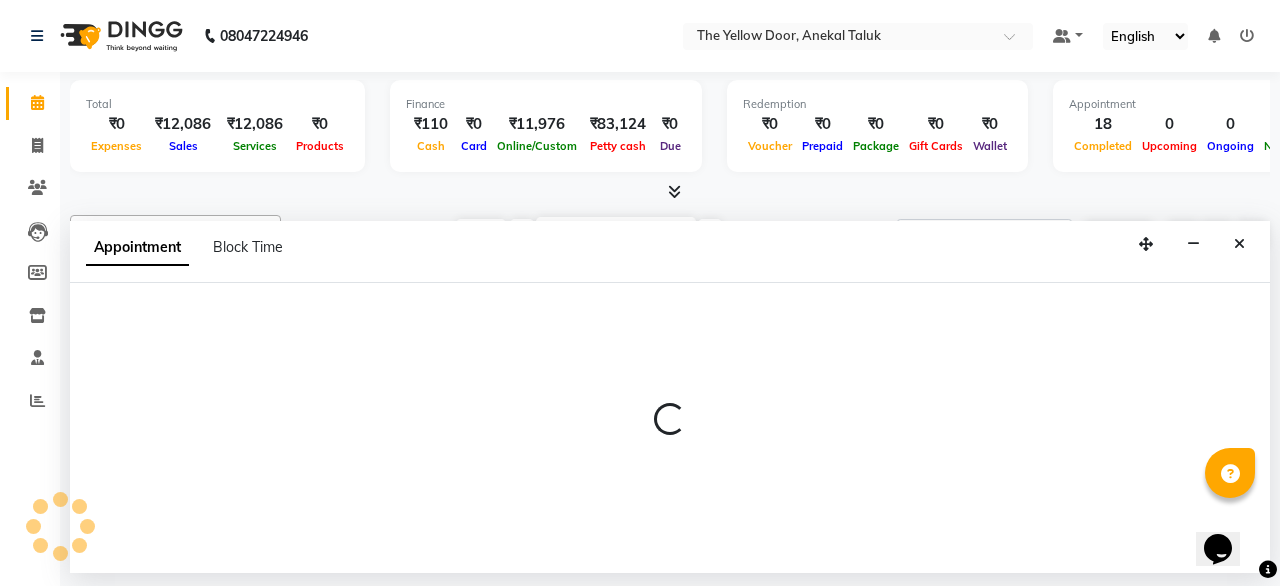 select on "51707" 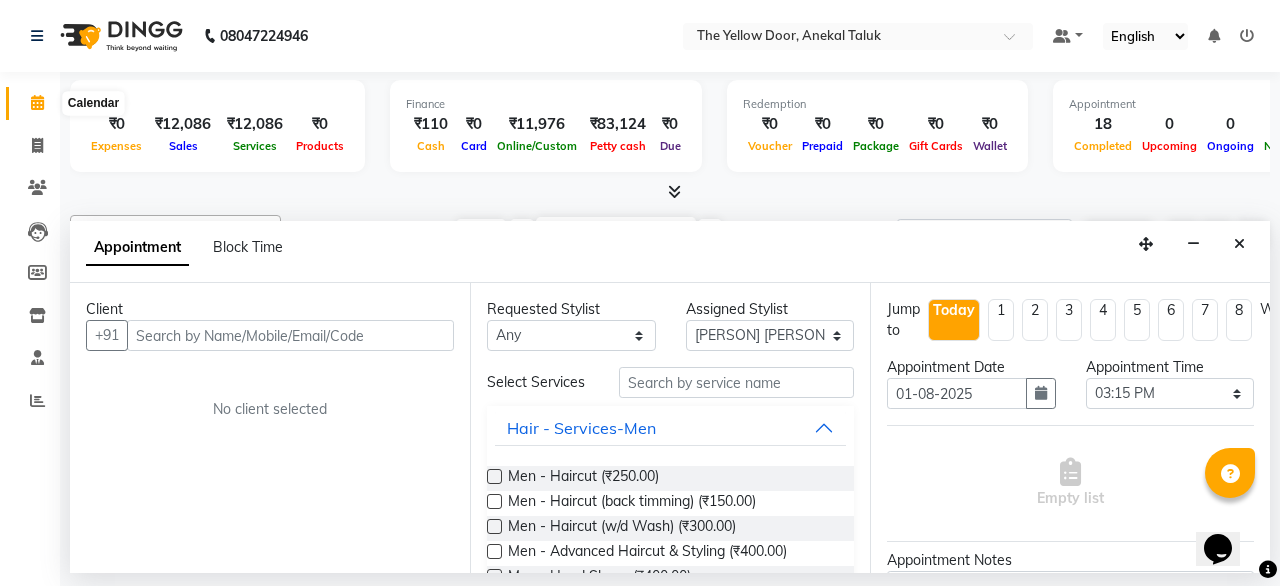 click 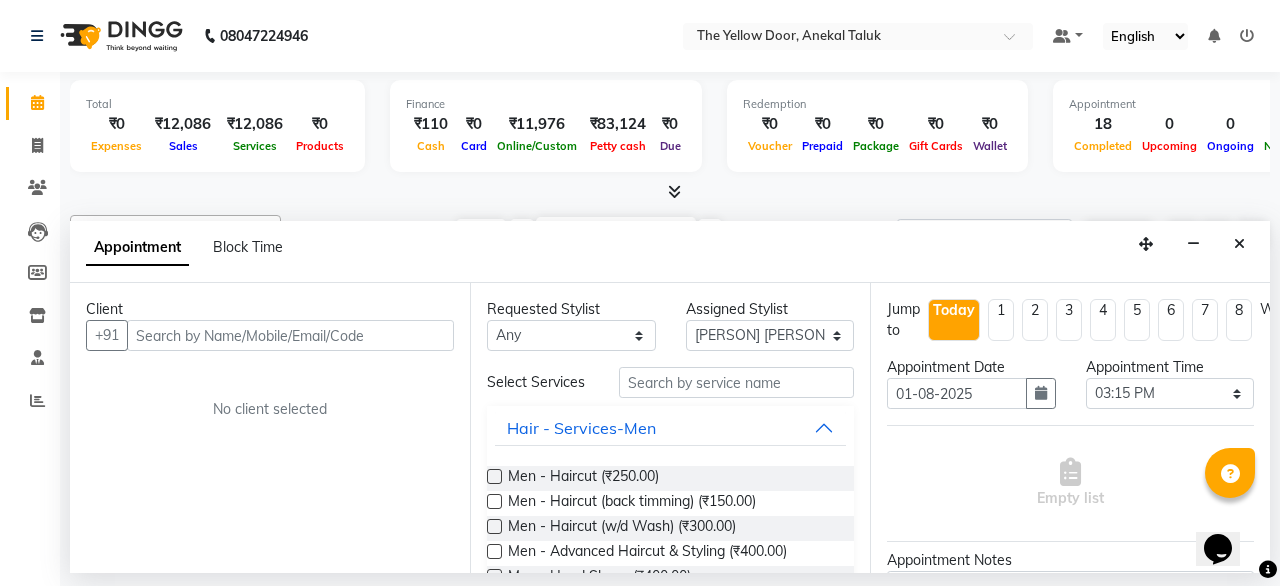 click 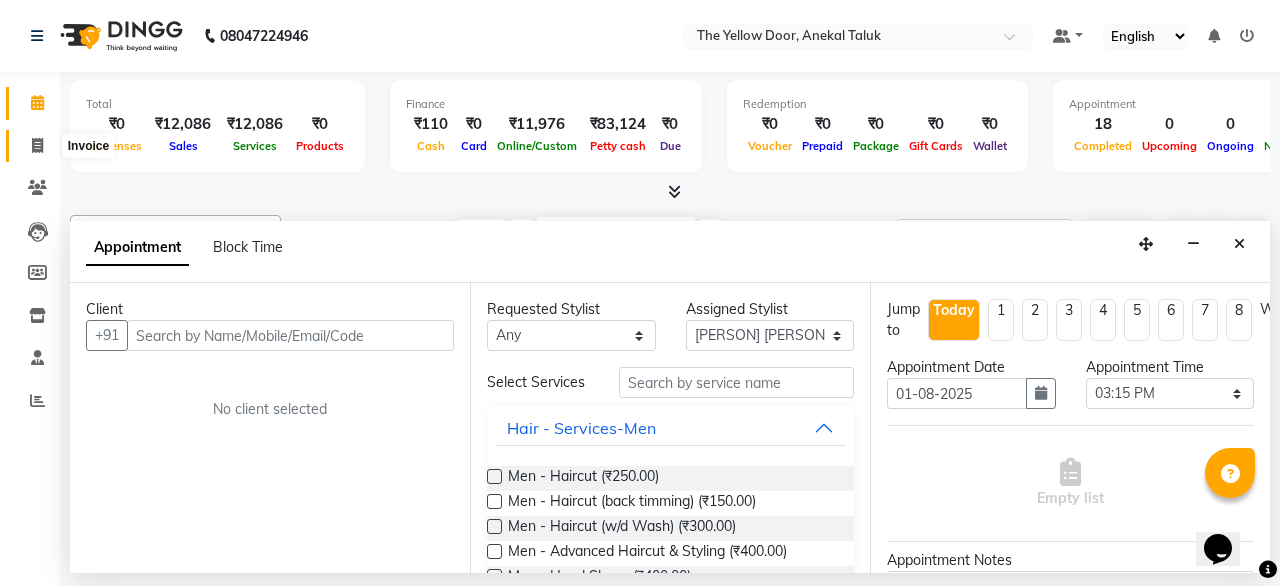 click 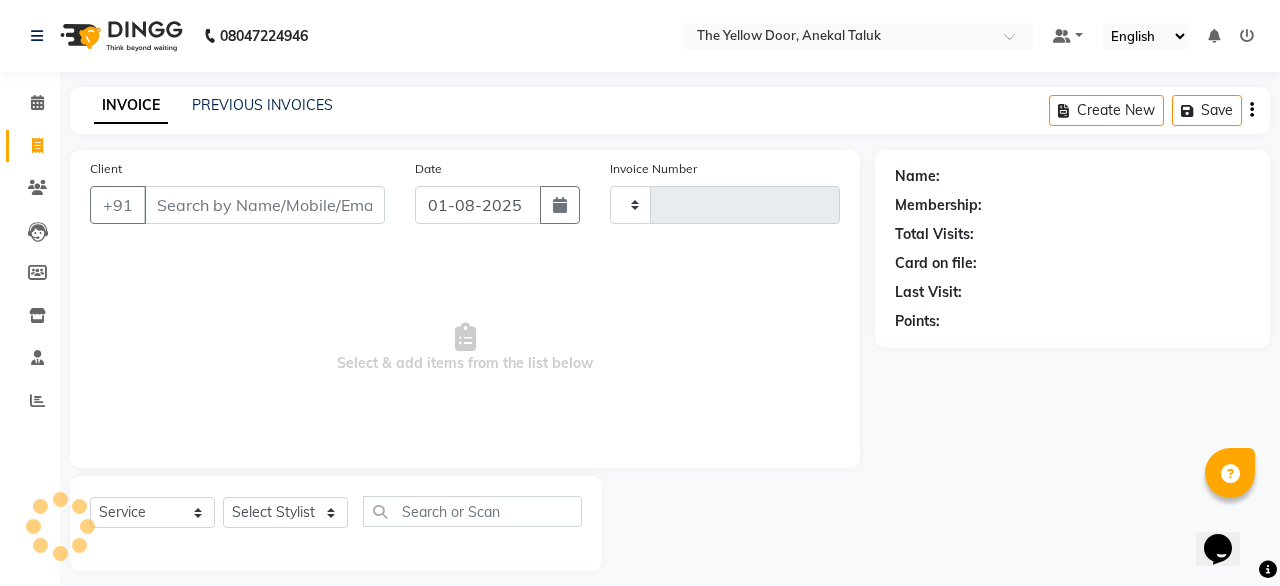 type on "01934" 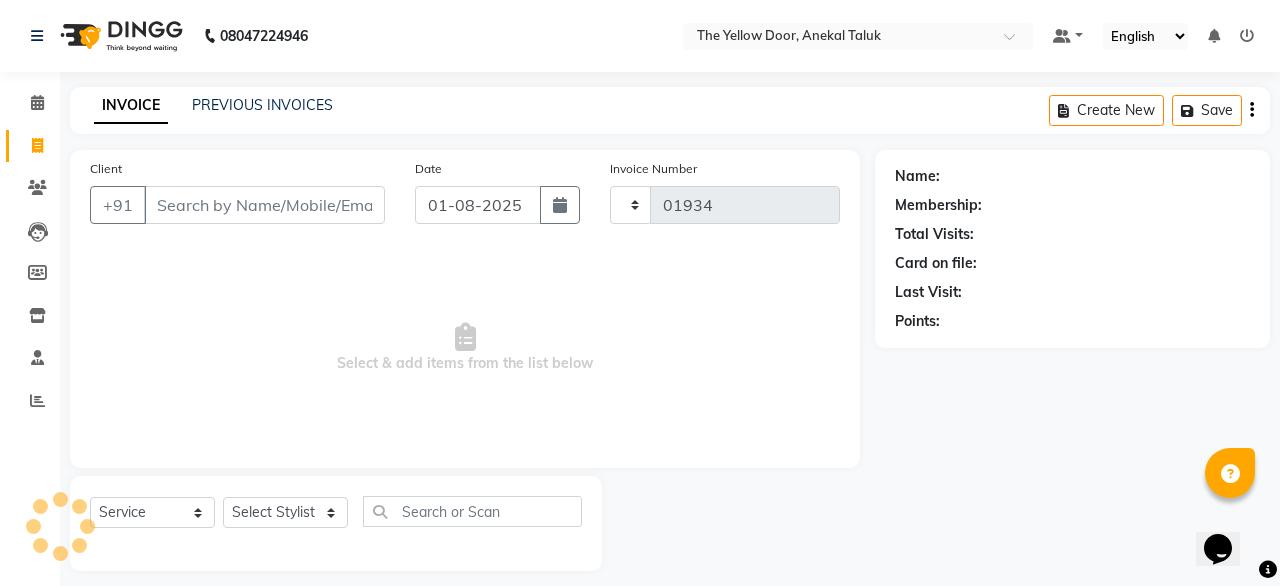 select on "5650" 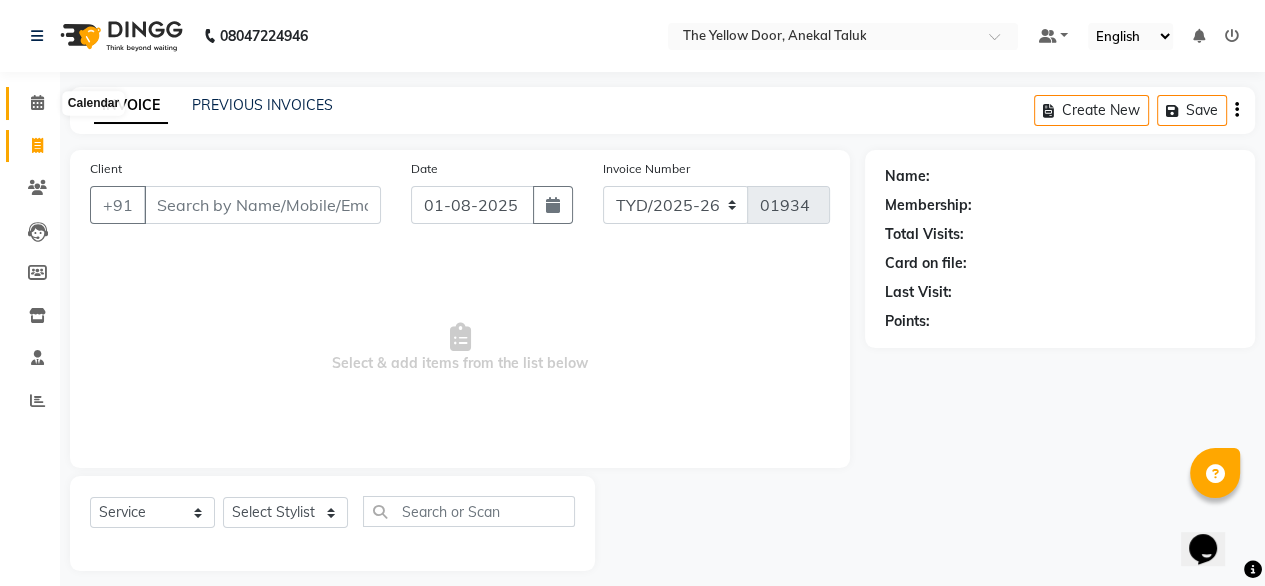 click 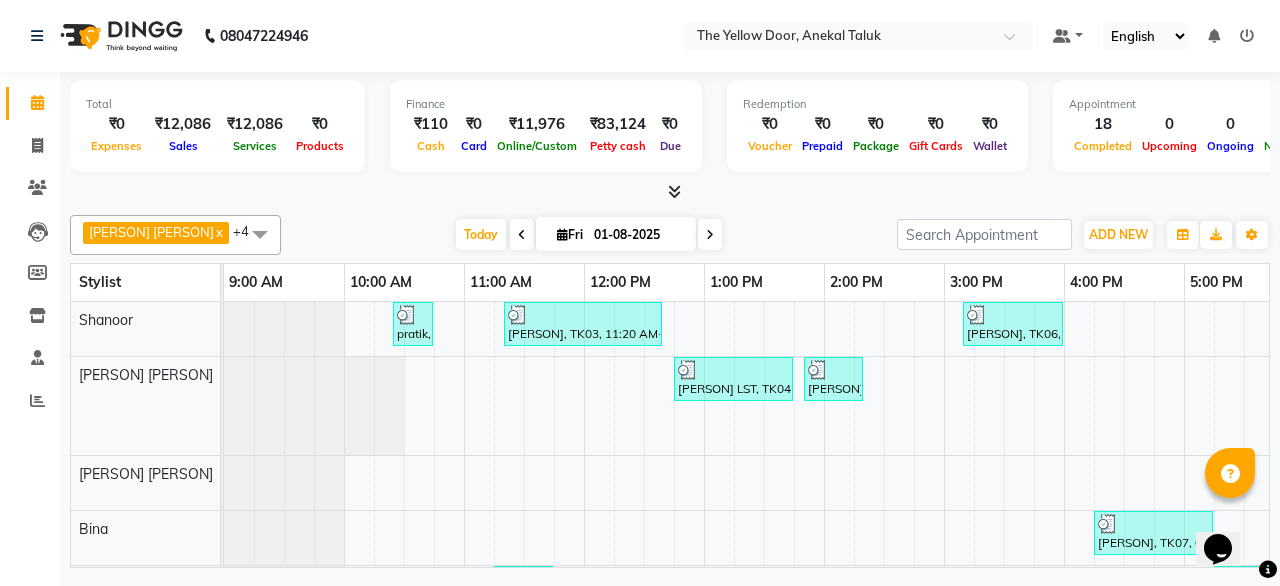 scroll, scrollTop: 66, scrollLeft: 39, axis: both 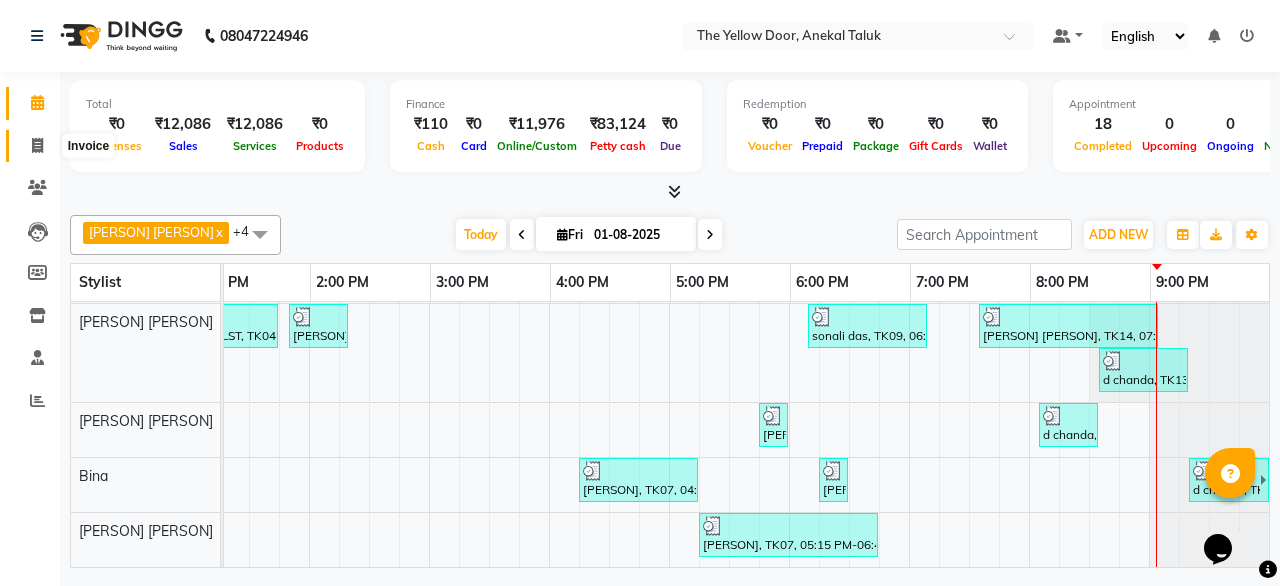 click 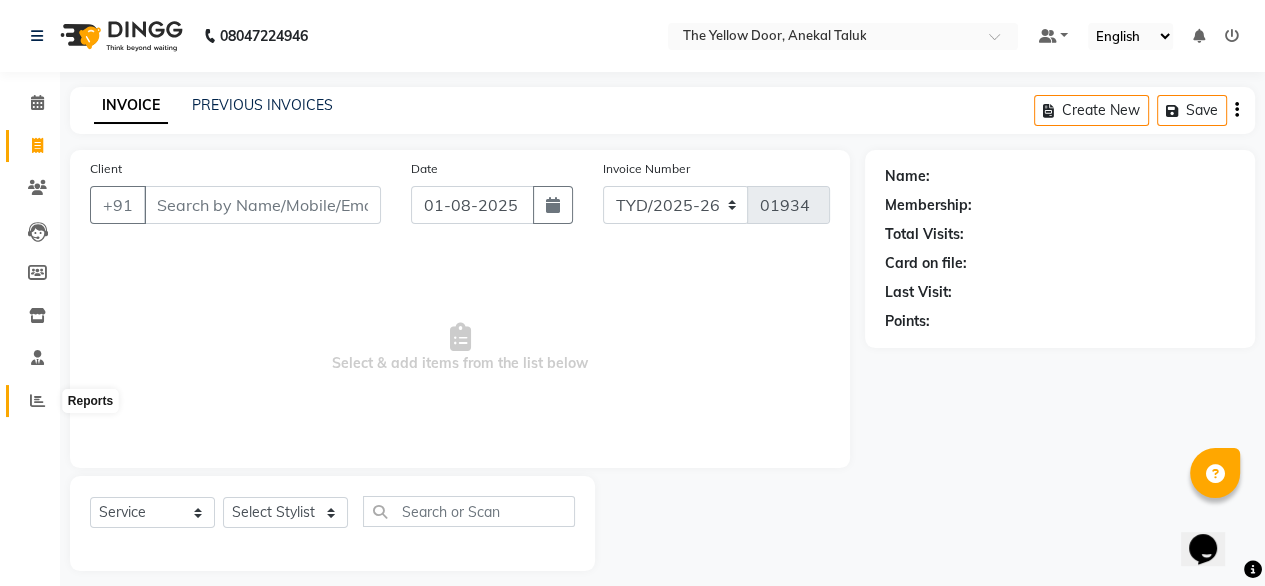 click 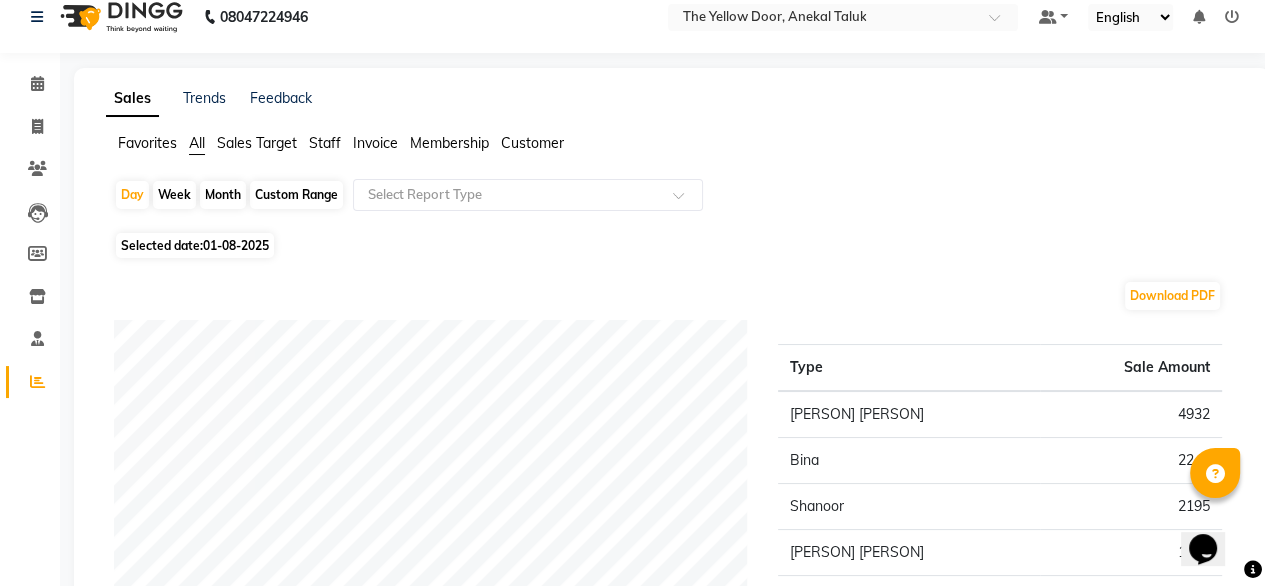 scroll, scrollTop: 0, scrollLeft: 0, axis: both 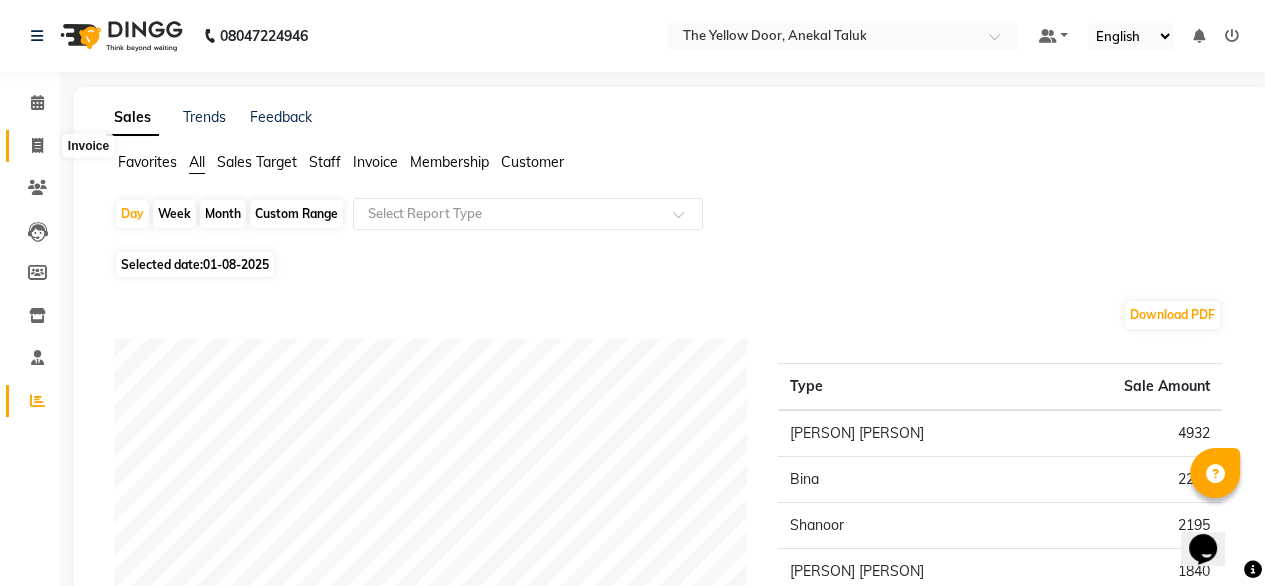 click 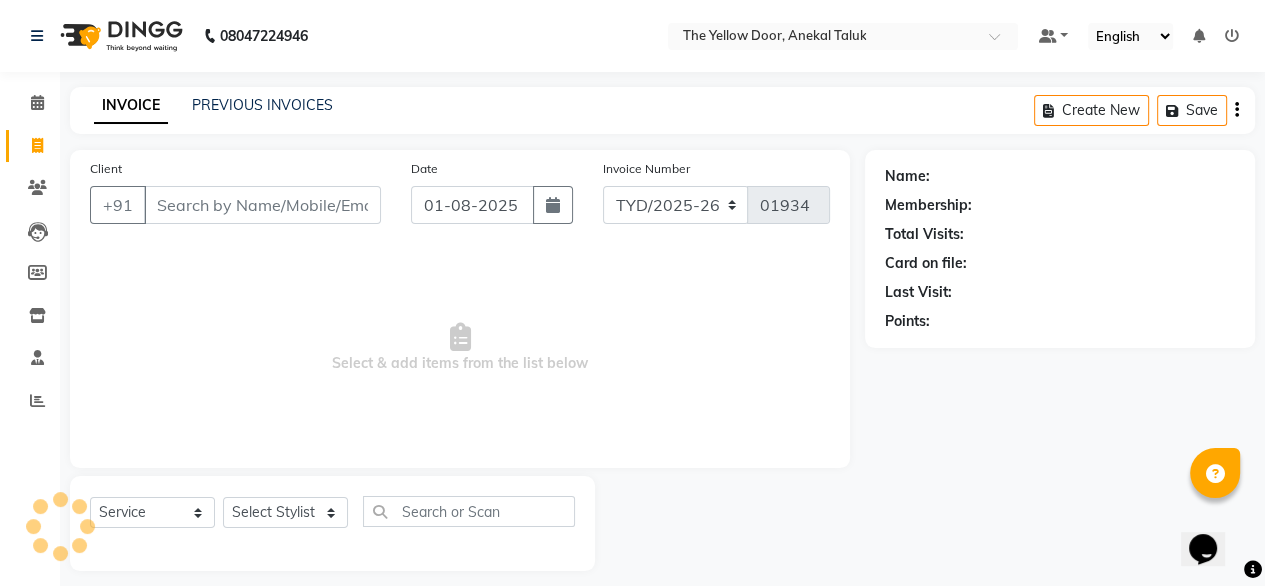 scroll, scrollTop: 16, scrollLeft: 0, axis: vertical 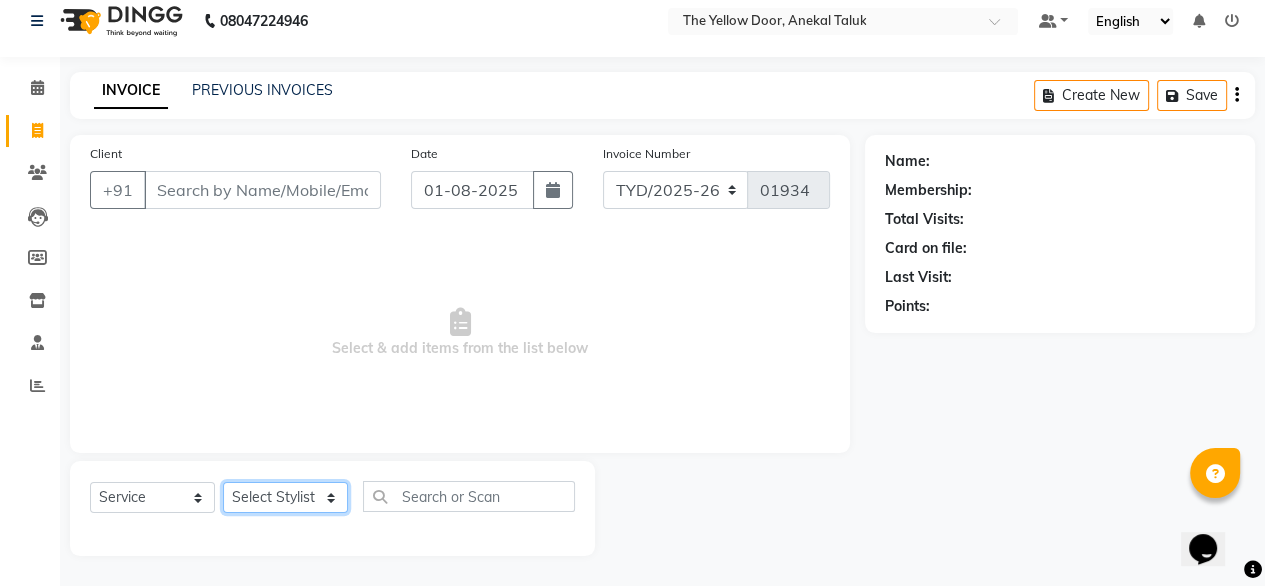 click on "Select Stylist Amit Roy Bina Deena Jena Housekeeping Manager Sajiya Shefi Shanoor Shri" 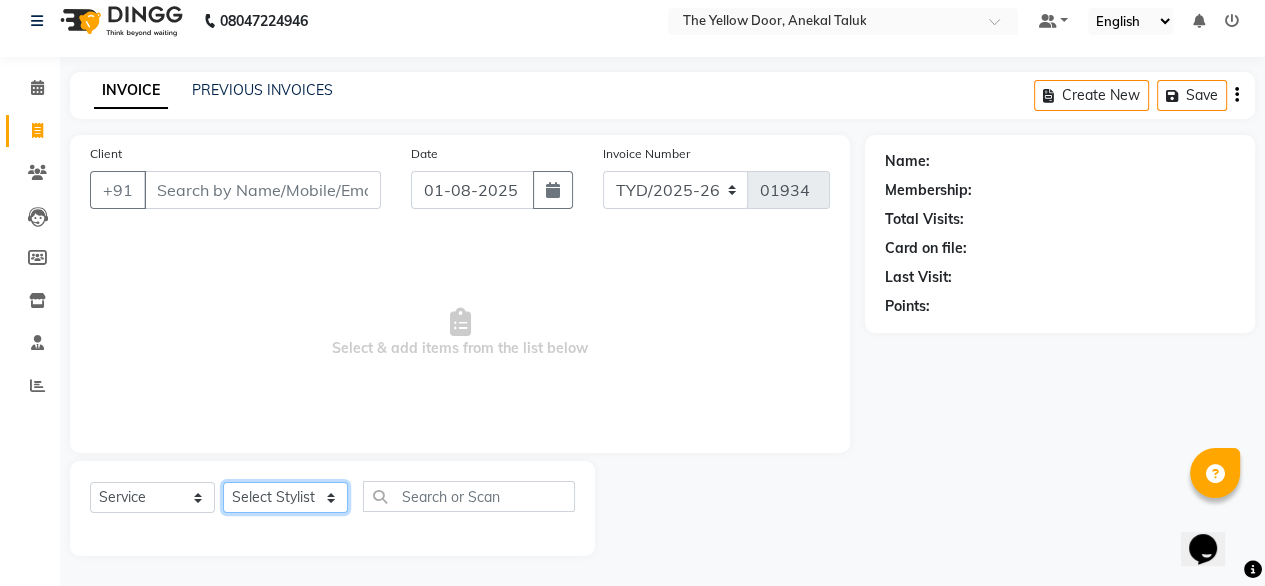 select on "71545" 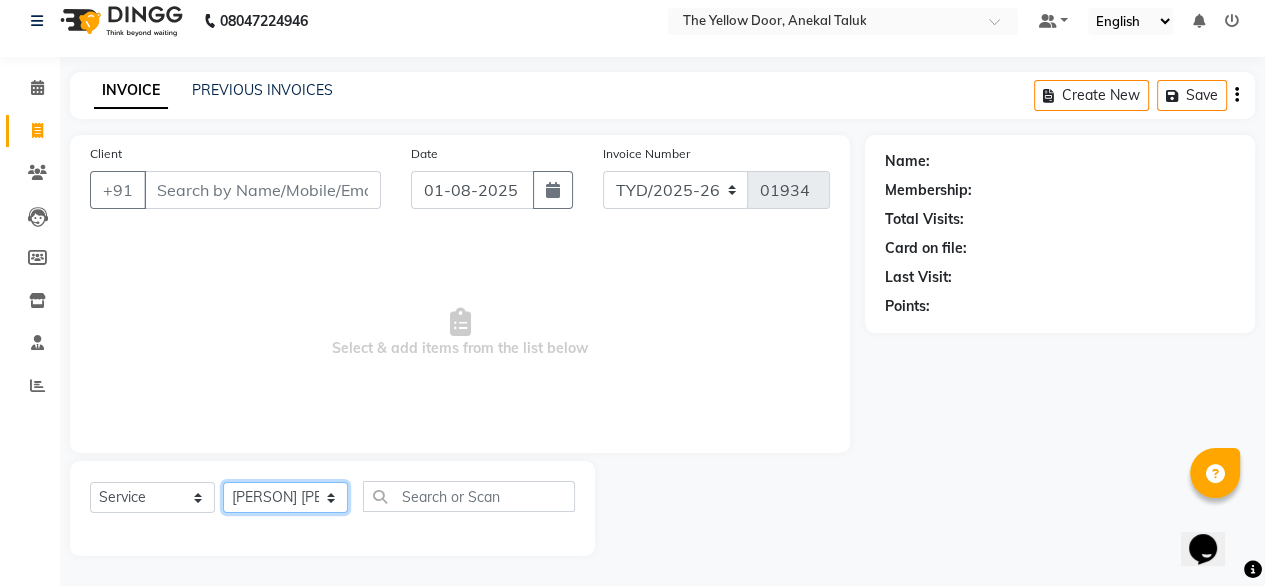 click on "Select Stylist Amit Roy Bina Deena Jena Housekeeping Manager Sajiya Shefi Shanoor Shri" 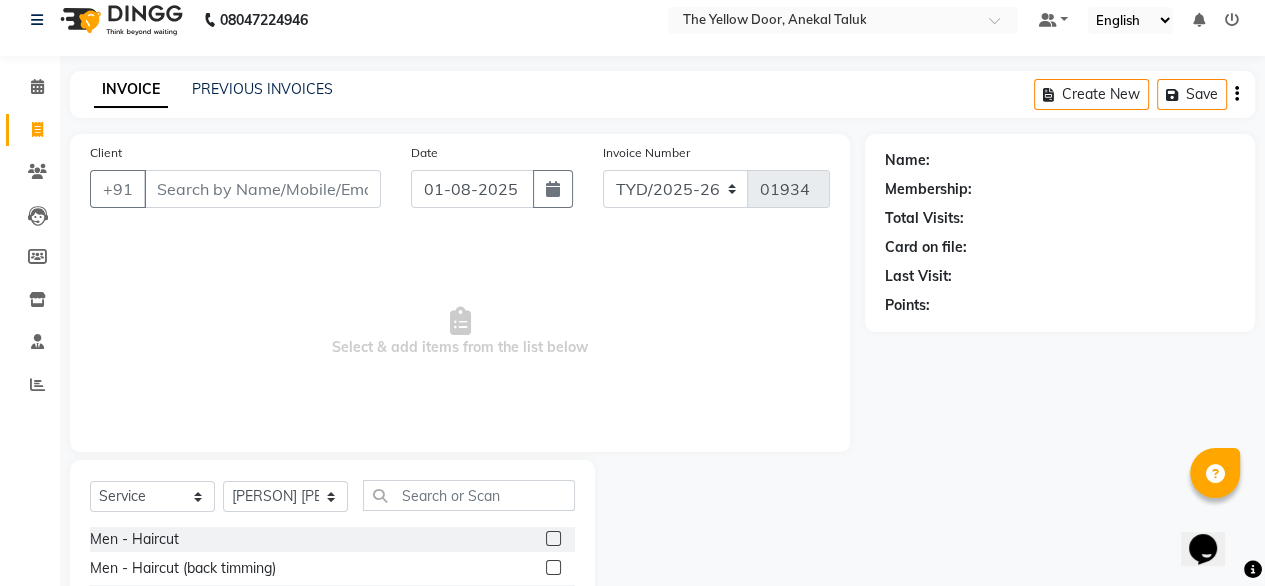 click 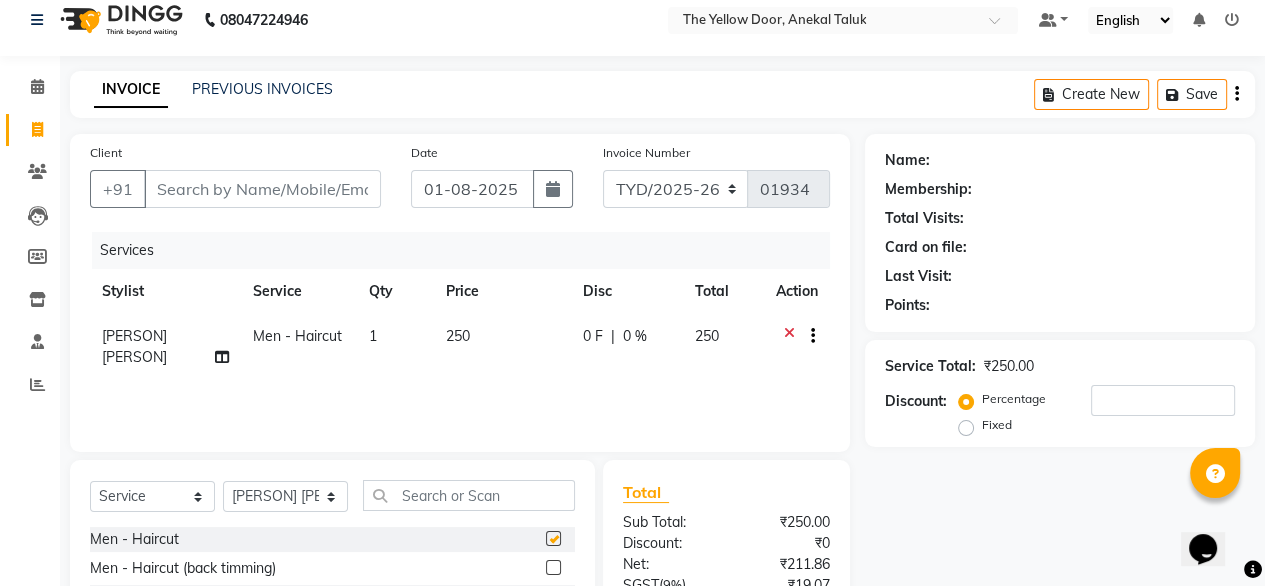 checkbox on "false" 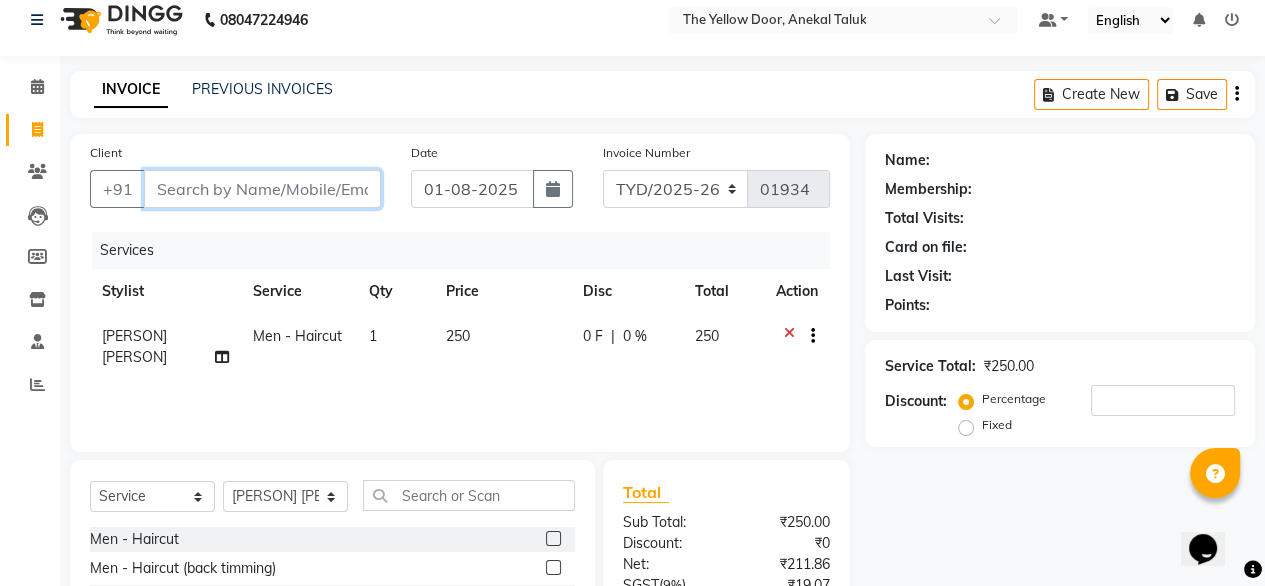 click on "Client" at bounding box center (262, 189) 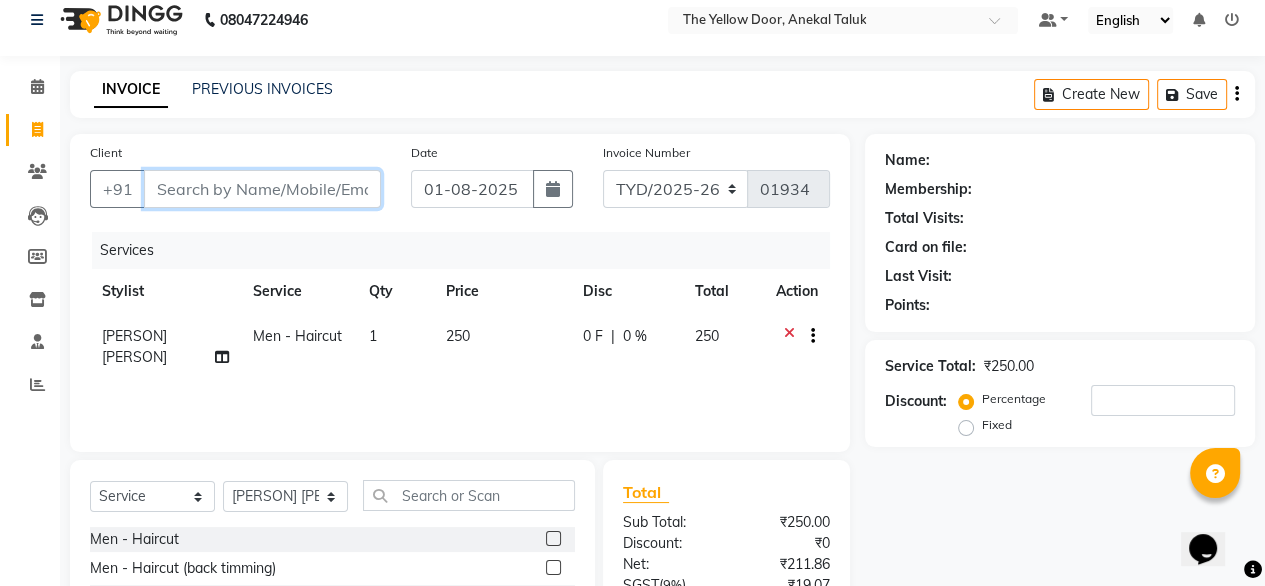 type on "8" 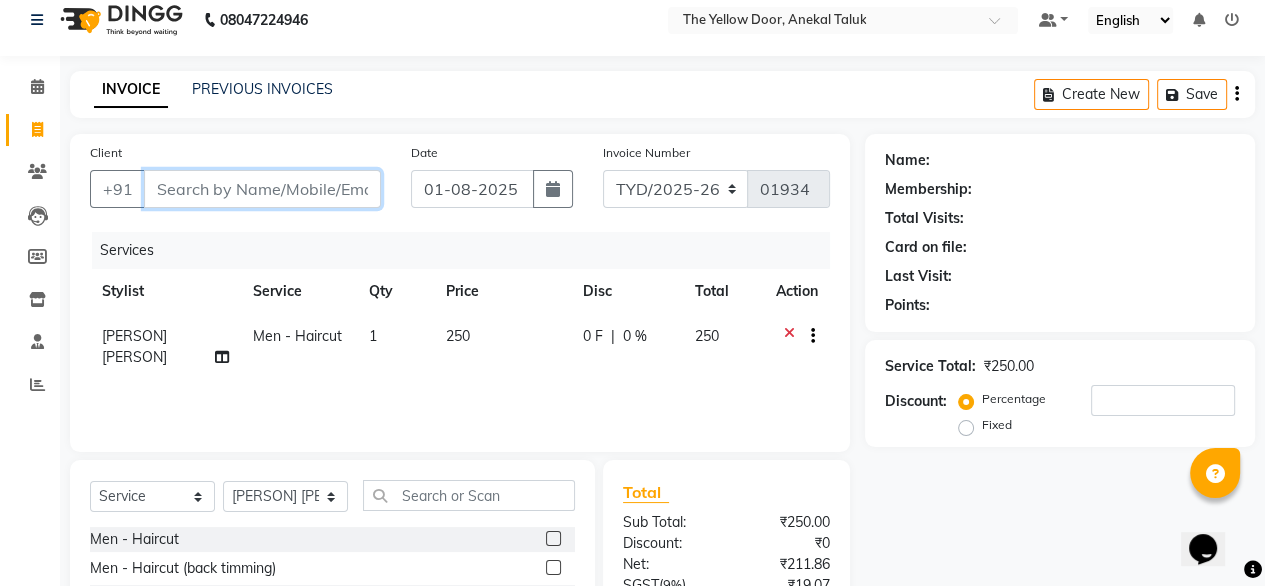 type on "0" 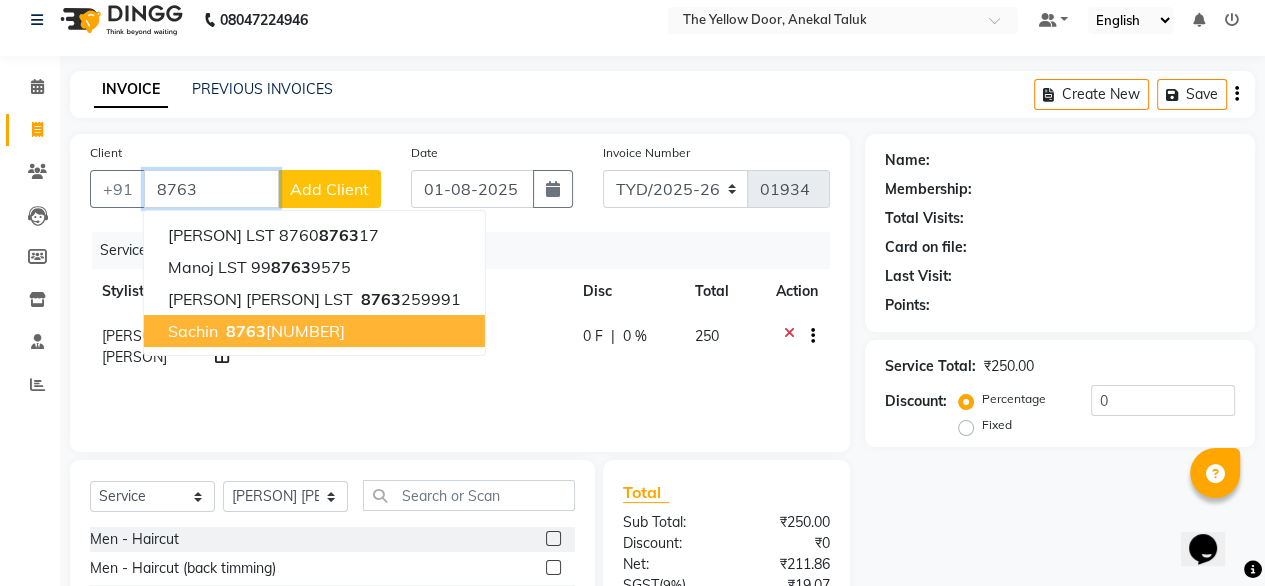 click on "[PERSON] LST [PHONE] [PHONE] [PERSON] LST [PHONE] [PERSON] [PHONE]" at bounding box center [314, 283] 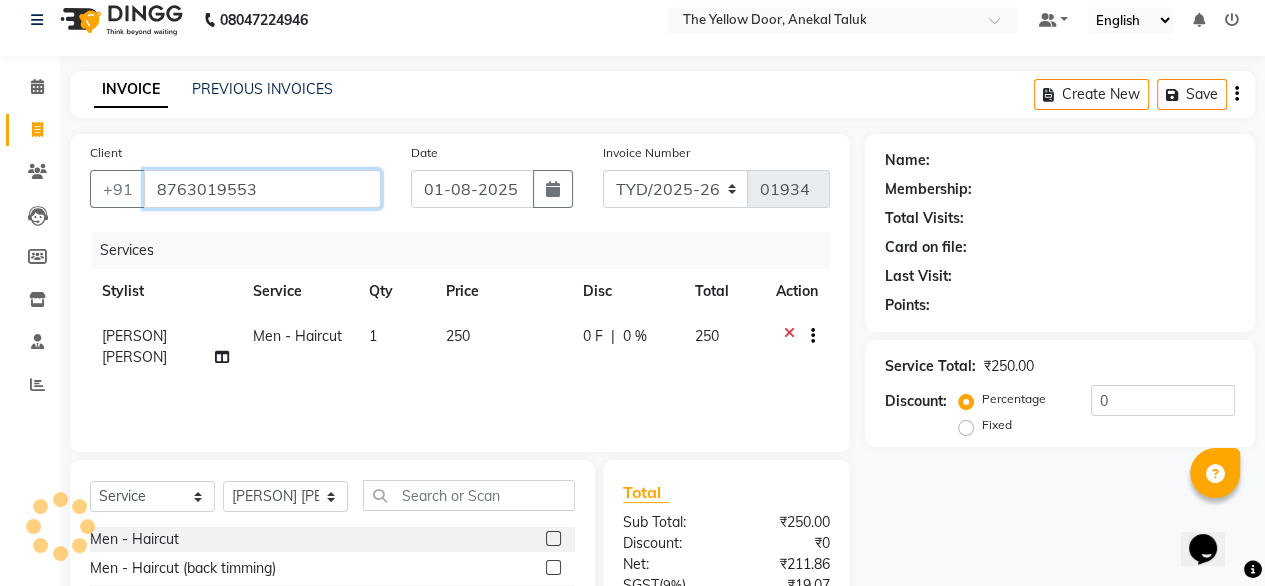 type on "8763019553" 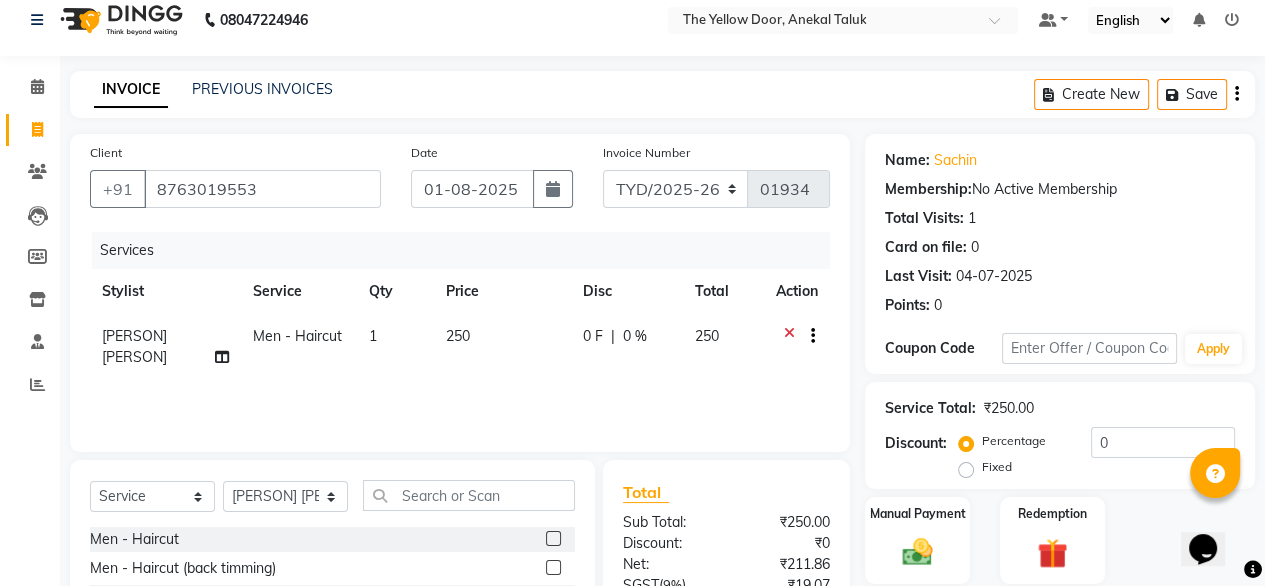 scroll, scrollTop: 216, scrollLeft: 0, axis: vertical 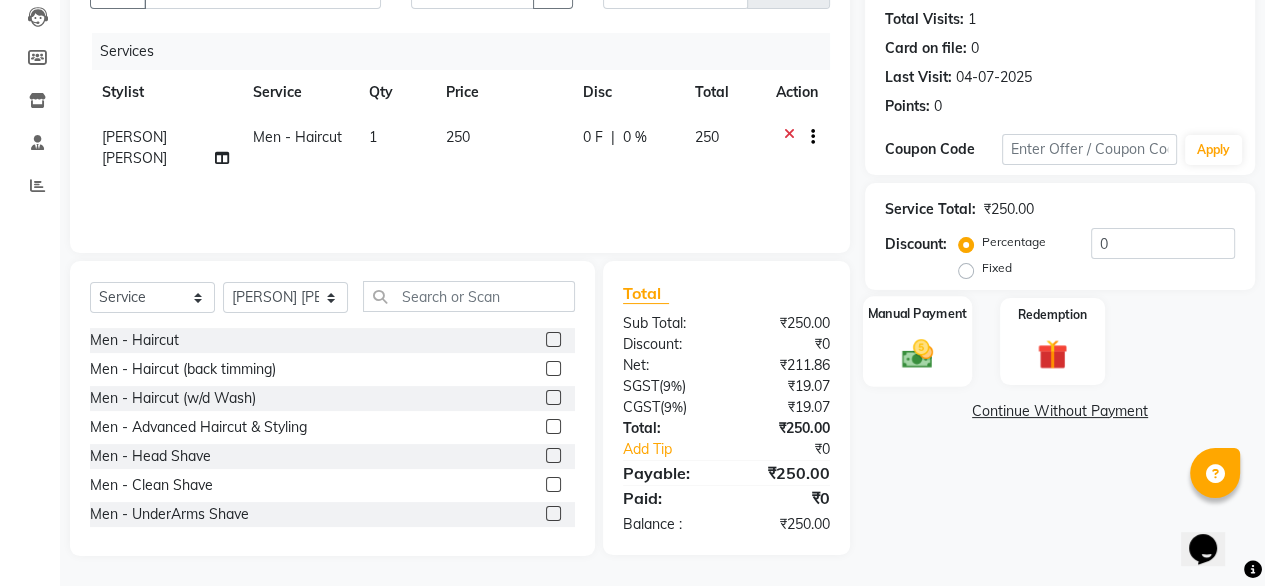 click 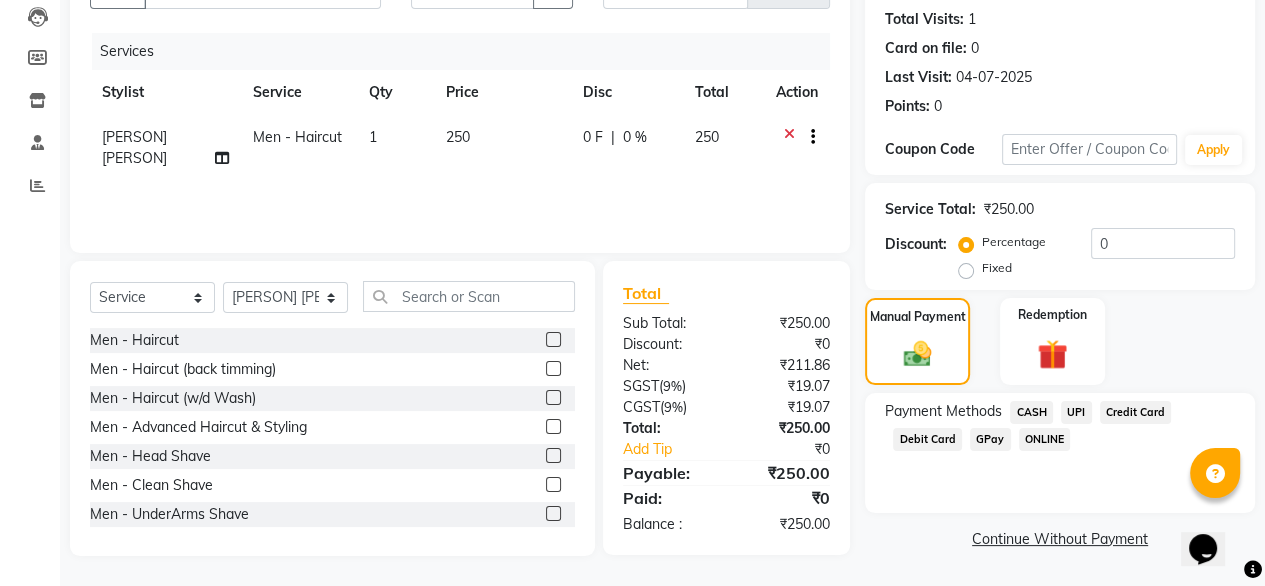 click on "UPI" 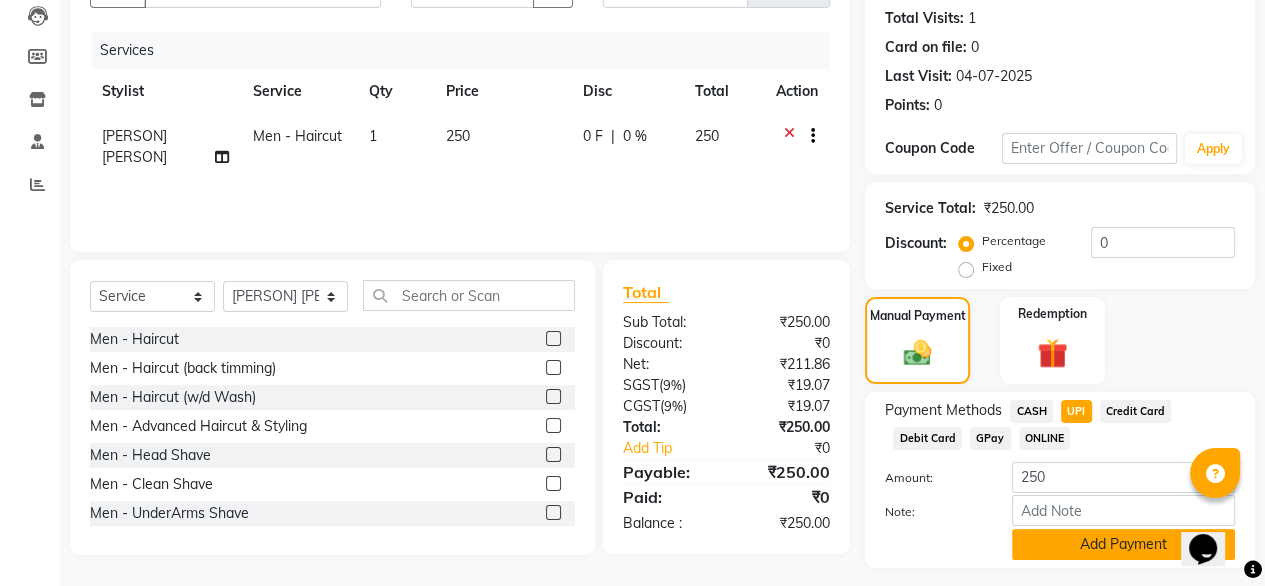 click on "Add Payment" 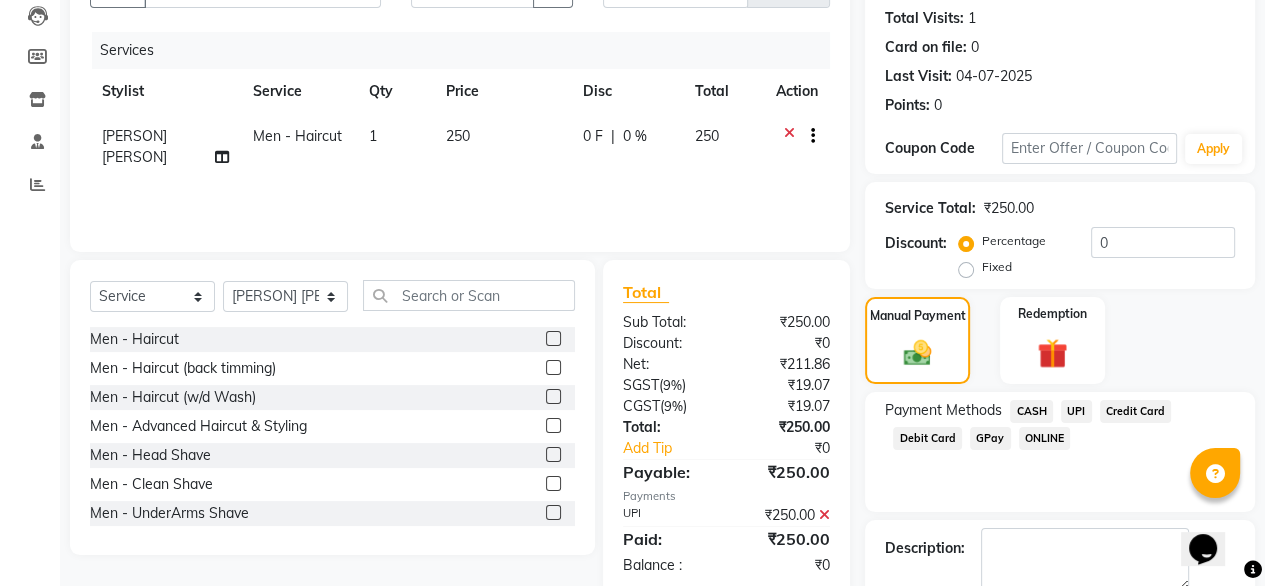 scroll, scrollTop: 325, scrollLeft: 0, axis: vertical 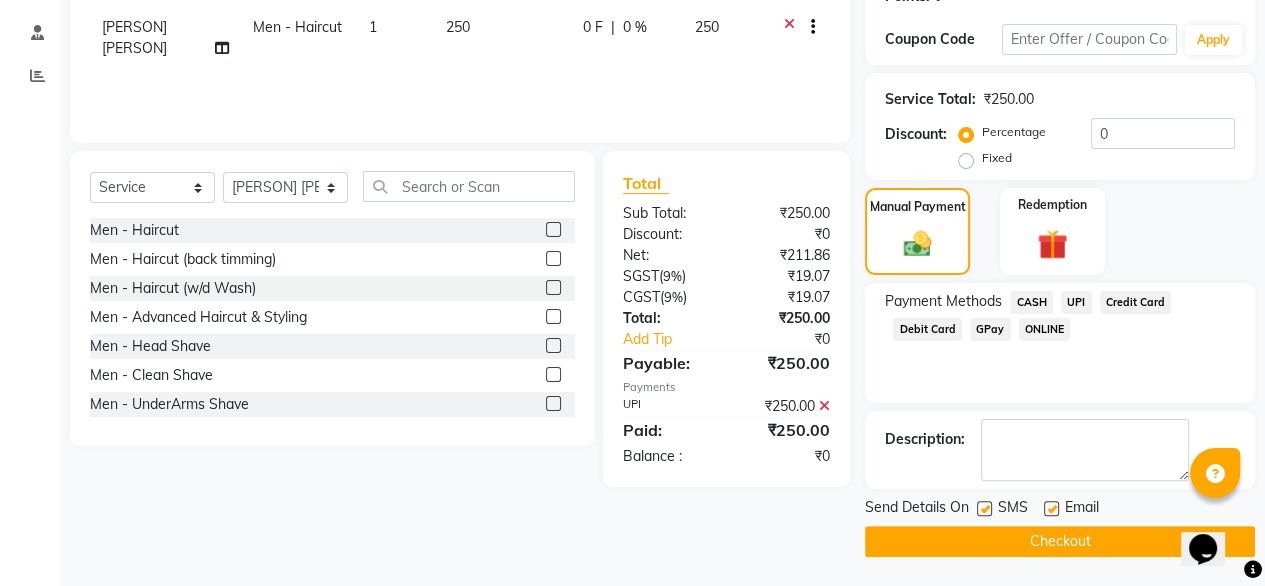 click on "Checkout" 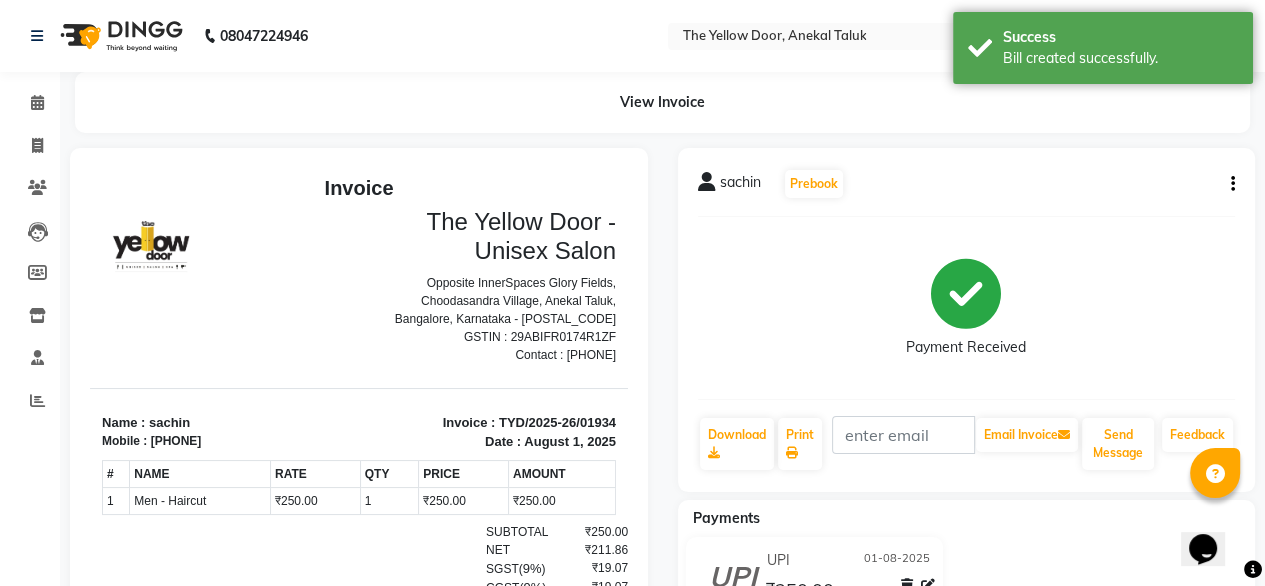 scroll, scrollTop: 0, scrollLeft: 0, axis: both 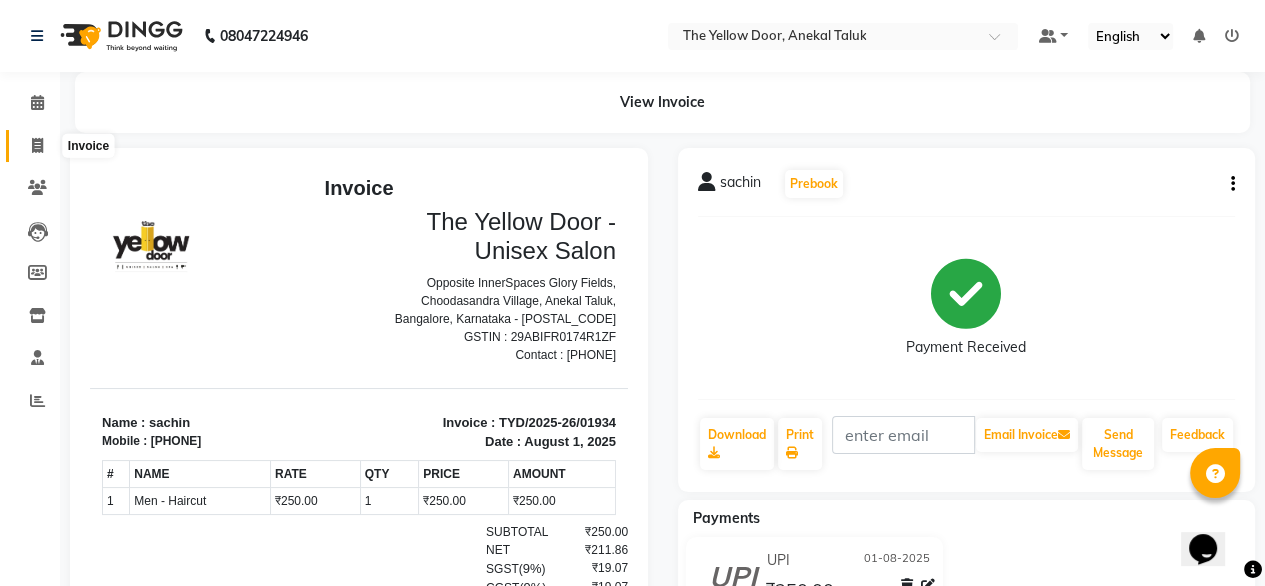 click 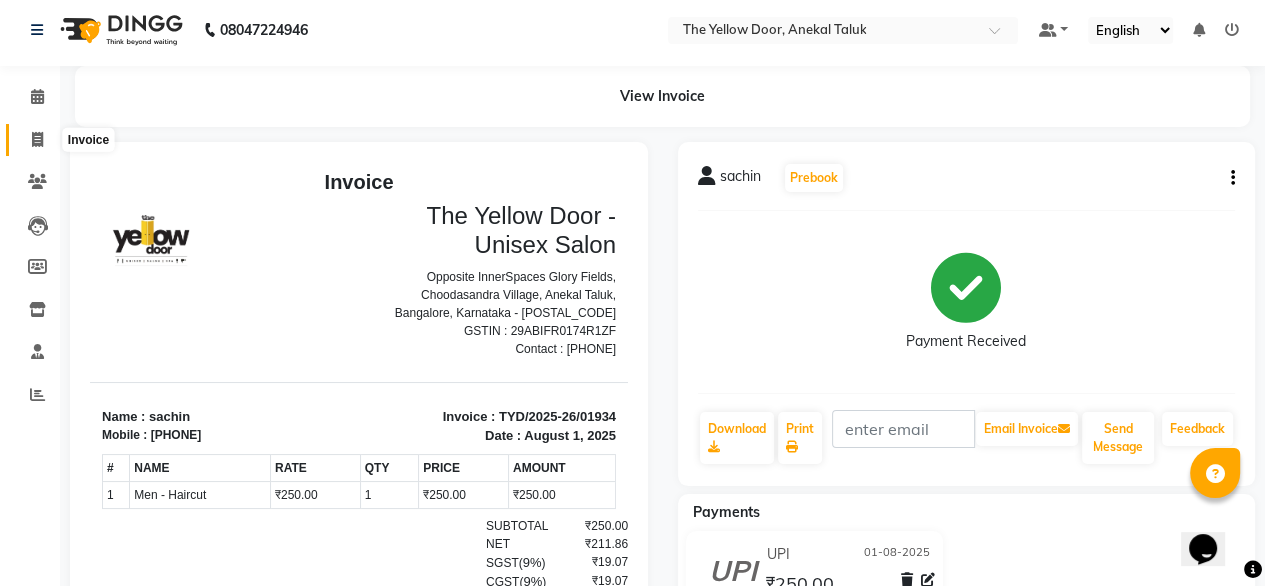 select on "service" 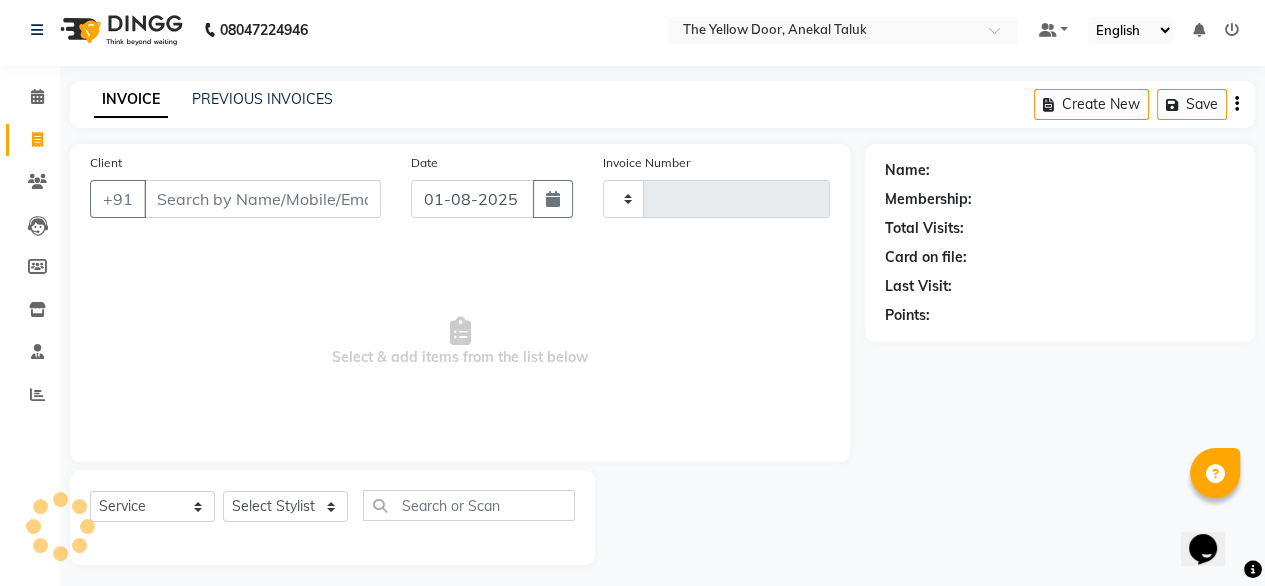 scroll, scrollTop: 16, scrollLeft: 0, axis: vertical 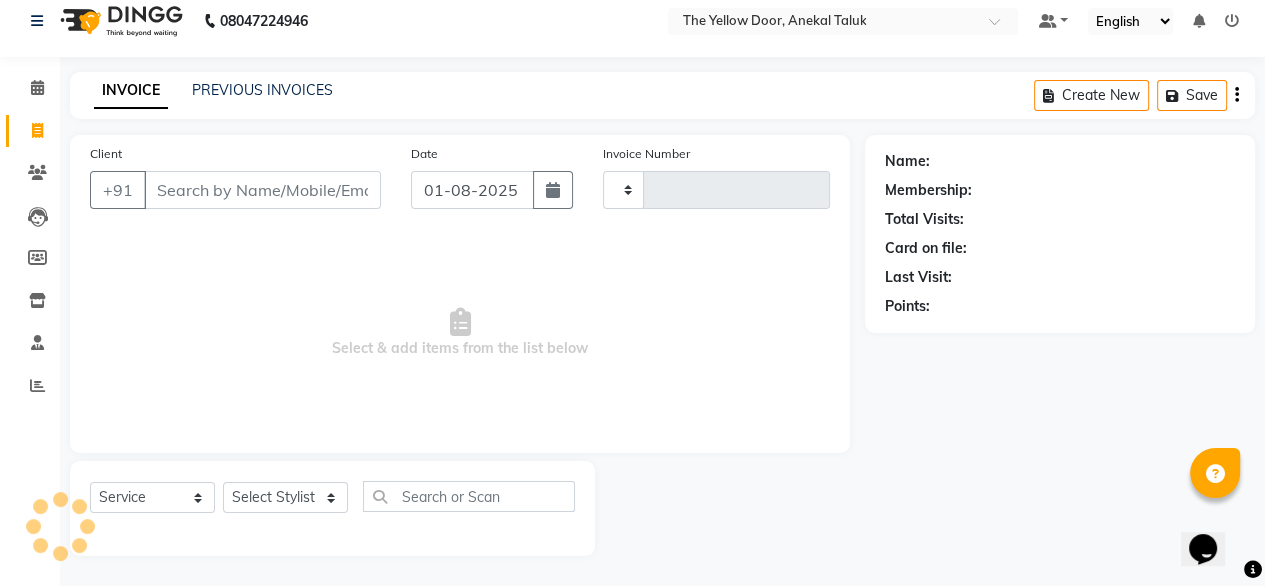 type on "[NUMBER]" 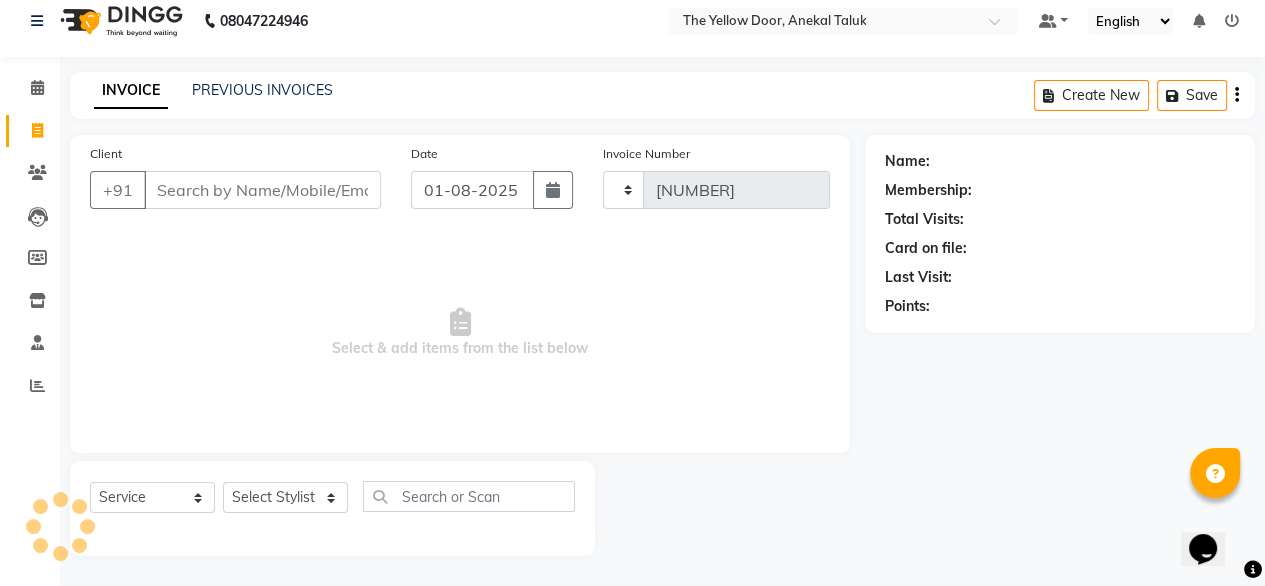 select on "5650" 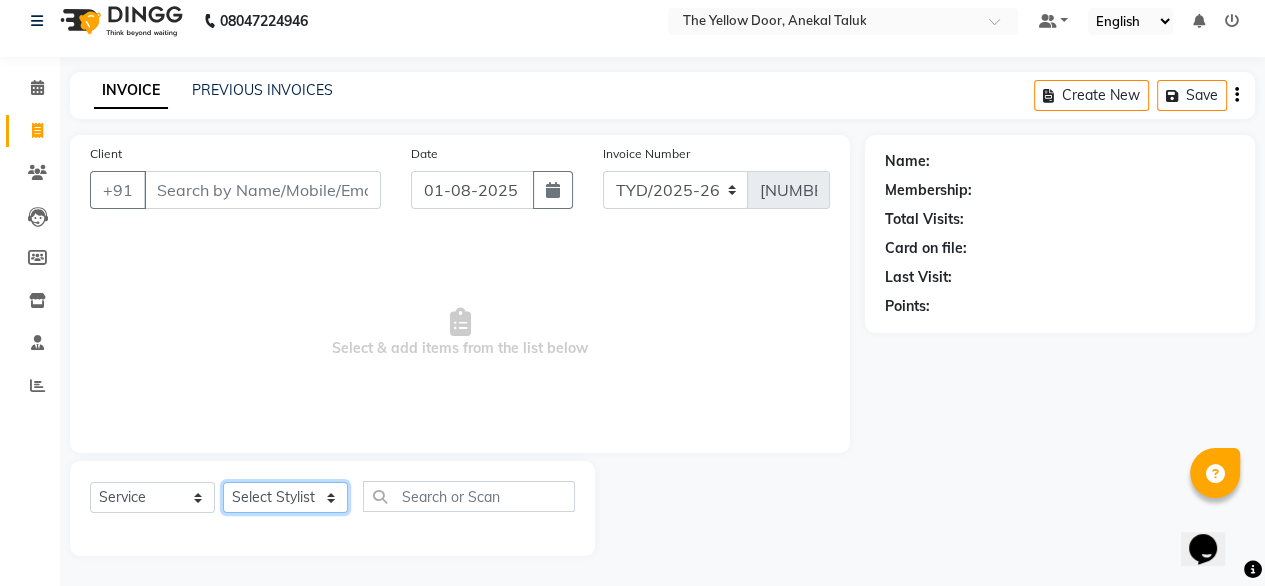 click on "Select Stylist Amit Roy Bina Deena Jena Housekeeping Manager Sajiya Shefi Shanoor Shri" 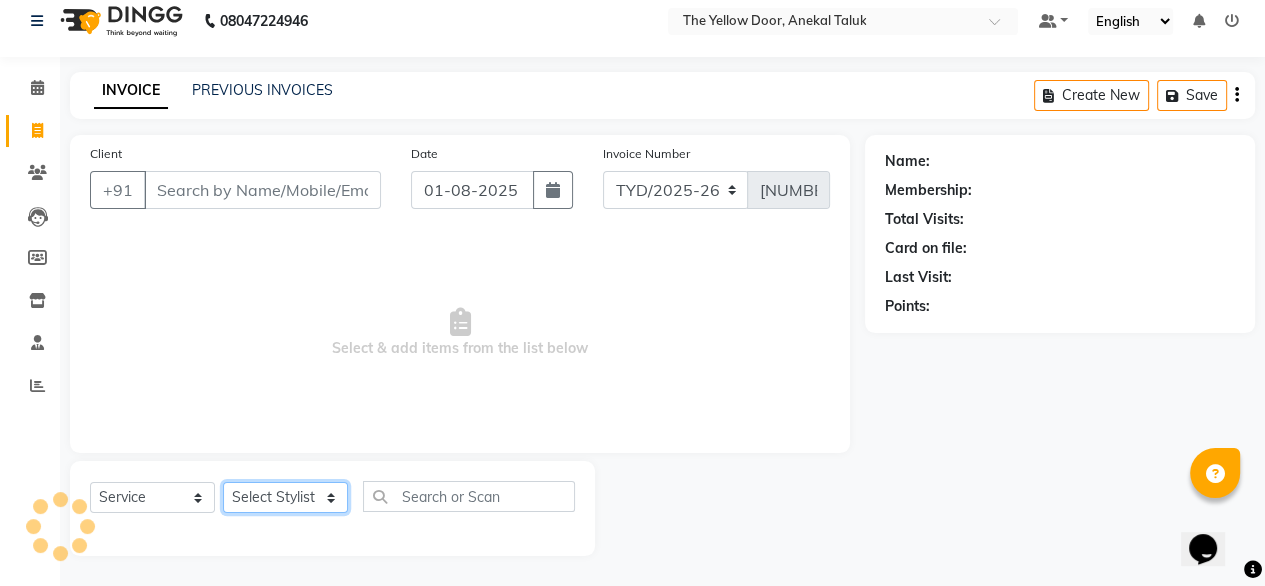 select on "41281" 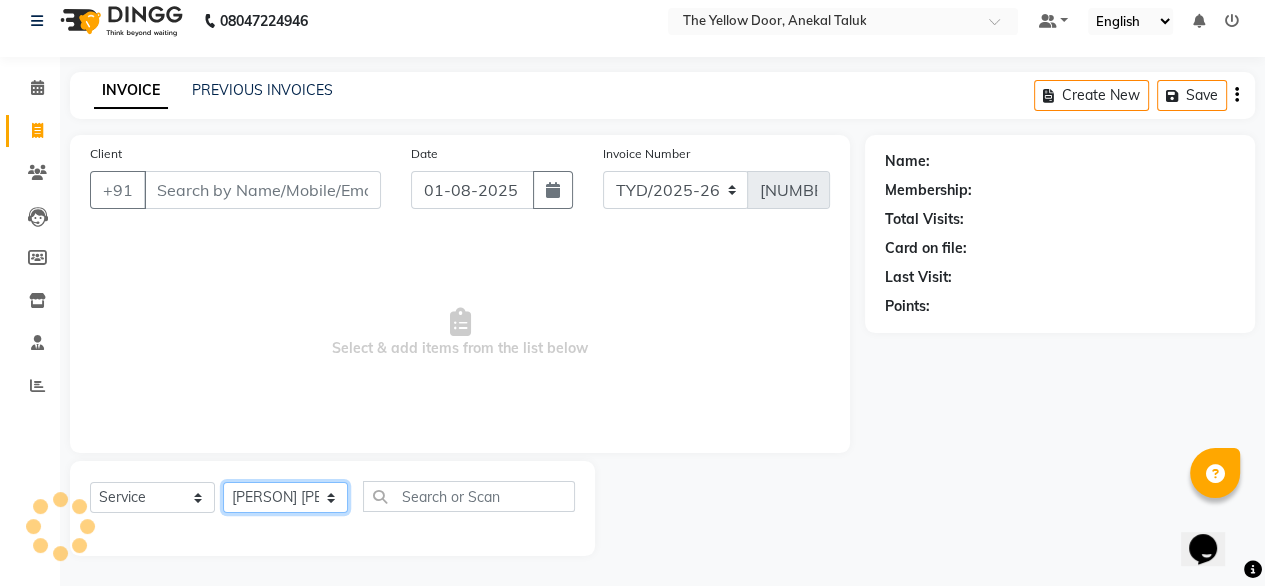 click on "Select Stylist Amit Roy Bina Deena Jena Housekeeping Manager Sajiya Shefi Shanoor Shri" 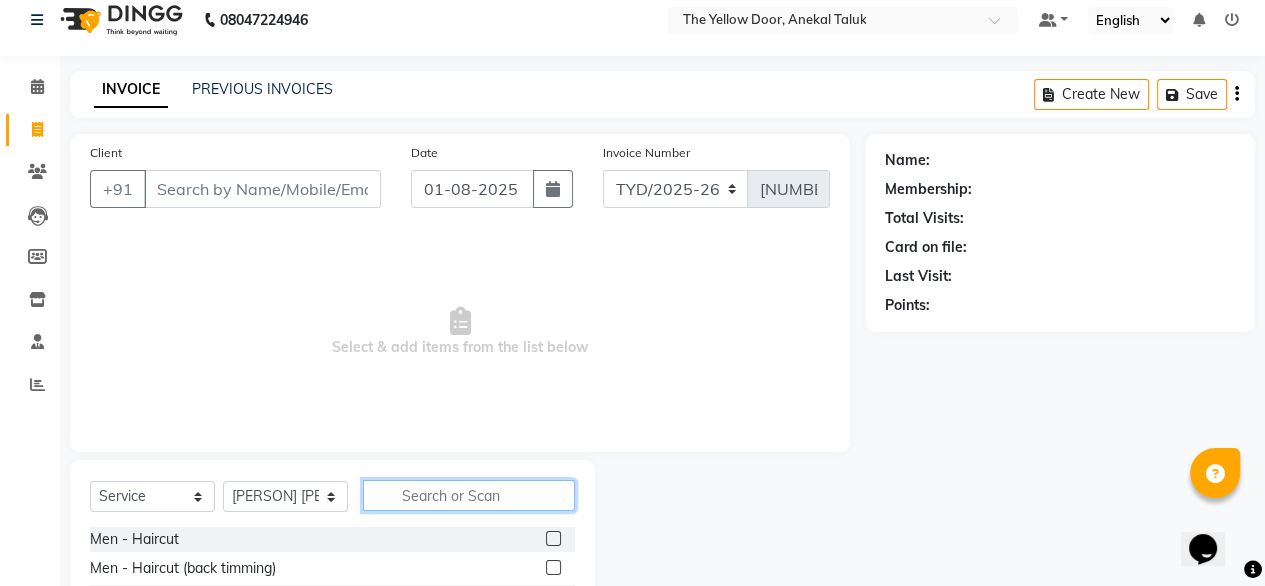 click 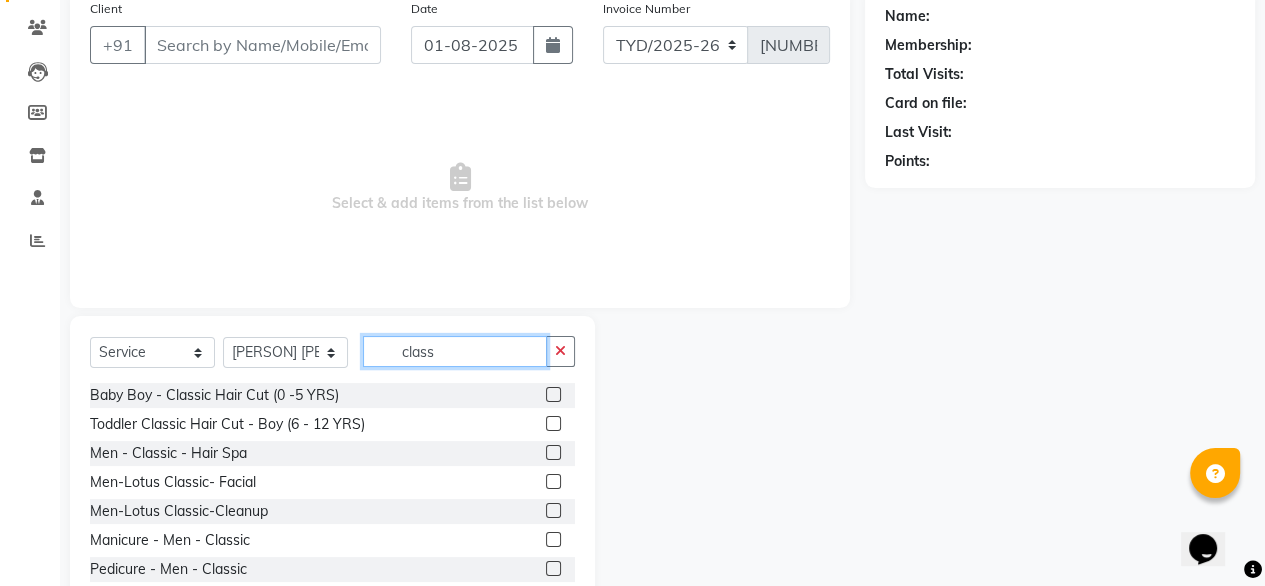scroll, scrollTop: 160, scrollLeft: 0, axis: vertical 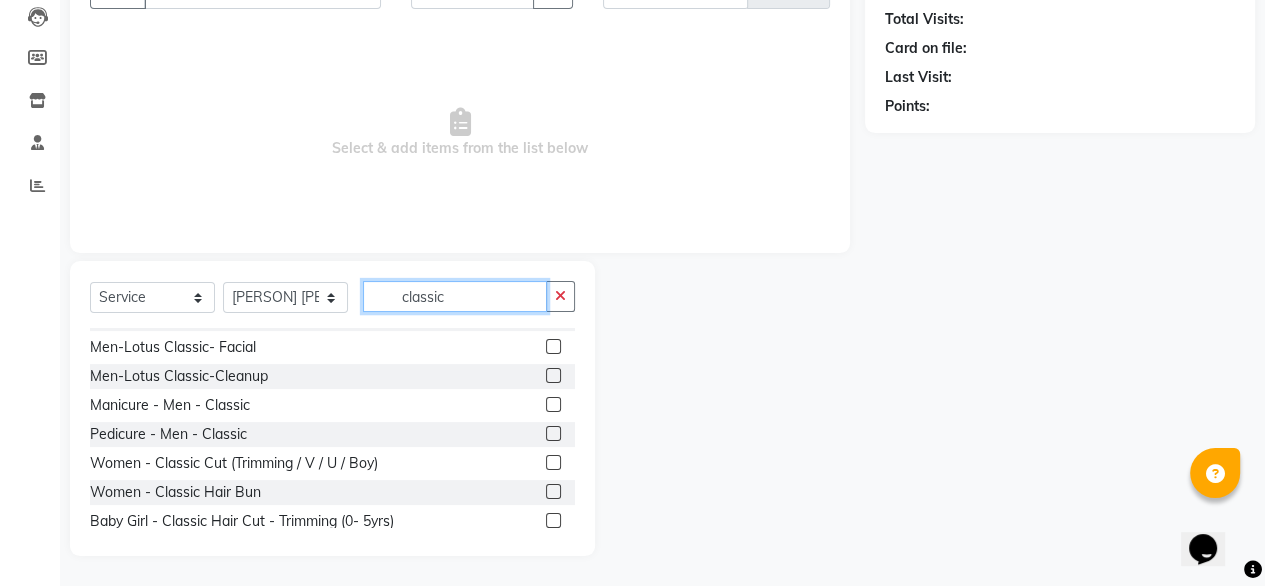 type on "classic" 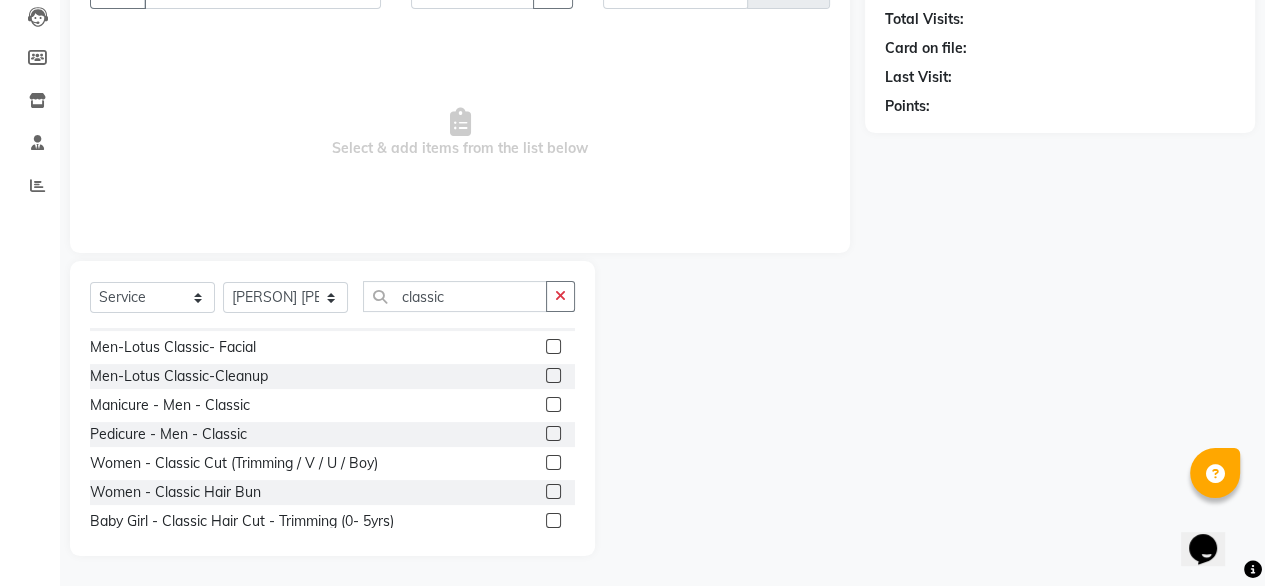 click 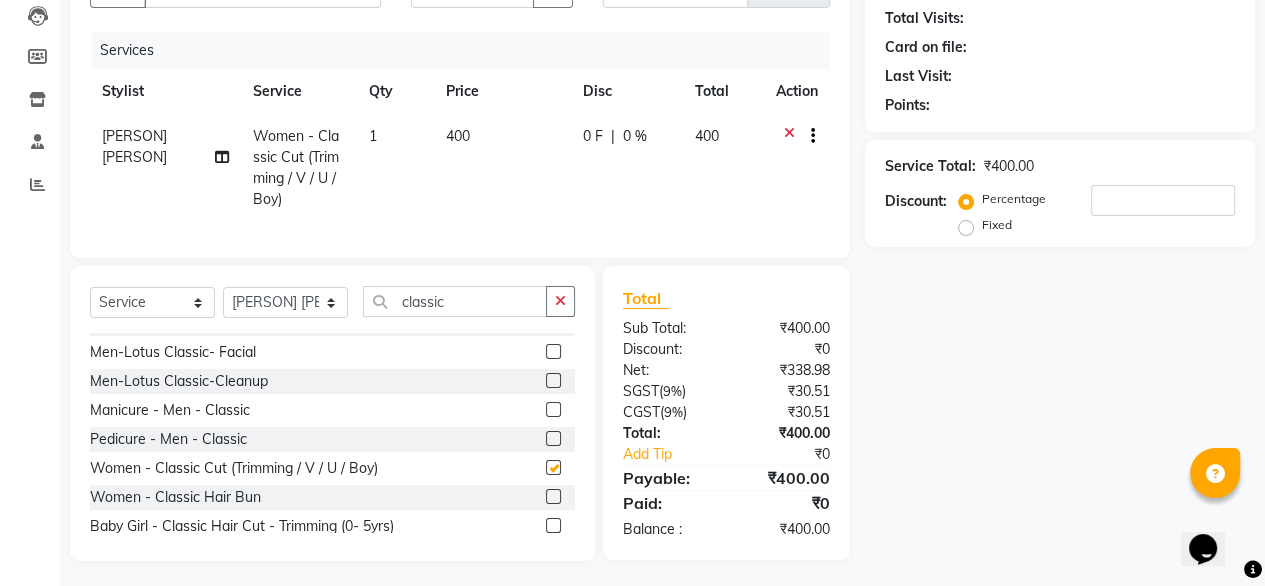 checkbox on "false" 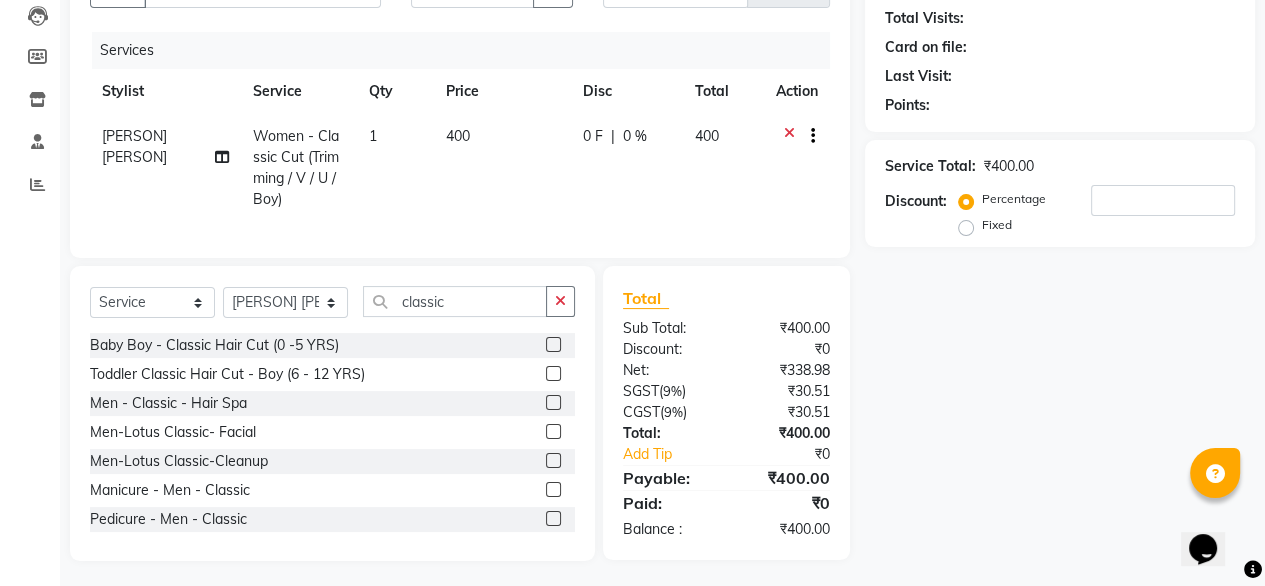 scroll, scrollTop: 0, scrollLeft: 0, axis: both 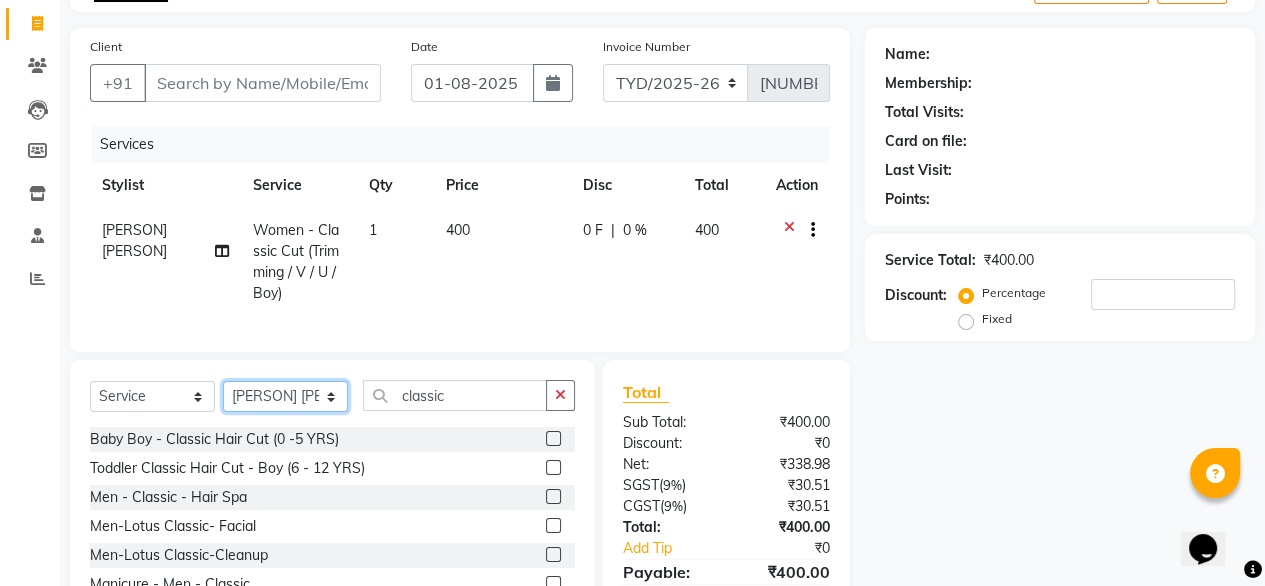 click on "Select Stylist Amit Roy Bina Deena Jena Housekeeping Manager Sajiya Shefi Shanoor Shri" 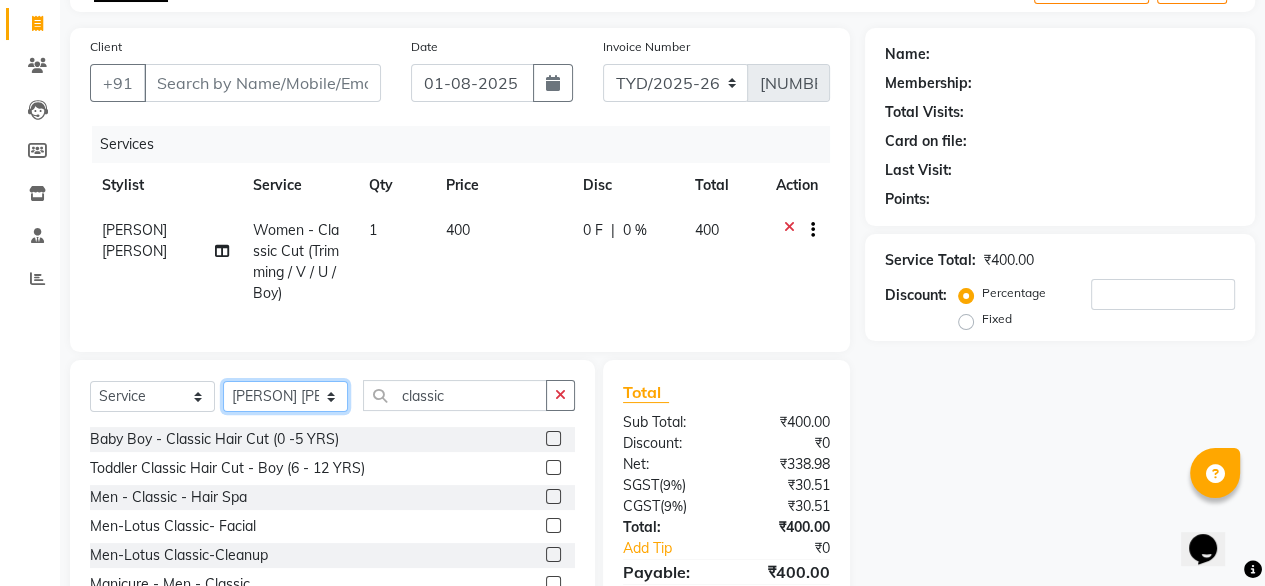 select on "51707" 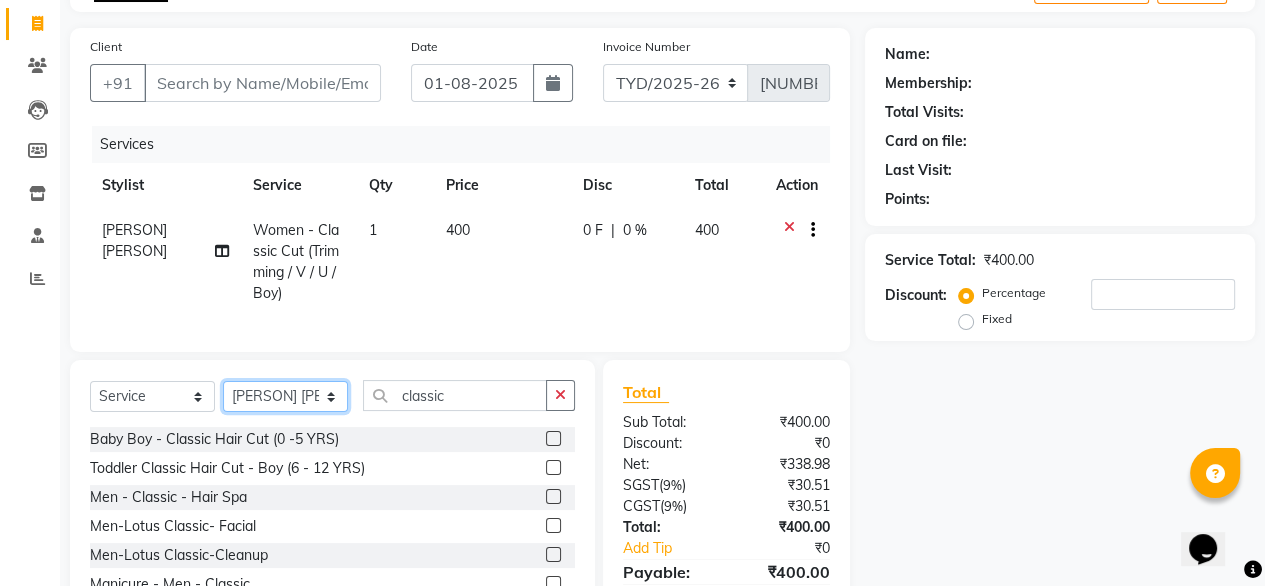 click on "Select Stylist Amit Roy Bina Deena Jena Housekeeping Manager Sajiya Shefi Shanoor Shri" 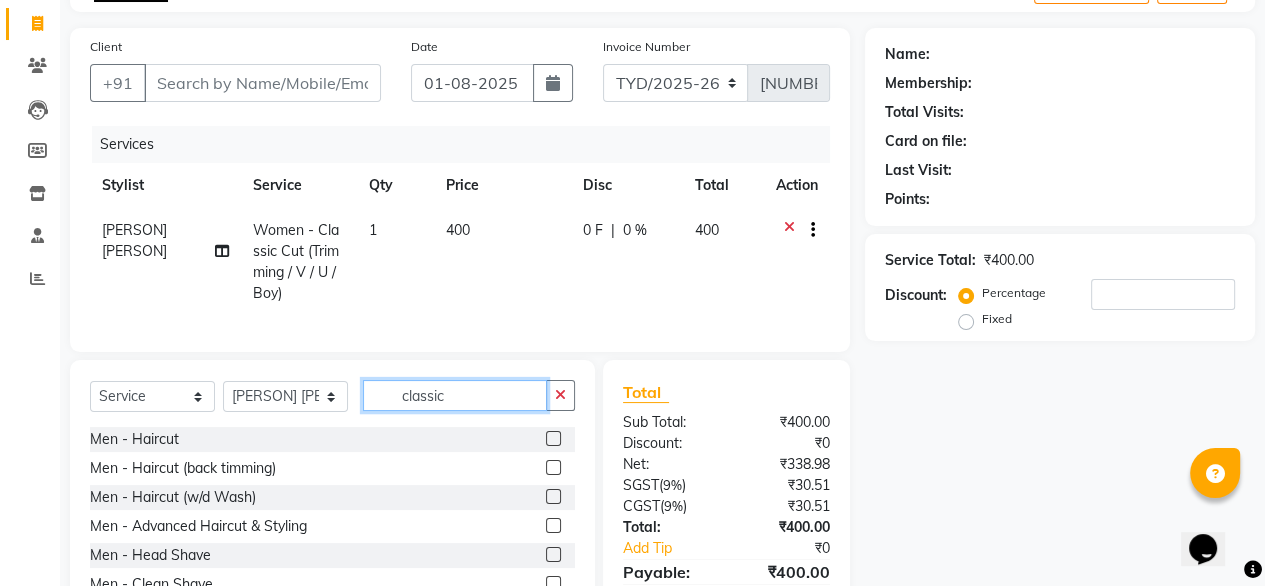 click on "classic" 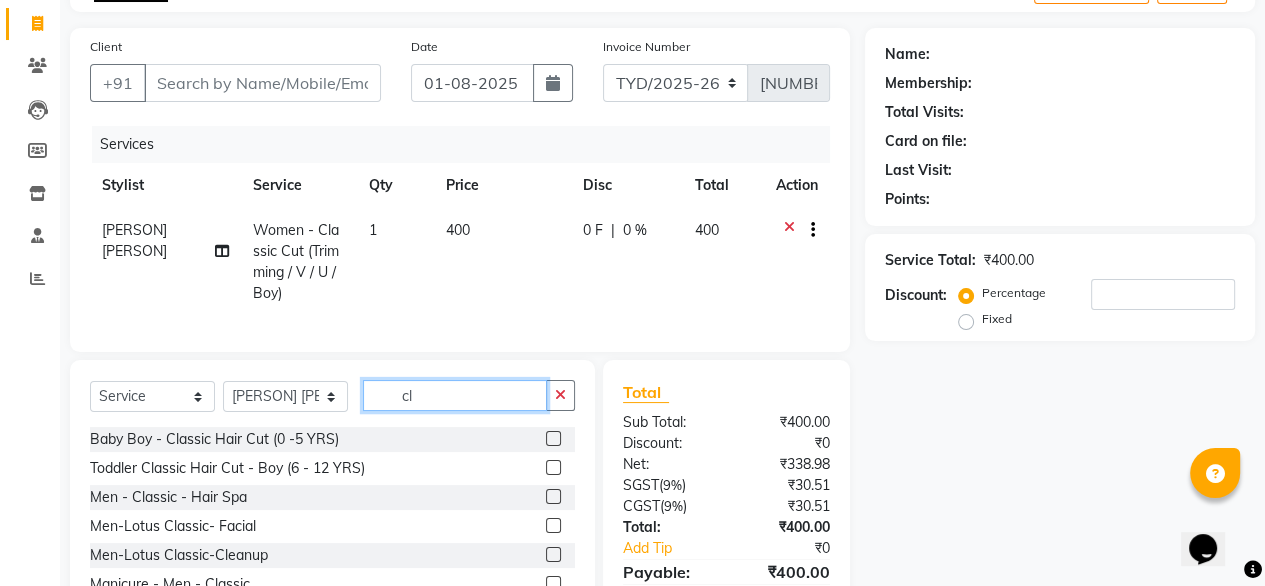 type on "c" 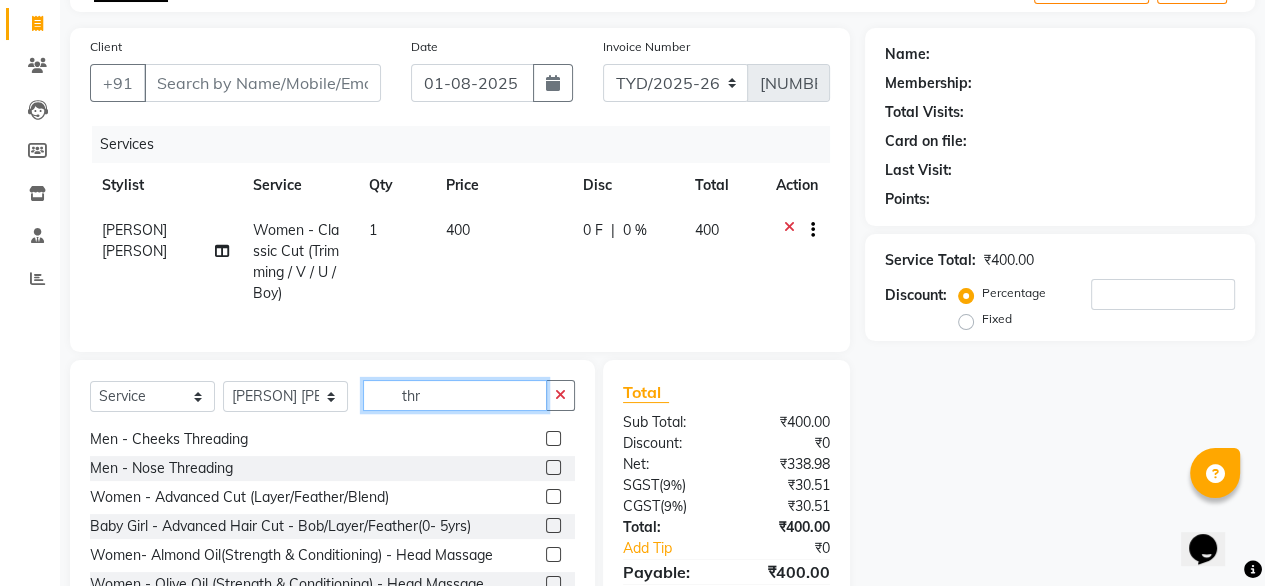 scroll, scrollTop: 58, scrollLeft: 0, axis: vertical 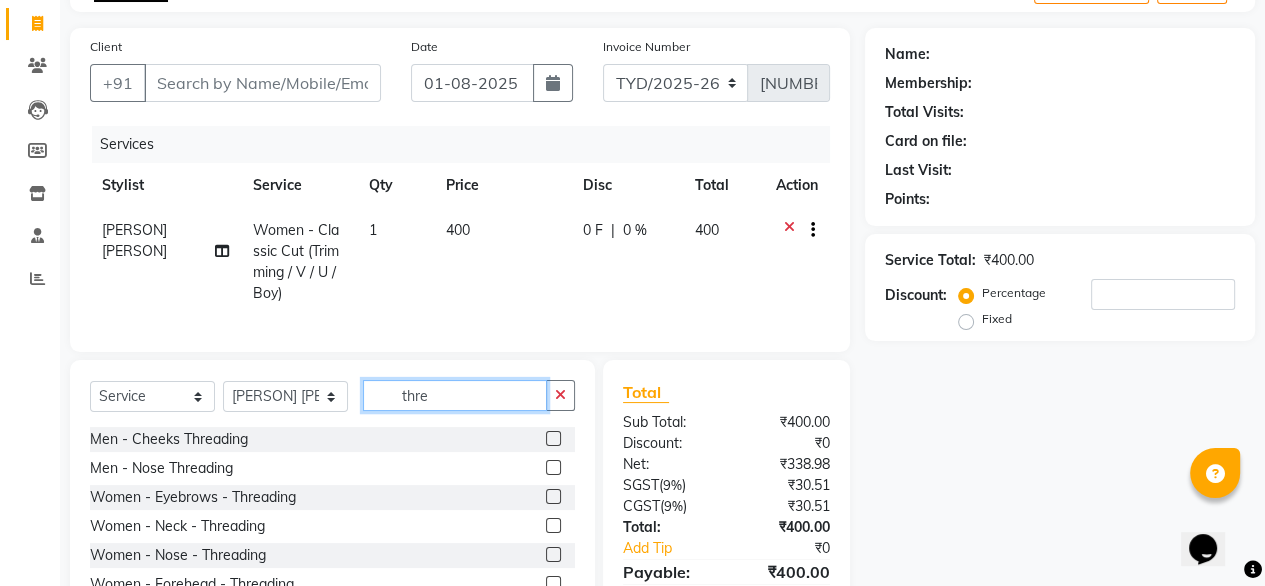 type on "thre" 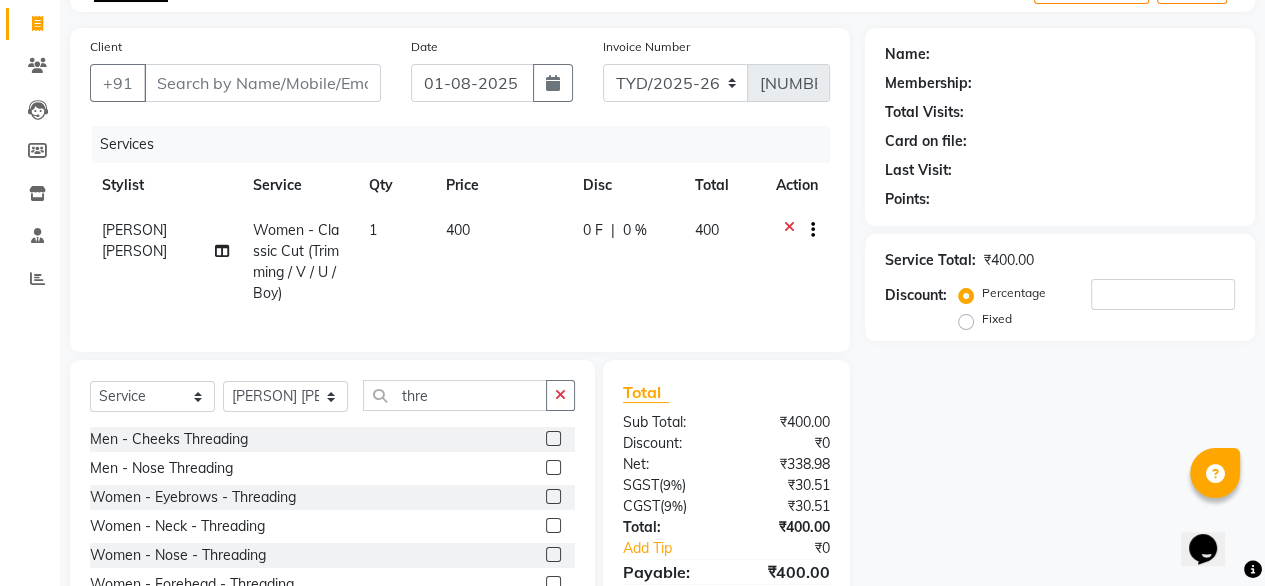 click 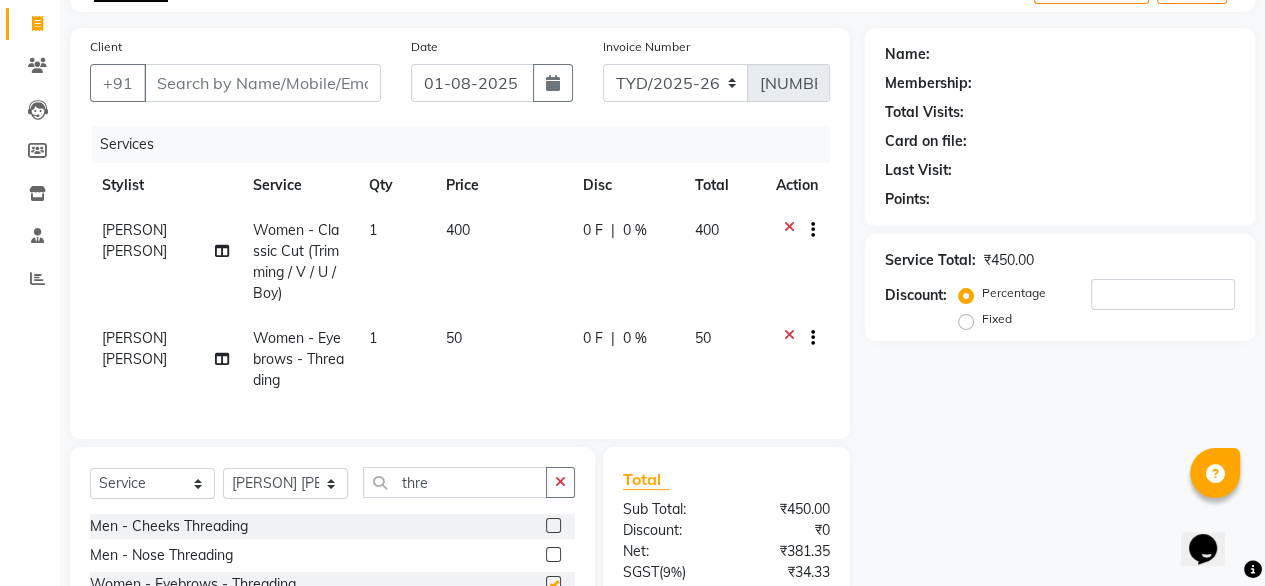 checkbox on "false" 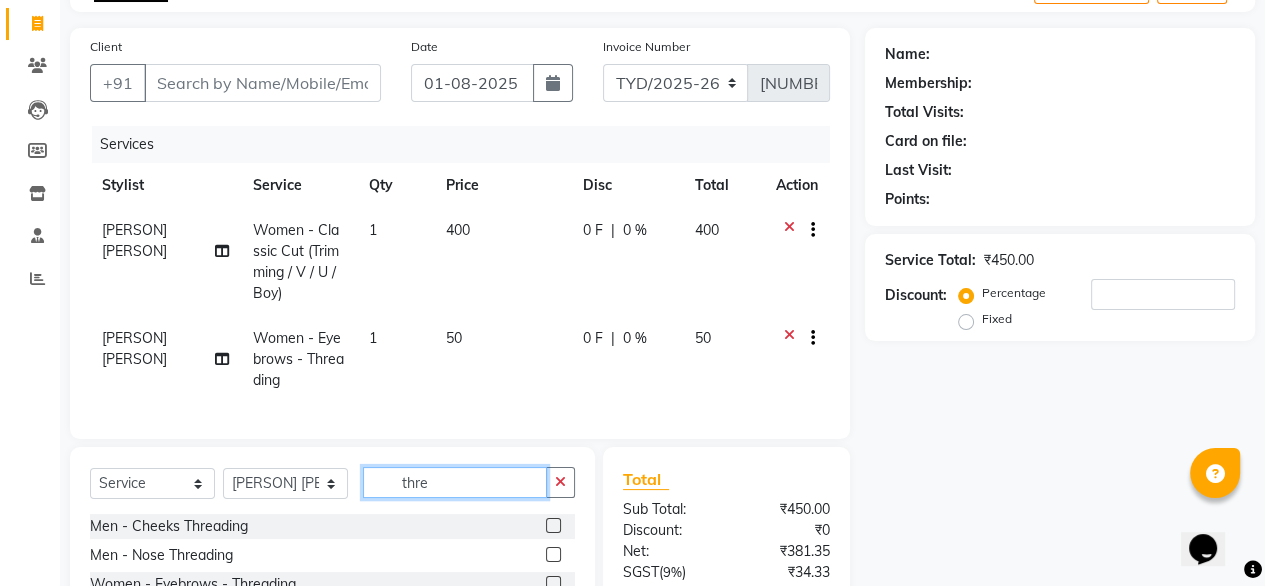 click on "thre" 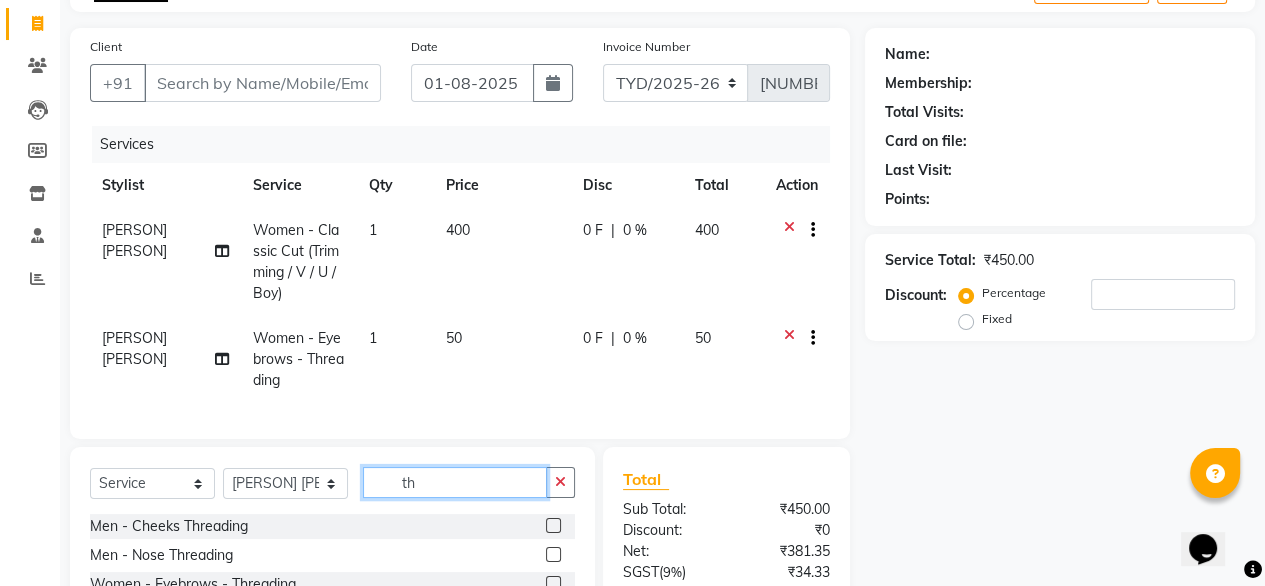 type on "t" 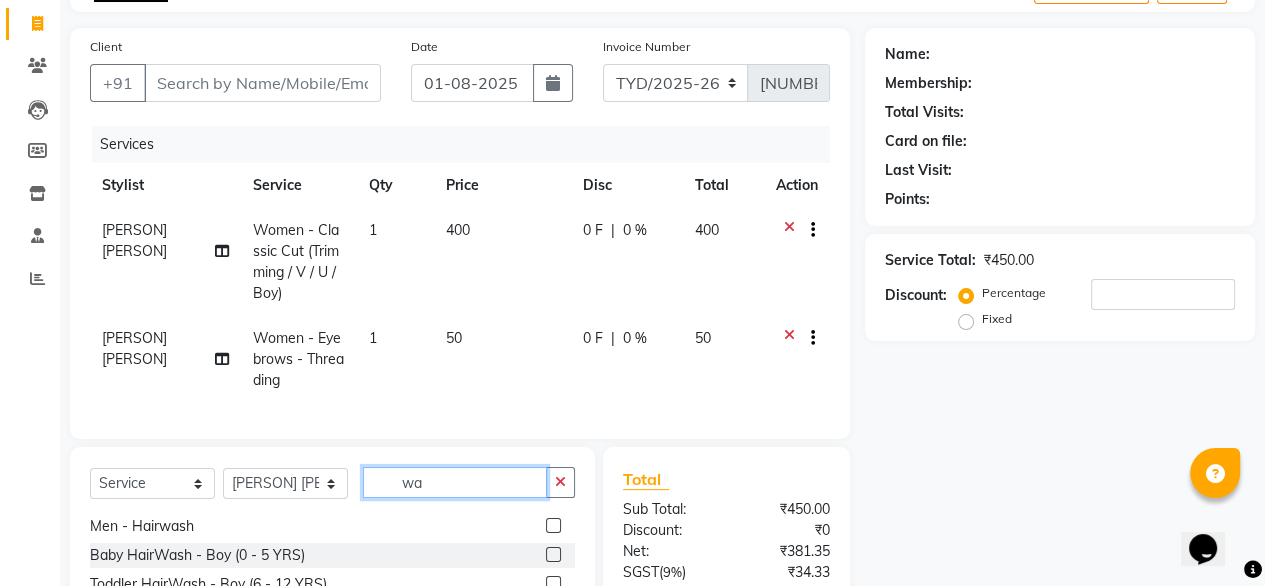 scroll, scrollTop: 0, scrollLeft: 0, axis: both 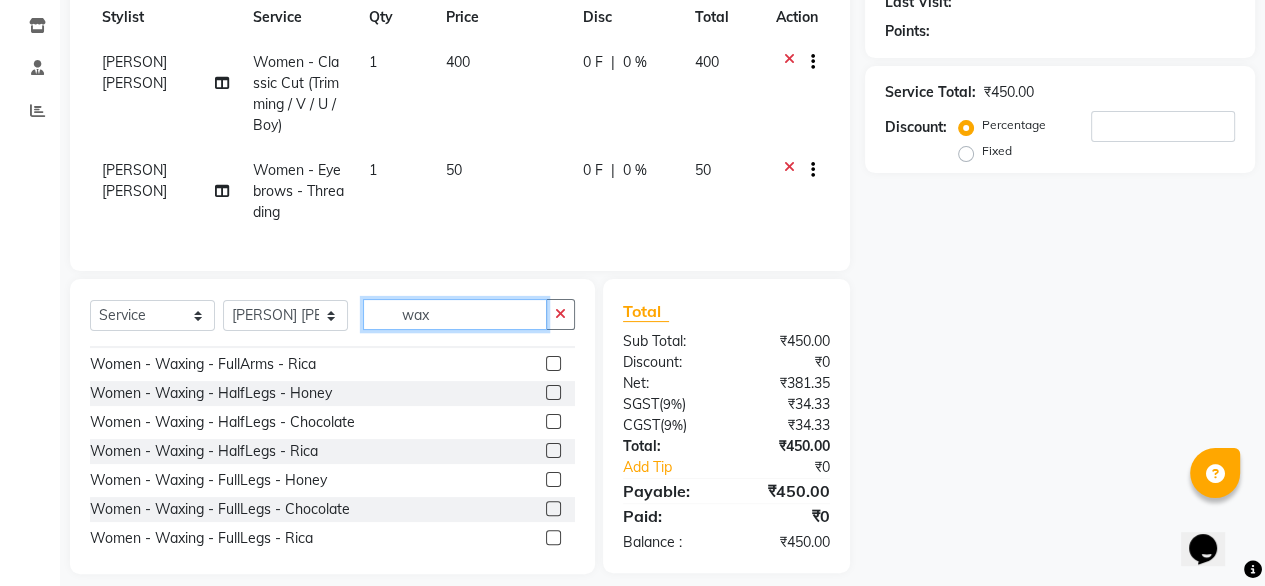 type on "wax" 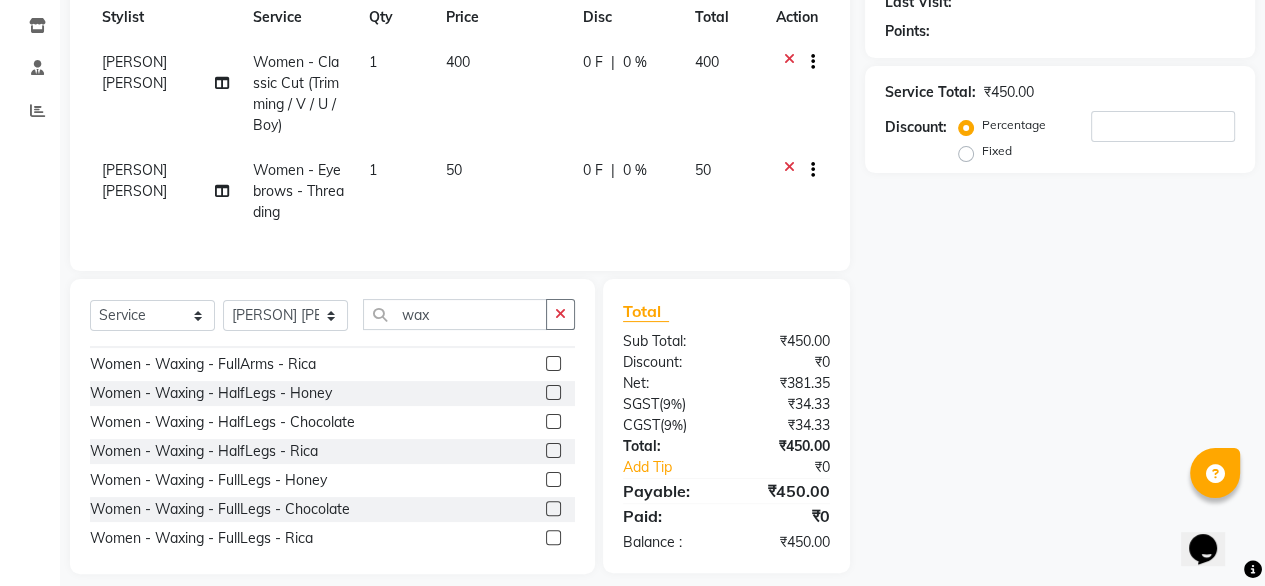 click 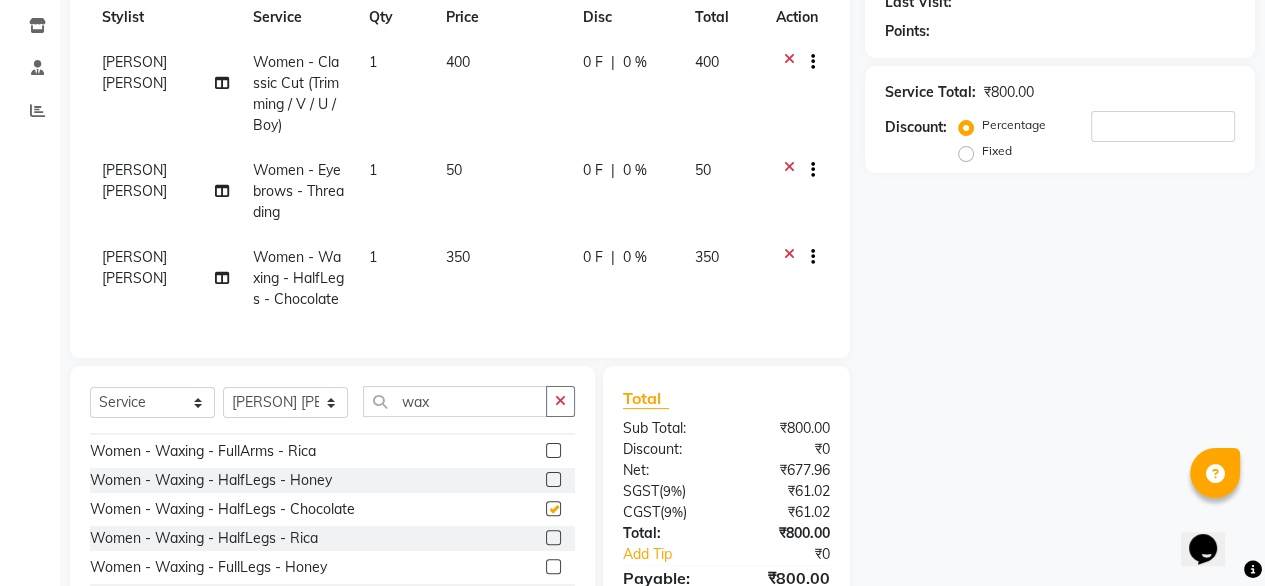 checkbox on "false" 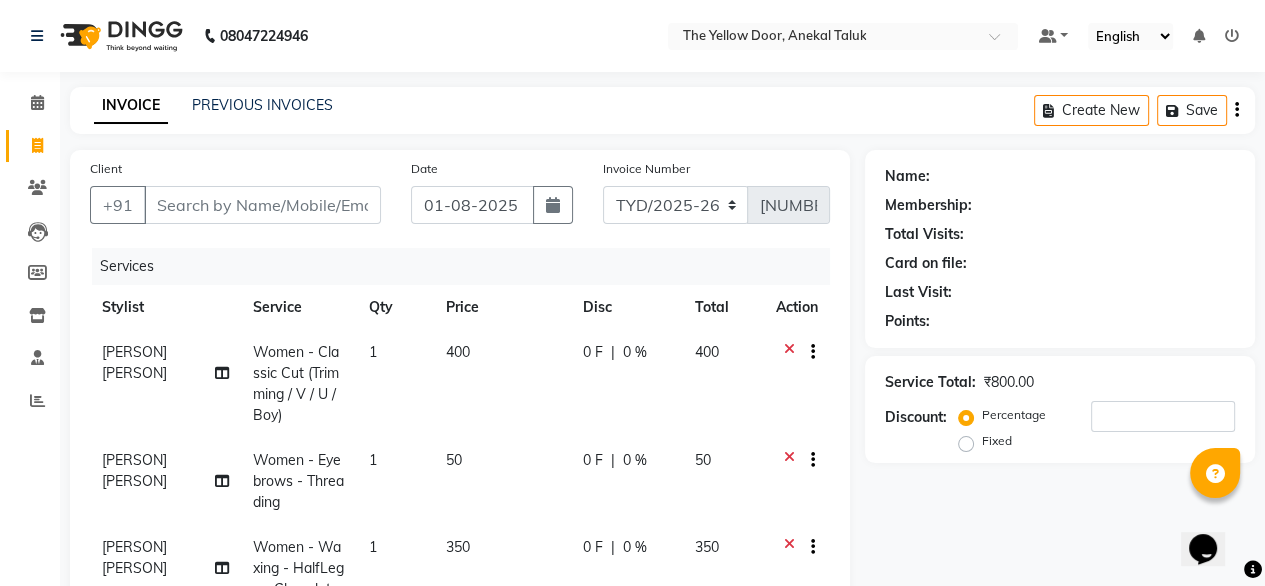 scroll, scrollTop: 0, scrollLeft: 0, axis: both 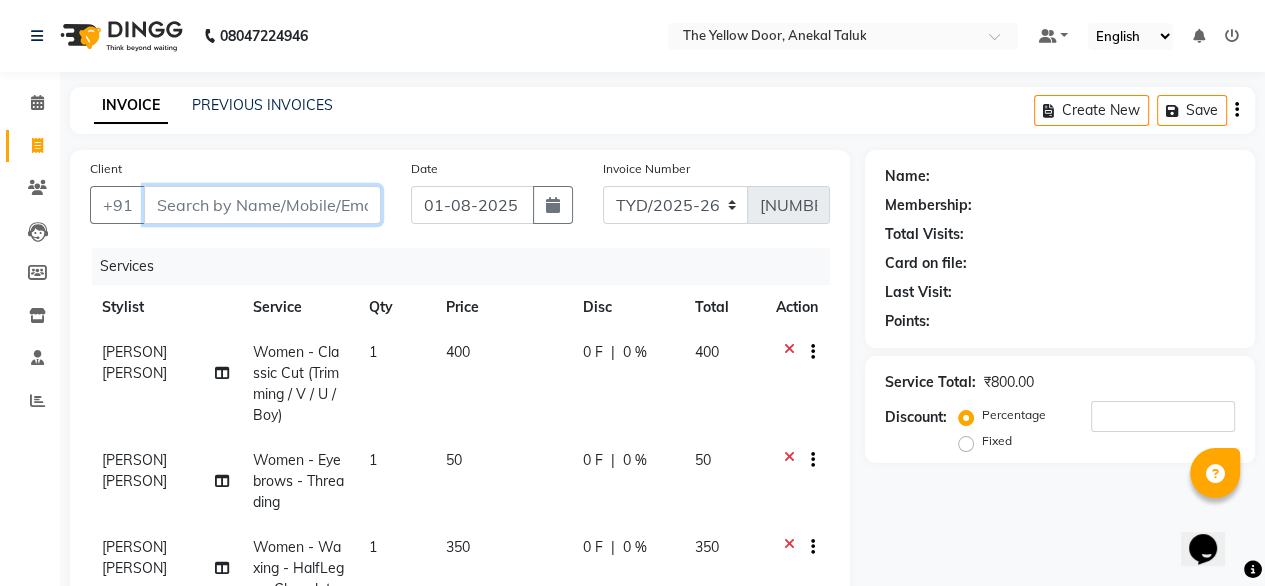 click on "Client" at bounding box center [262, 205] 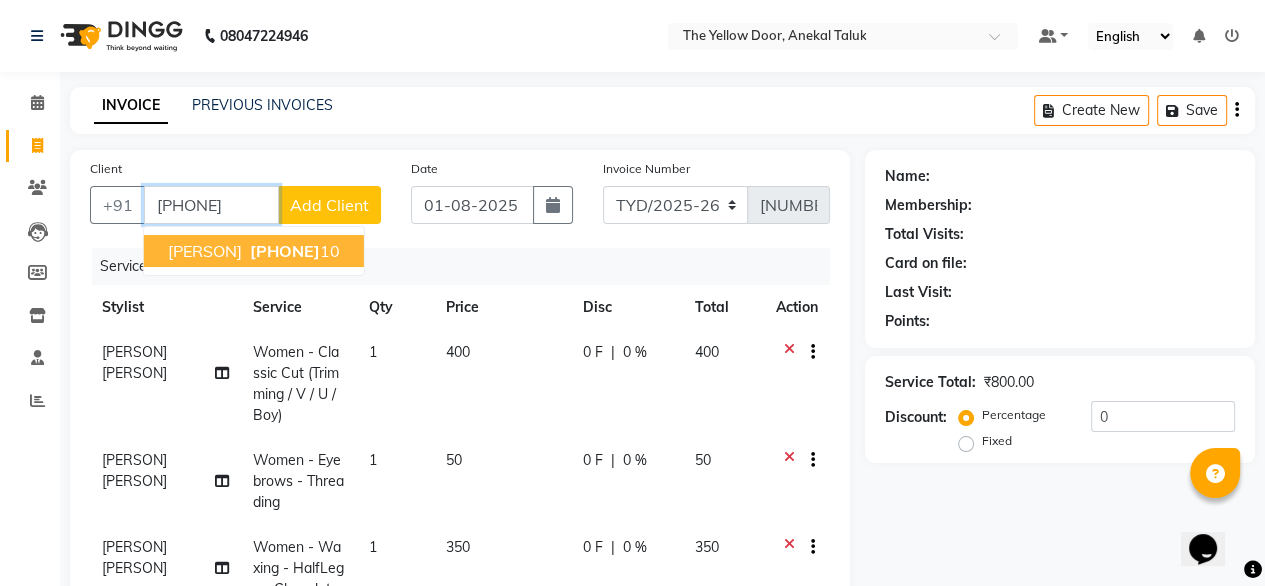click on "[PHONE]" at bounding box center (285, 251) 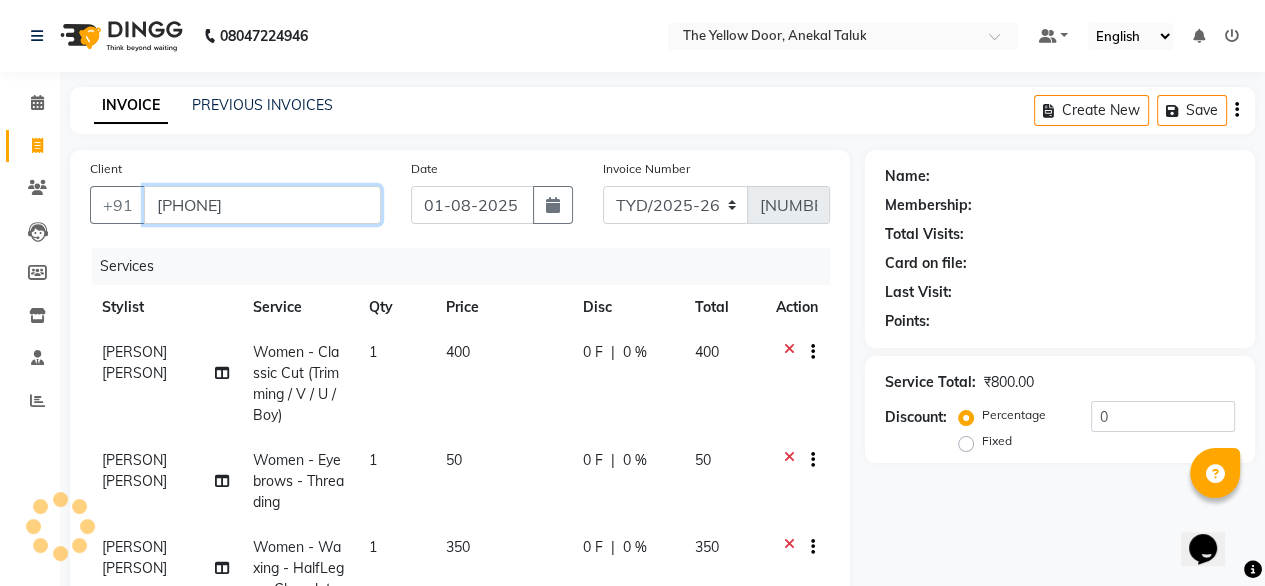 type on "[PHONE]" 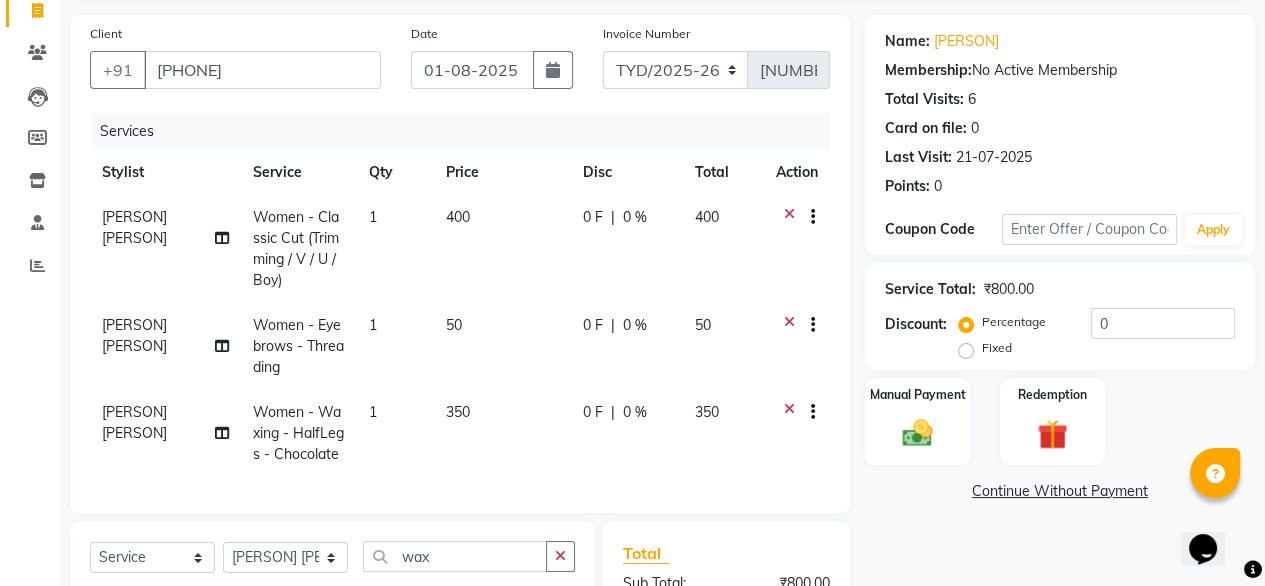 scroll, scrollTop: 133, scrollLeft: 0, axis: vertical 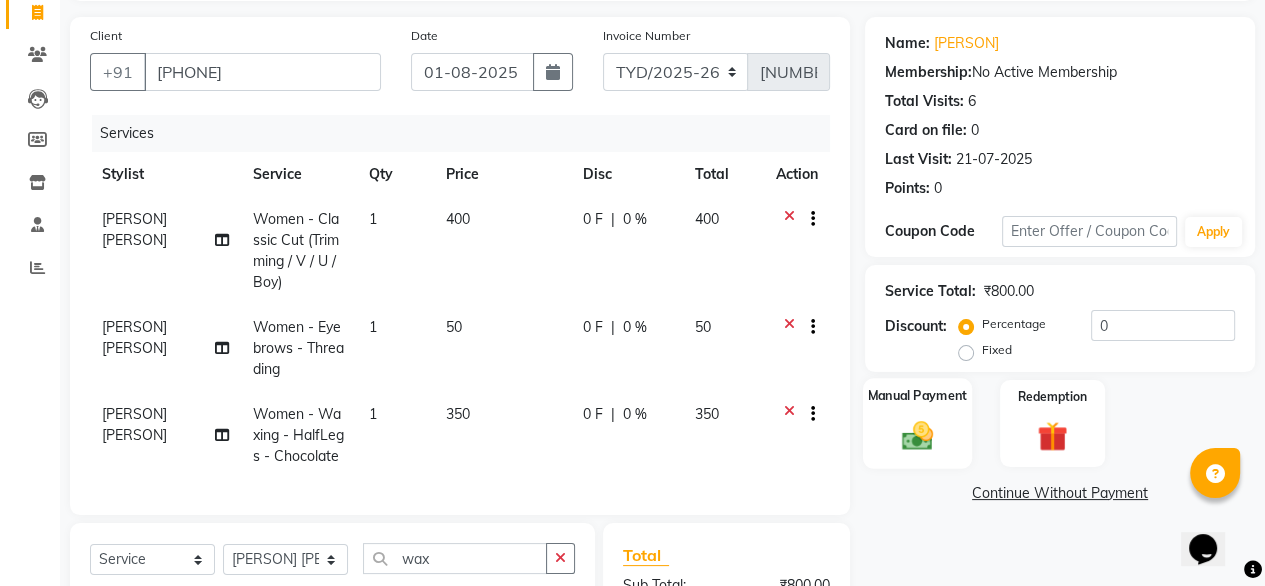 click 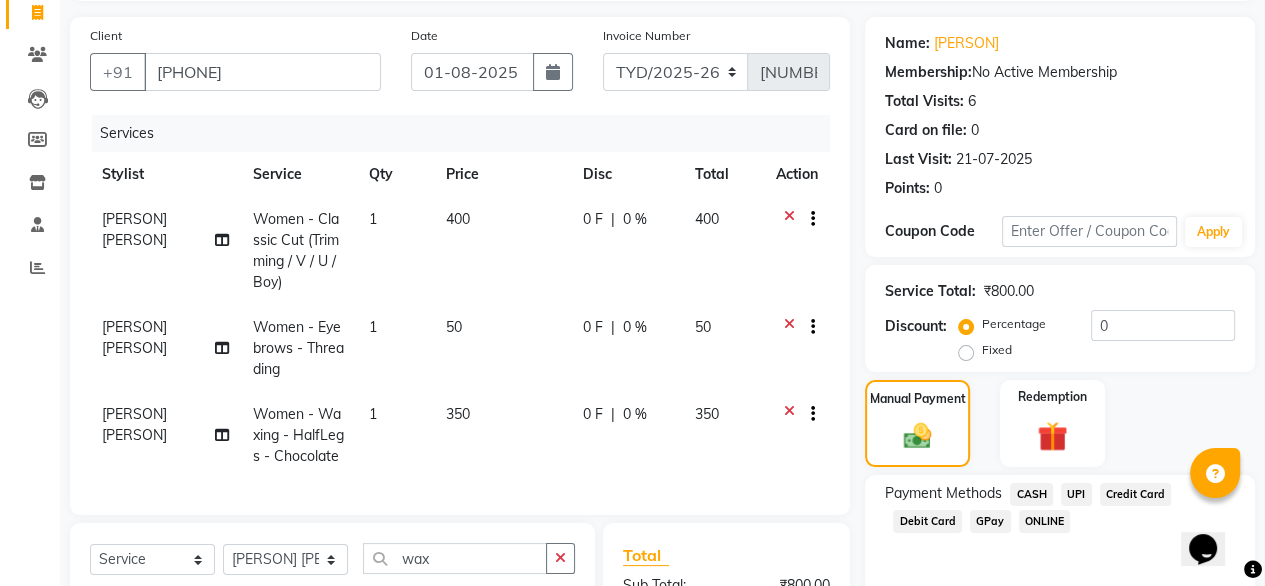 click on "UPI" 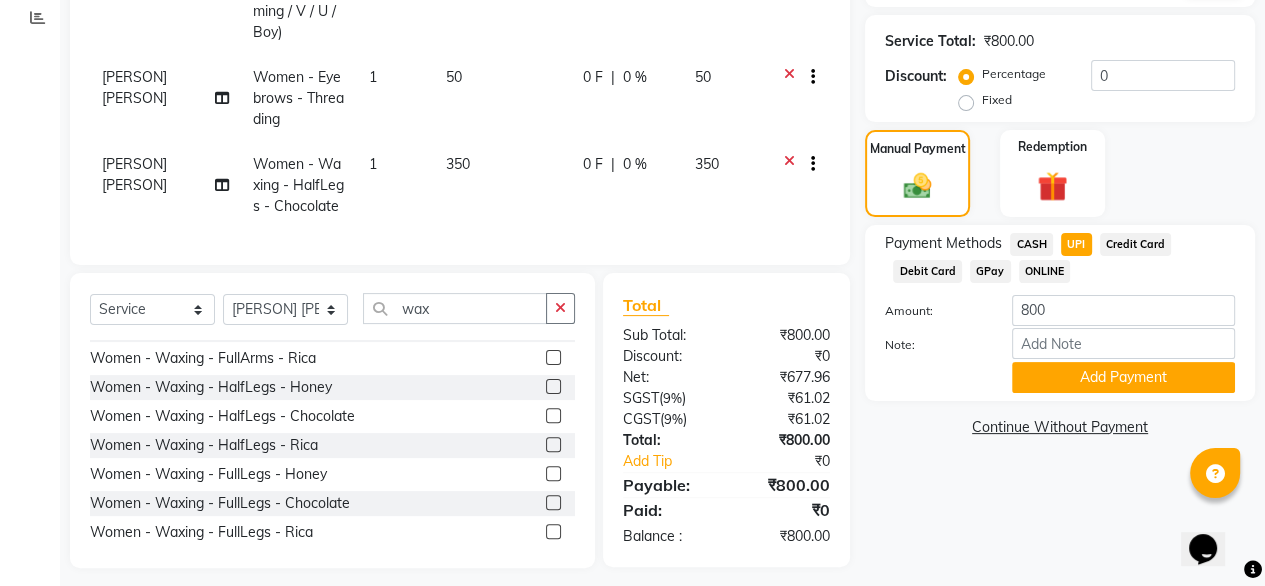 scroll, scrollTop: 385, scrollLeft: 0, axis: vertical 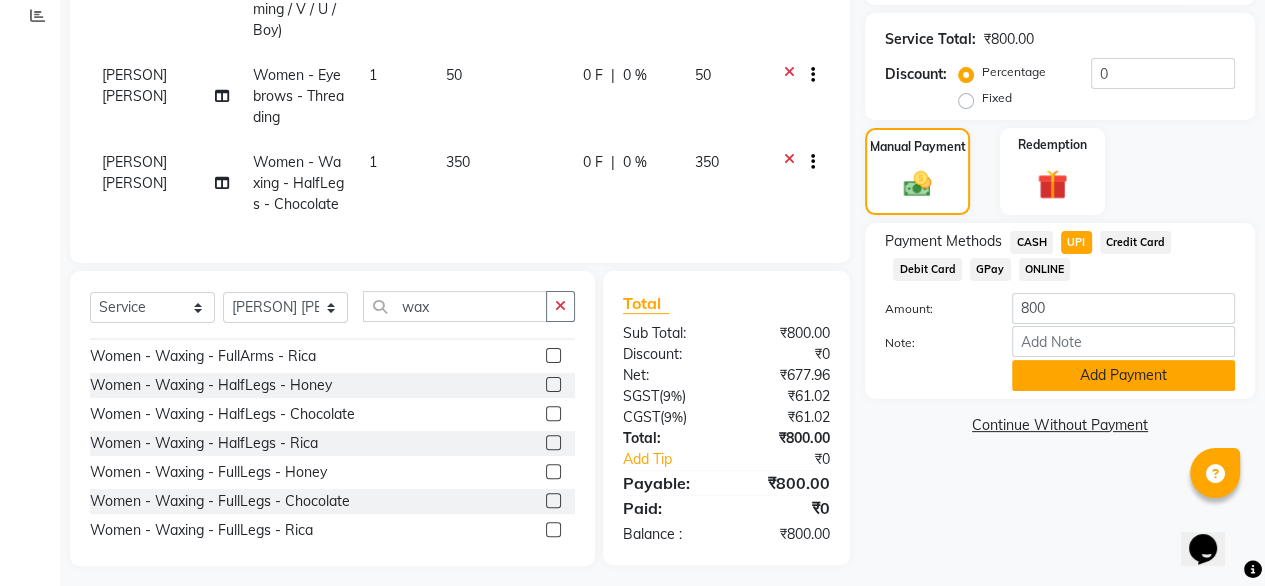 click on "Add Payment" 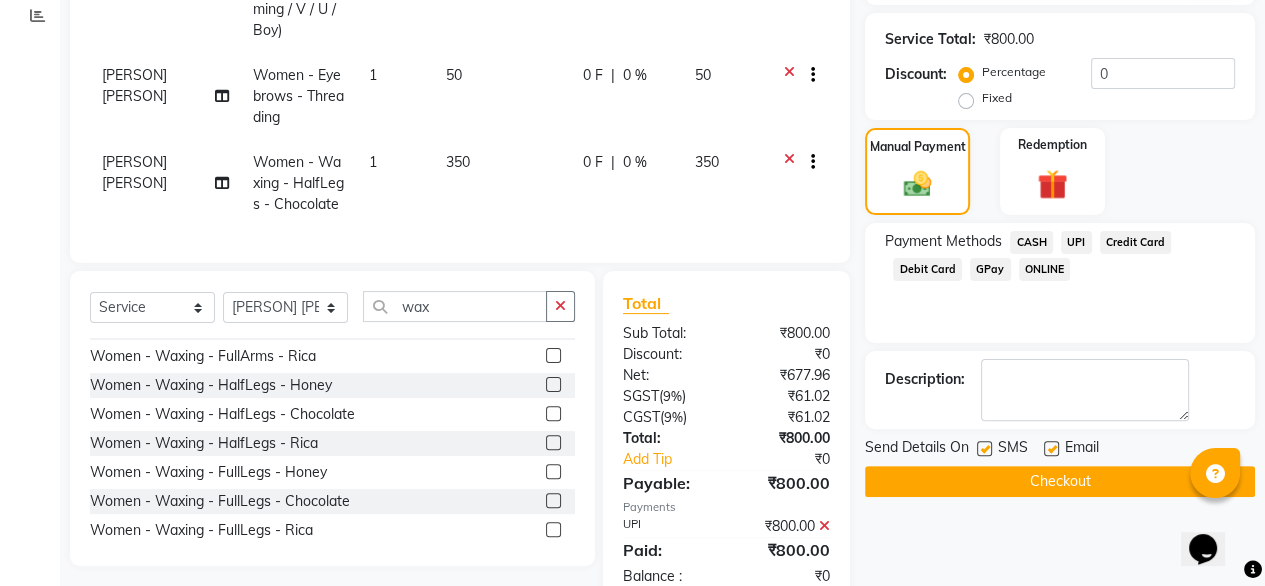 click 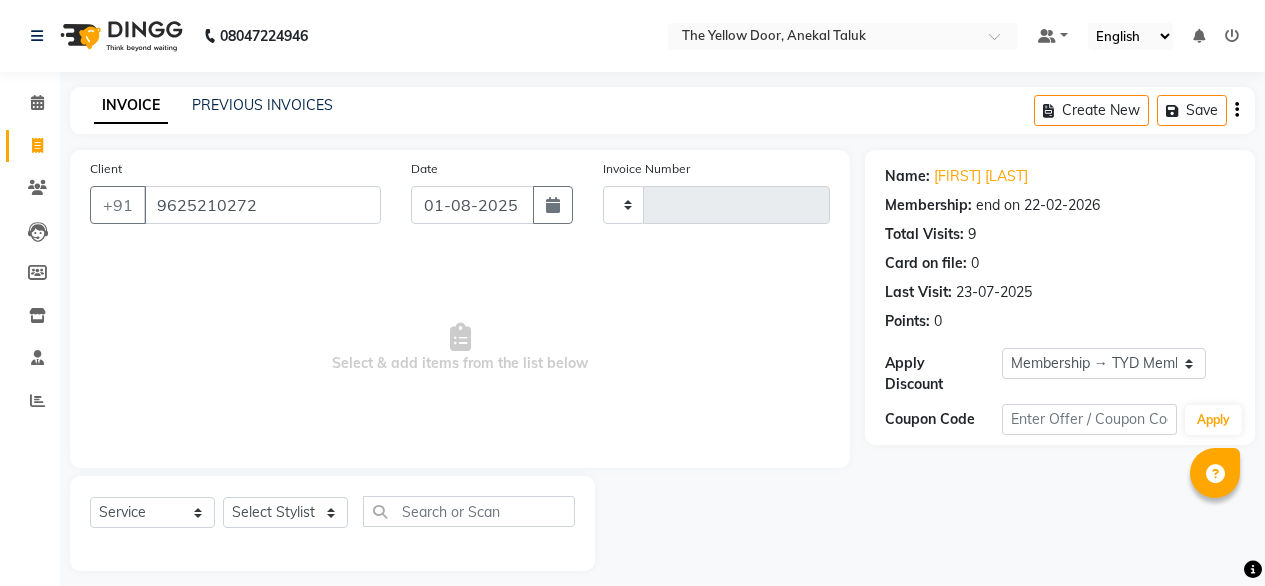 select on "service" 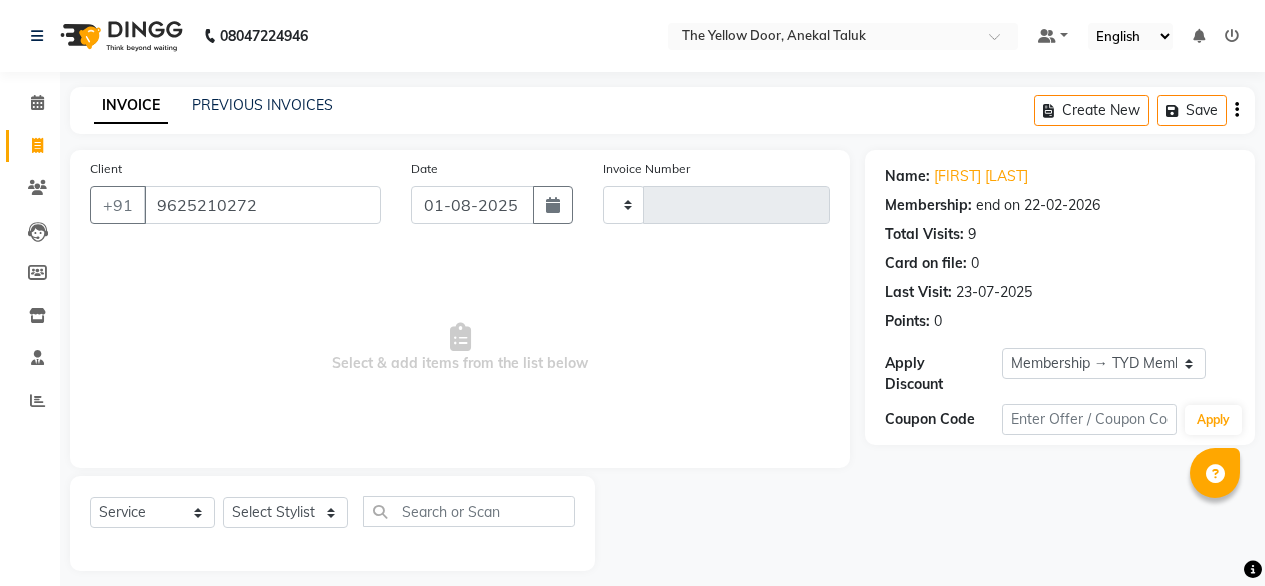 scroll, scrollTop: 0, scrollLeft: 0, axis: both 